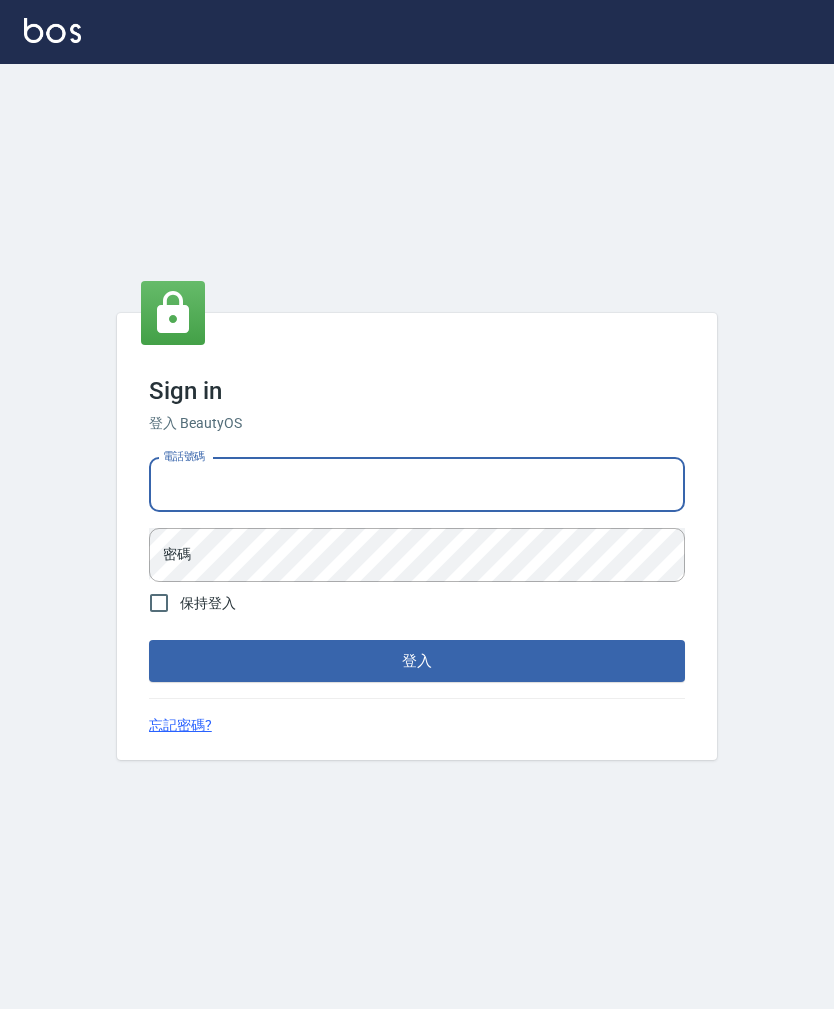 scroll, scrollTop: 0, scrollLeft: 0, axis: both 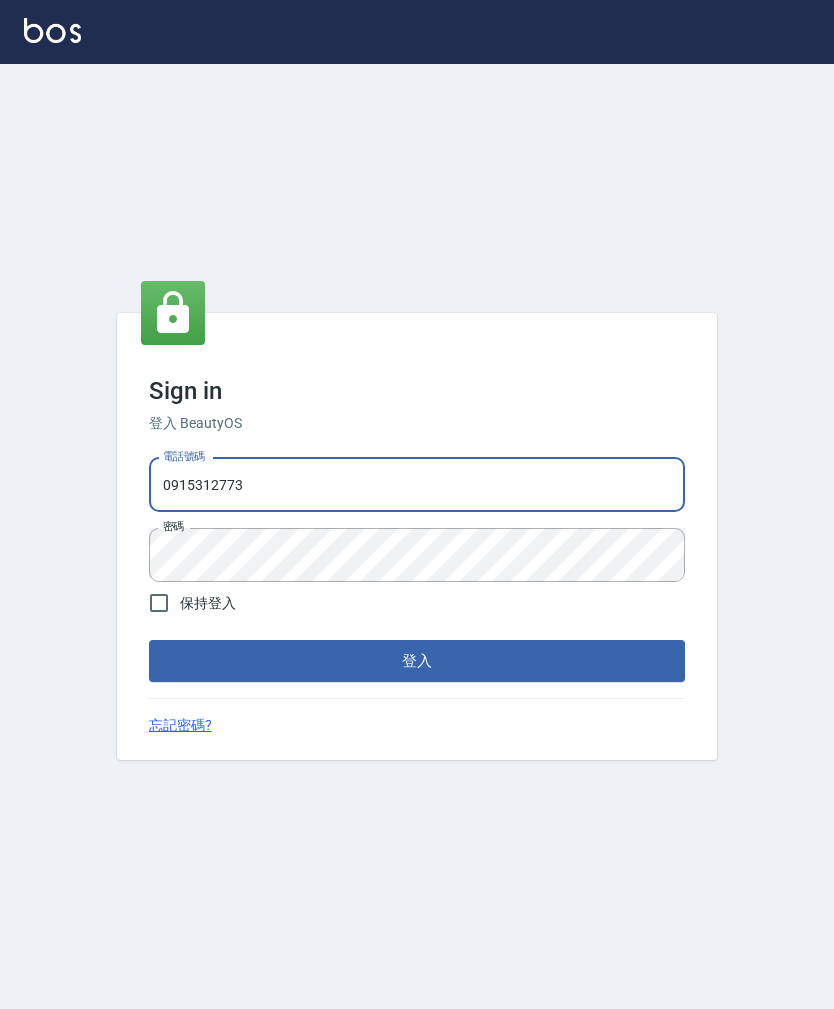 click on "登入" at bounding box center (417, 661) 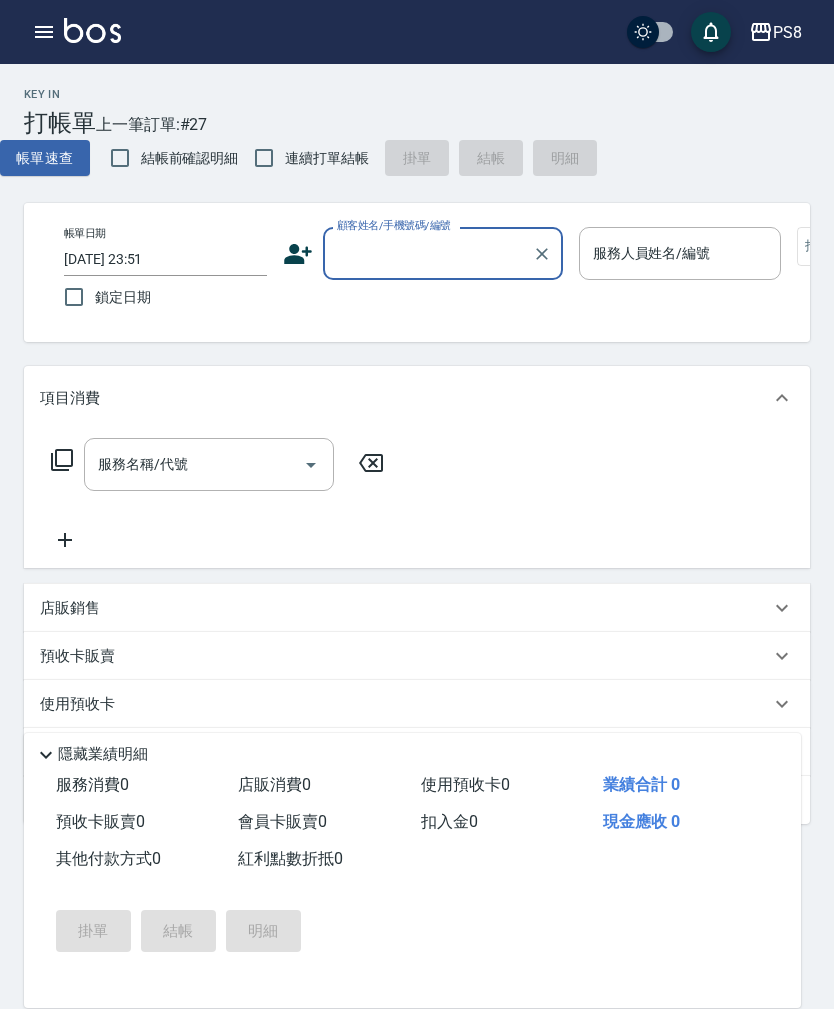 click 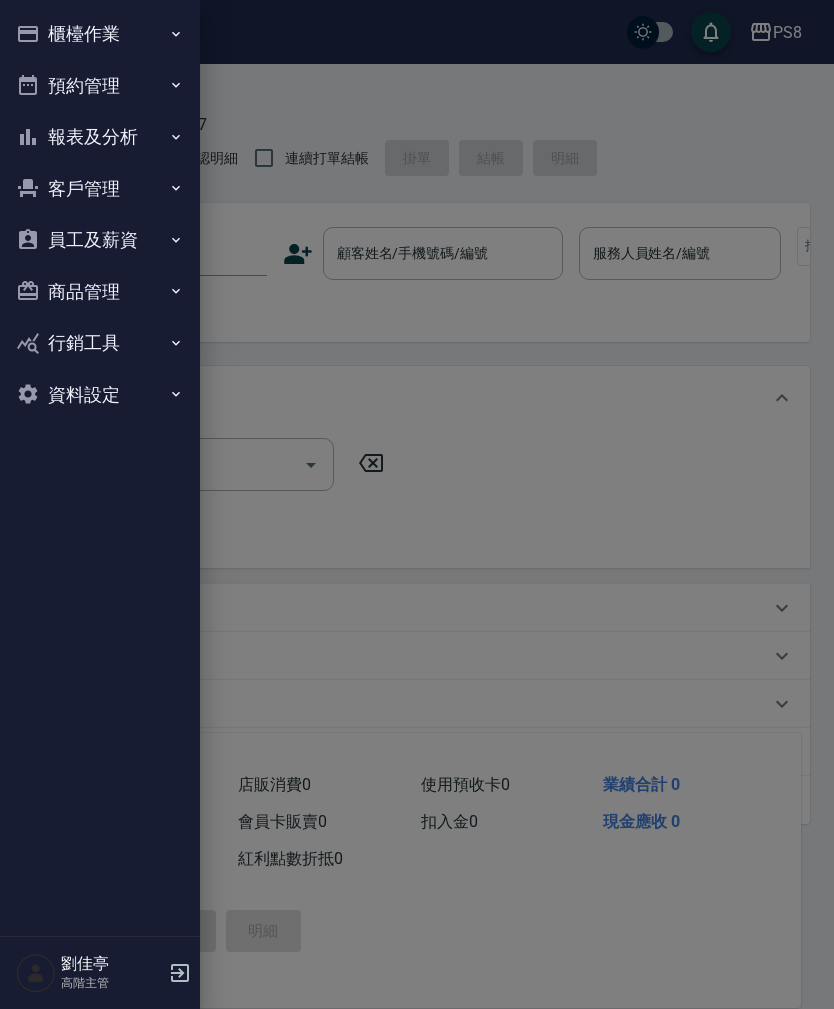click on "櫃檯作業" at bounding box center [100, 34] 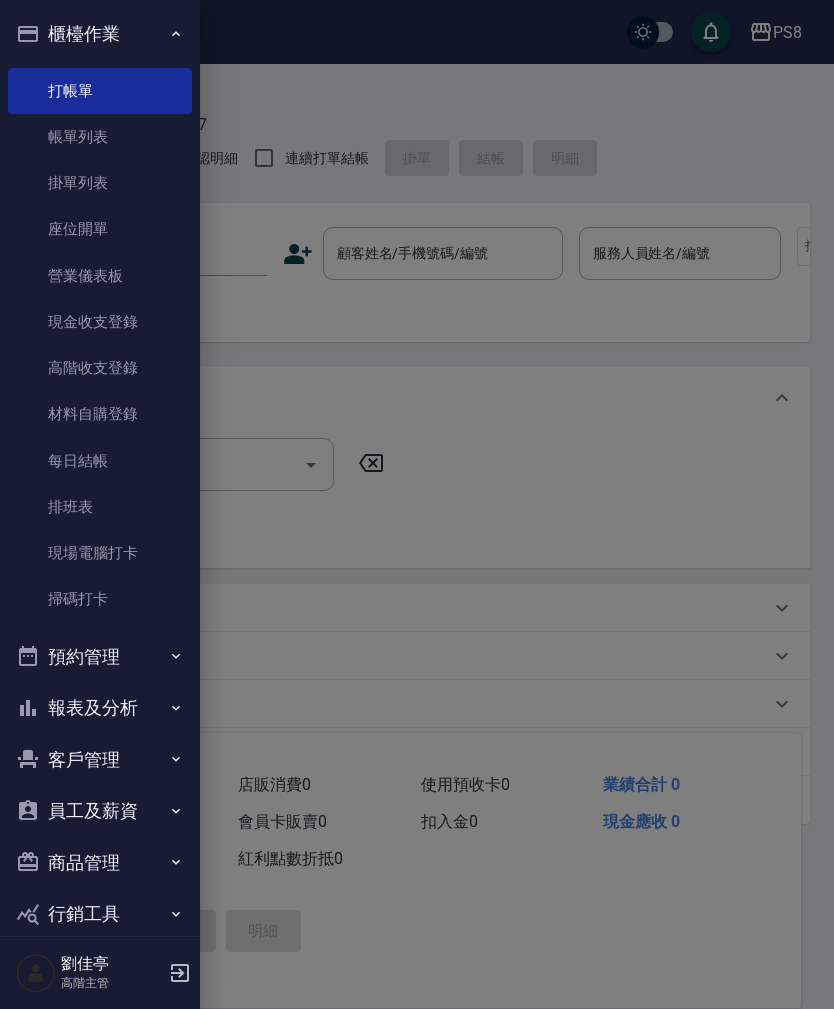 click on "材料自購登錄" at bounding box center (100, 414) 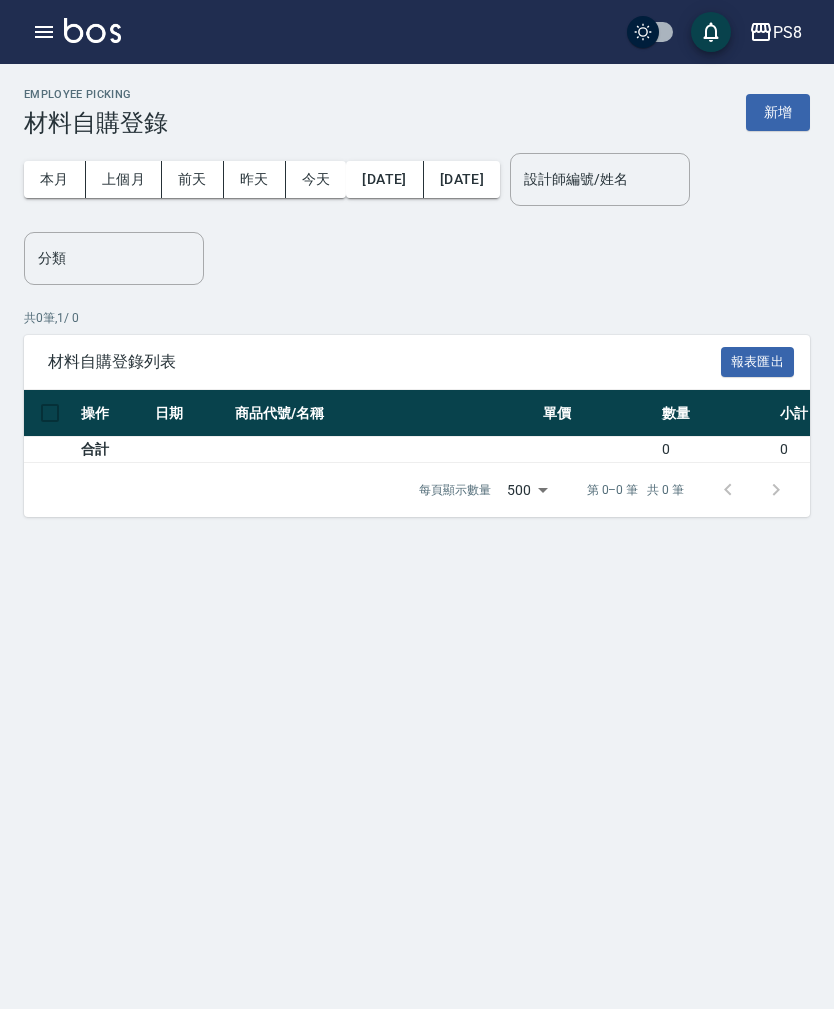 click on "上個月" at bounding box center [124, 179] 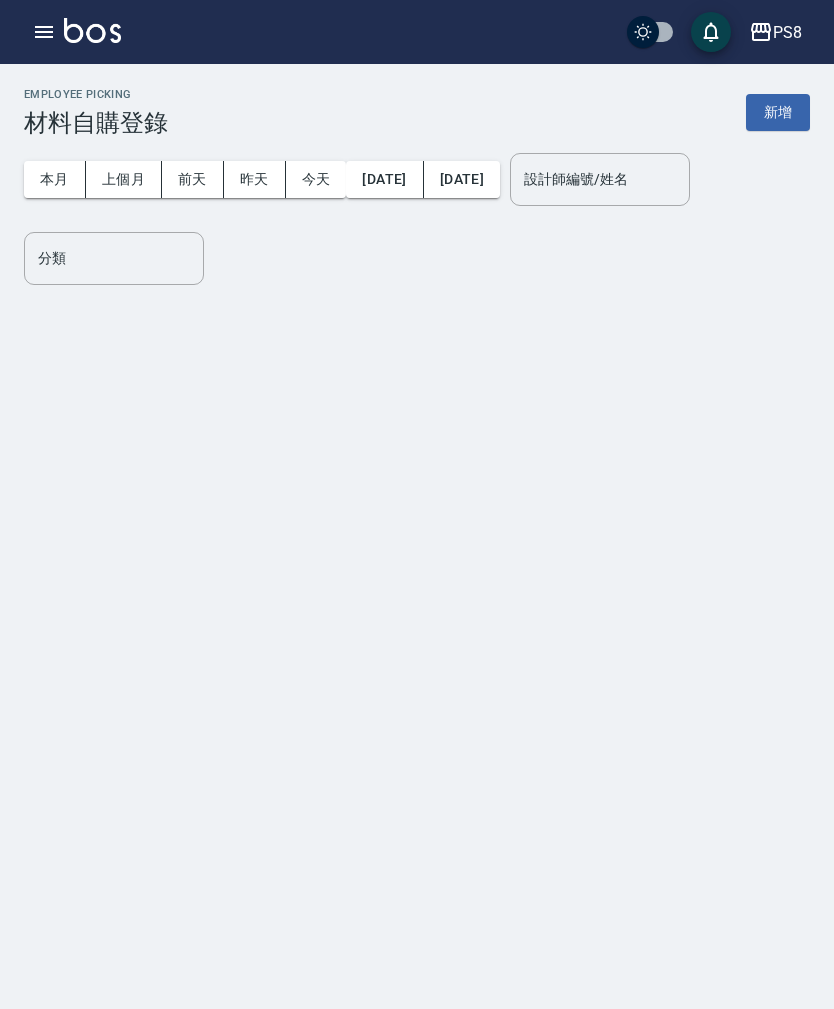 click on "上個月" at bounding box center [124, 179] 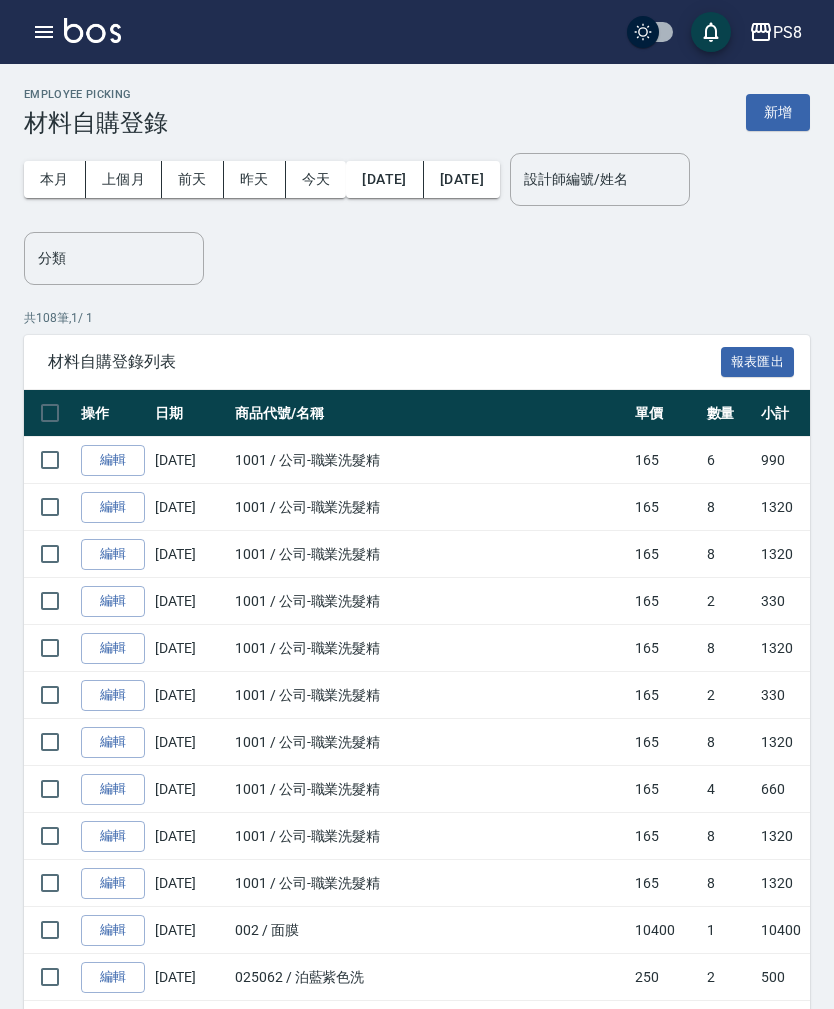 click on "新增" at bounding box center (778, 112) 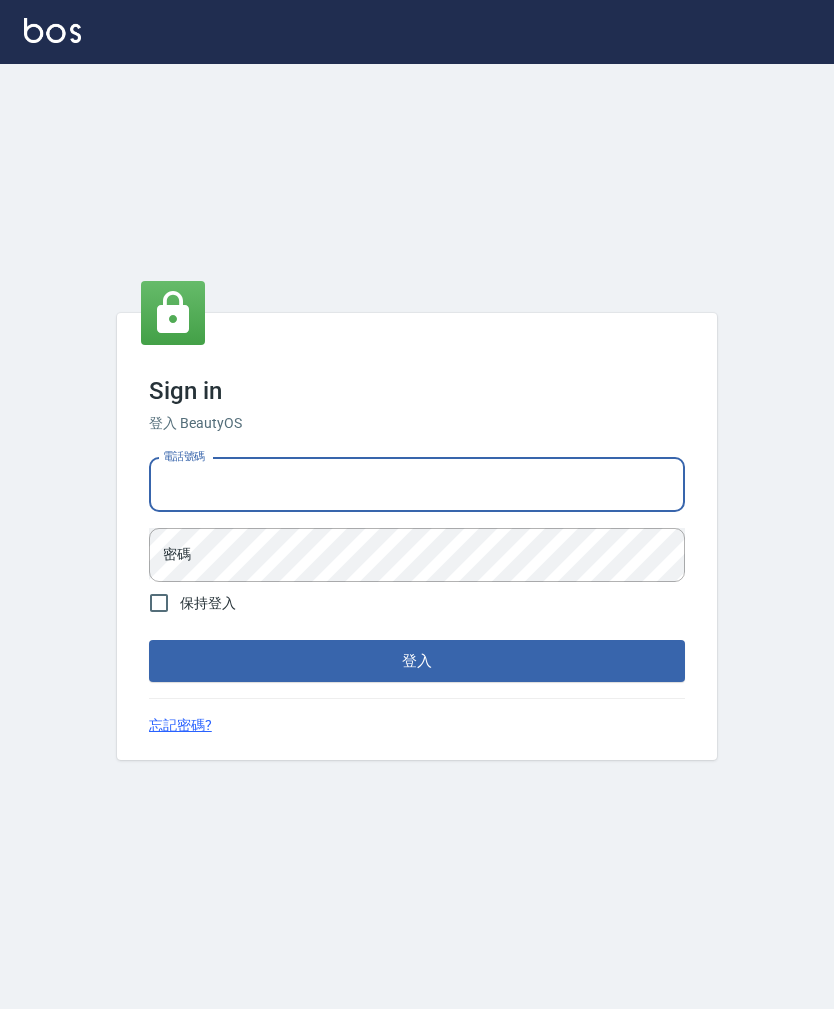 scroll, scrollTop: 0, scrollLeft: 0, axis: both 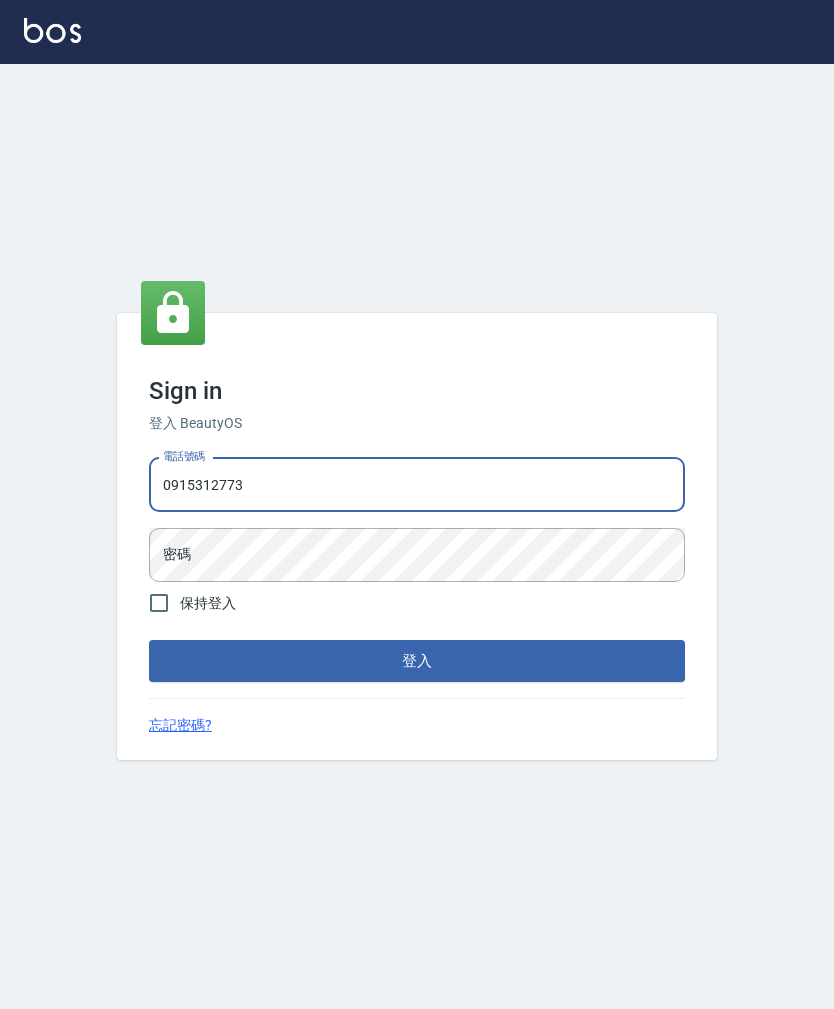 click on "登入" at bounding box center (417, 661) 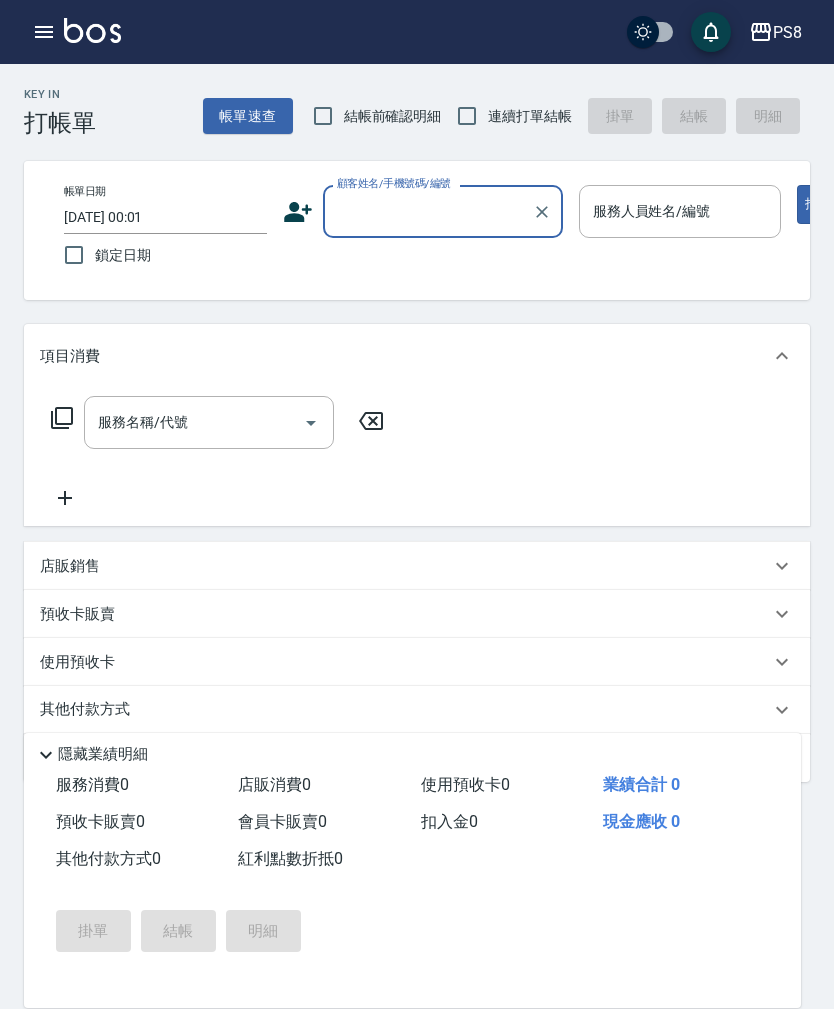 click 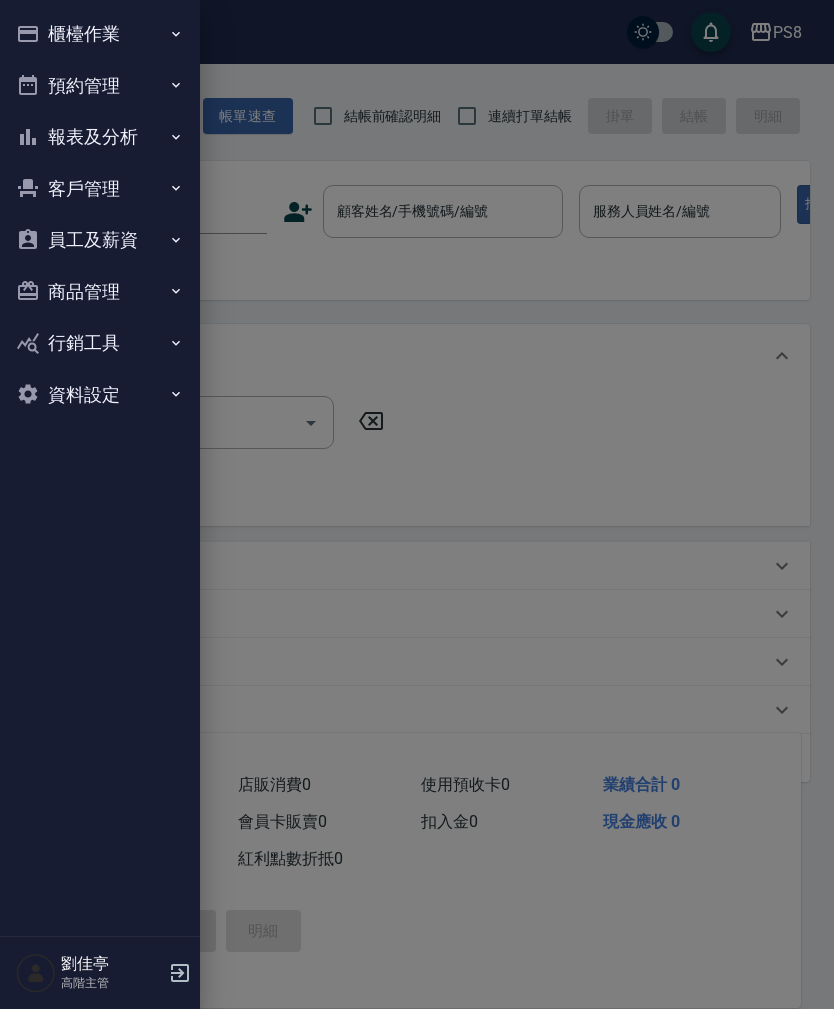 click on "櫃檯作業" at bounding box center [100, 34] 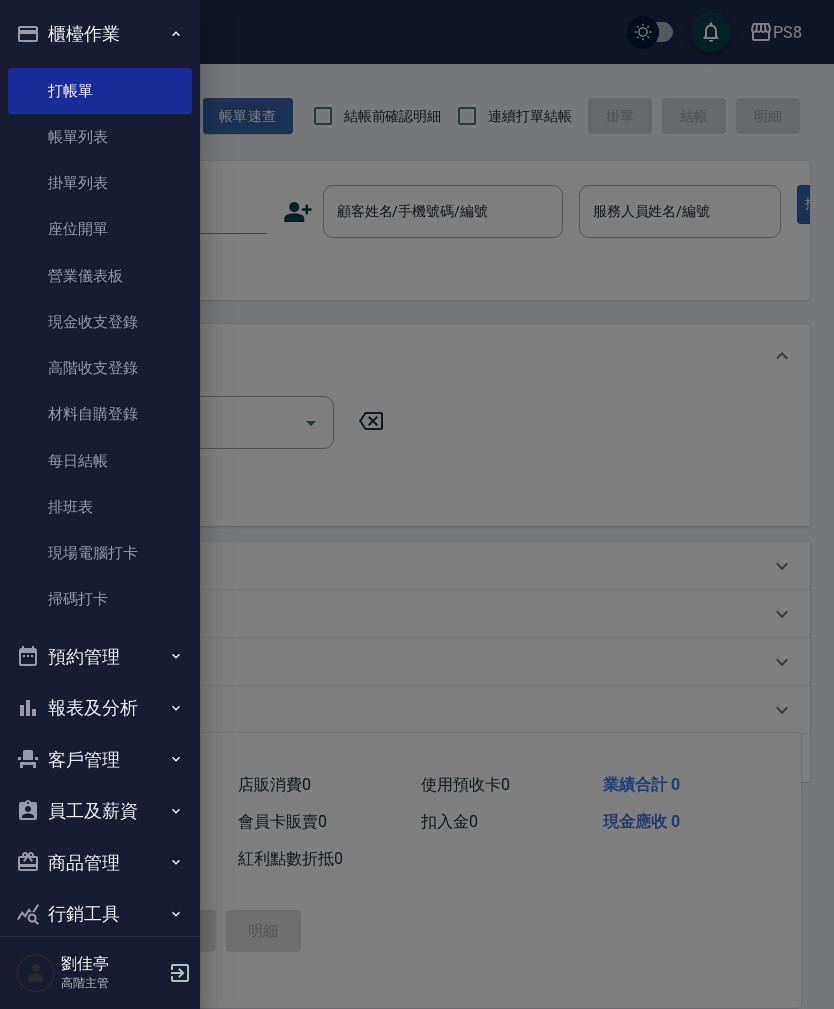 click on "預約管理" at bounding box center (100, 657) 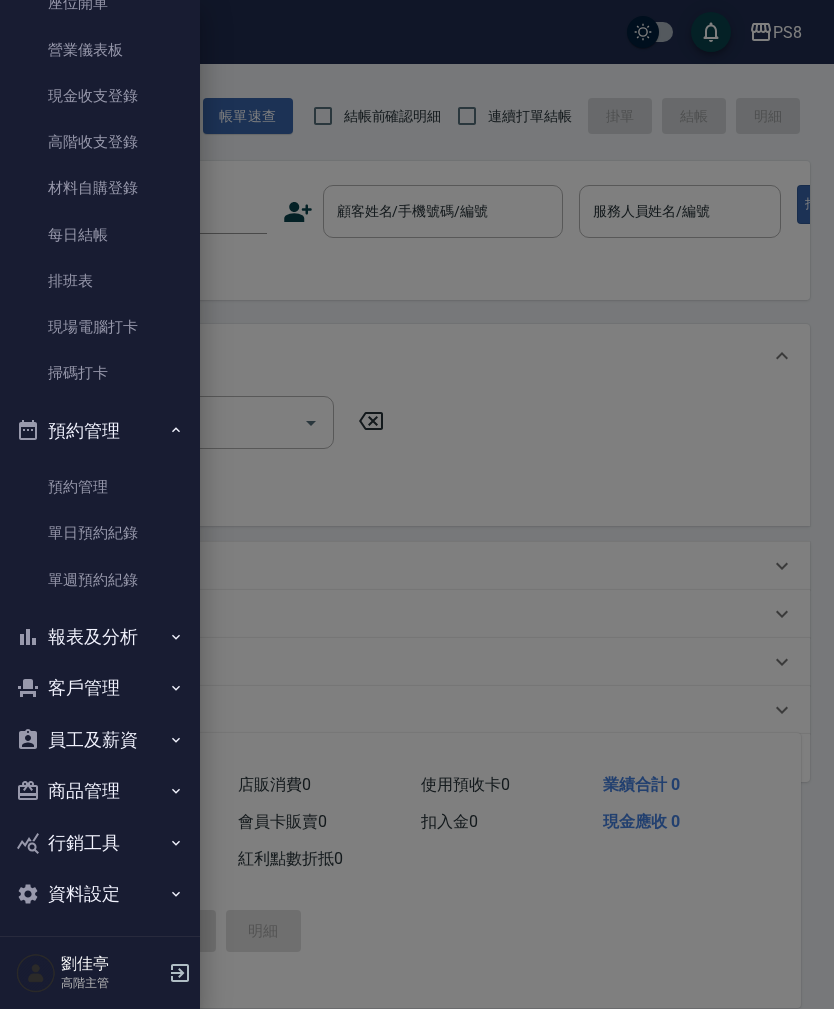 click on "報表及分析" at bounding box center (100, 637) 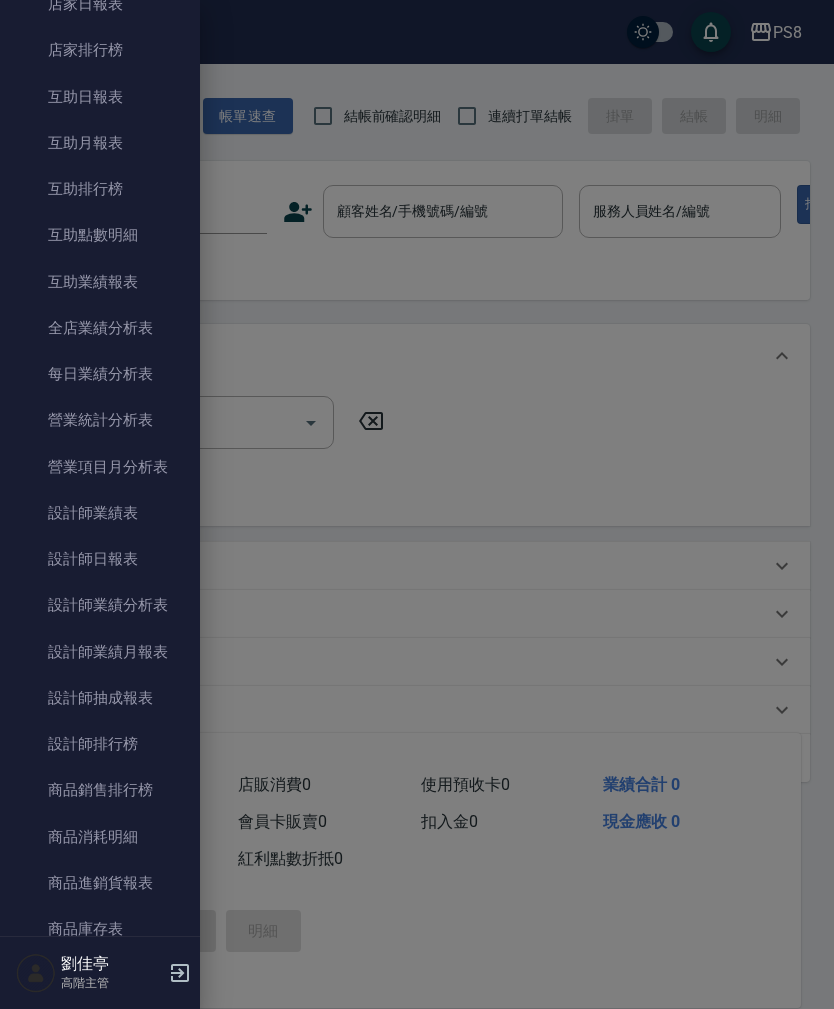 scroll, scrollTop: 1063, scrollLeft: 0, axis: vertical 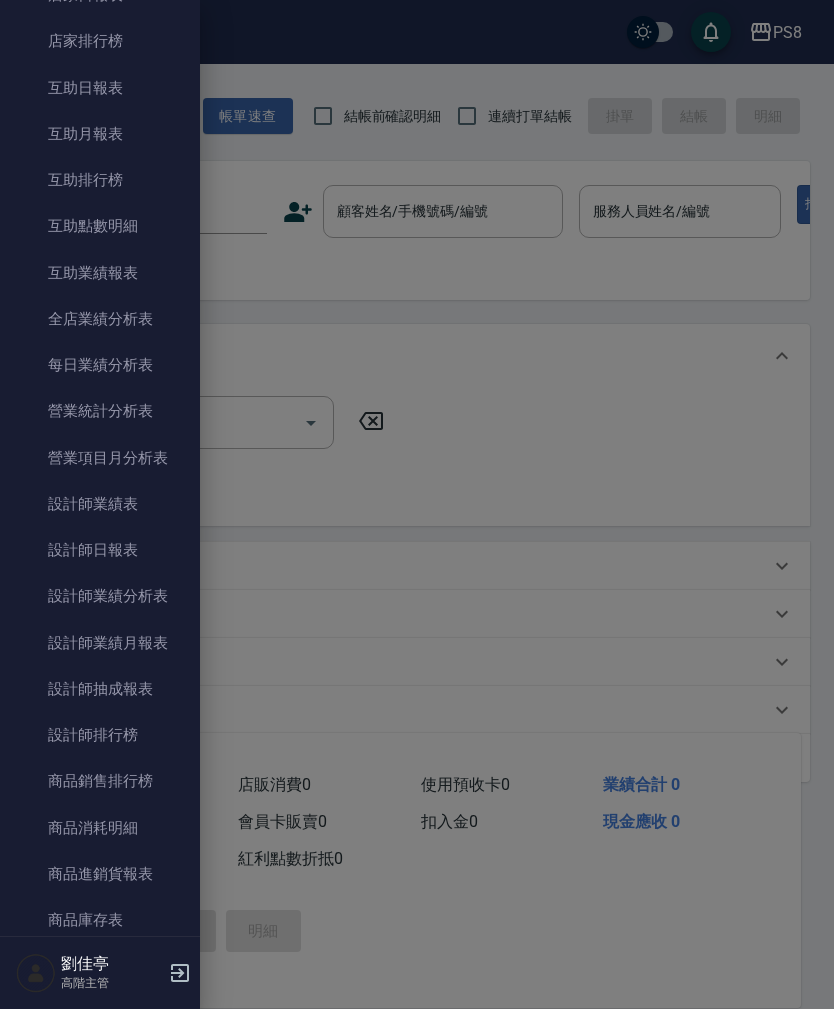 click on "設計師排行榜" at bounding box center (100, 735) 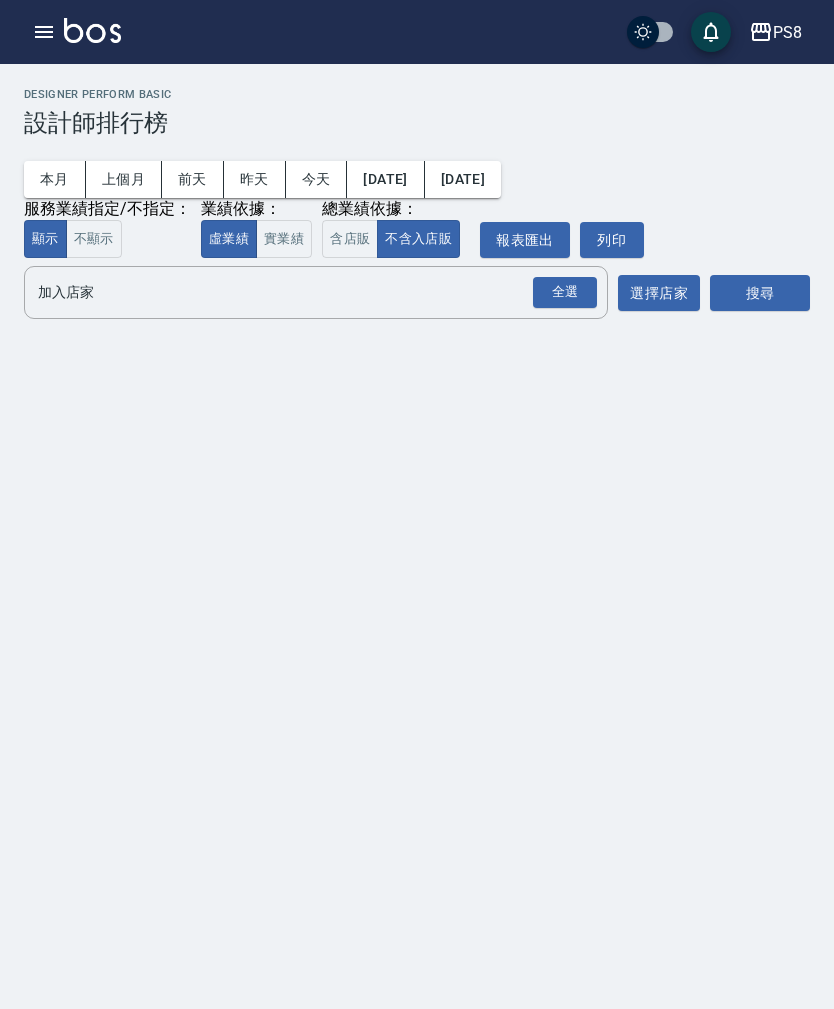 click on "加入店家" at bounding box center [301, 292] 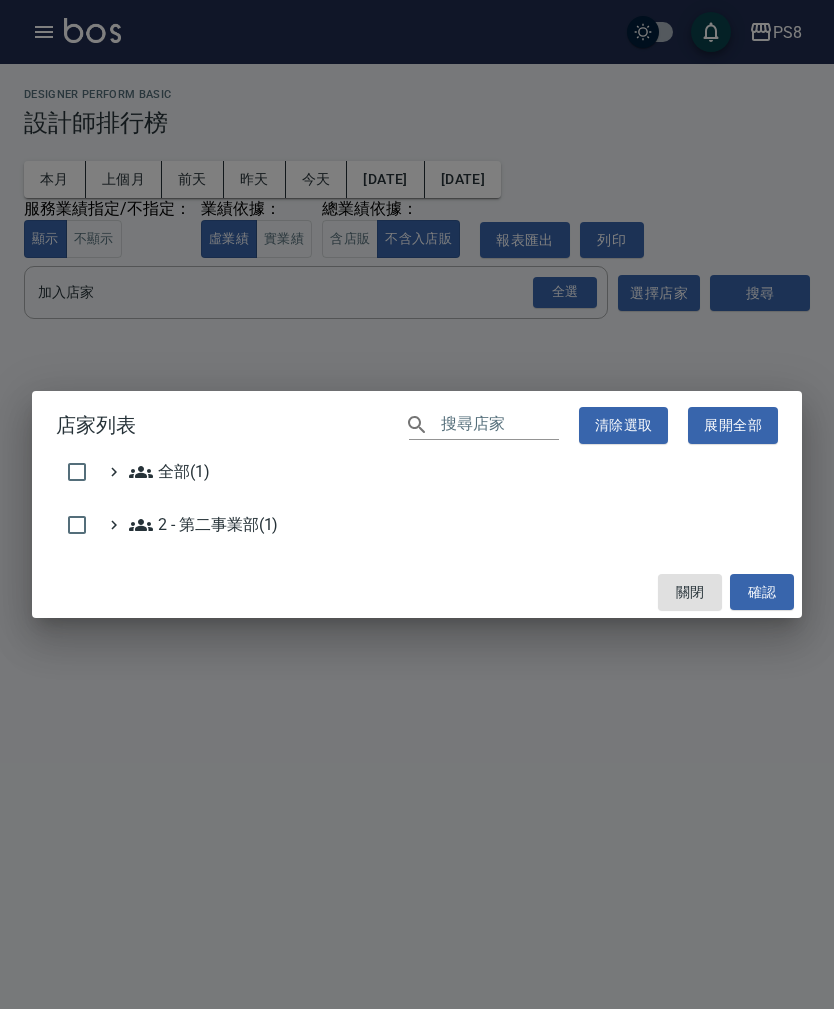 click at bounding box center (77, 472) 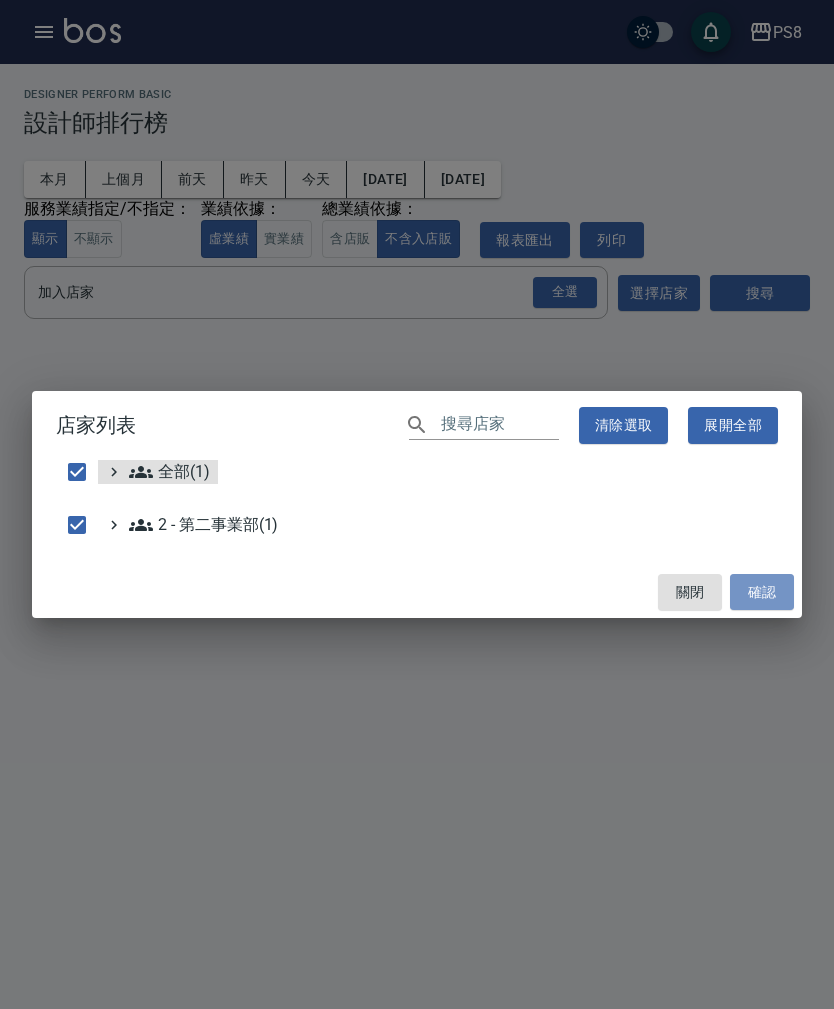 click on "確認" at bounding box center (762, 592) 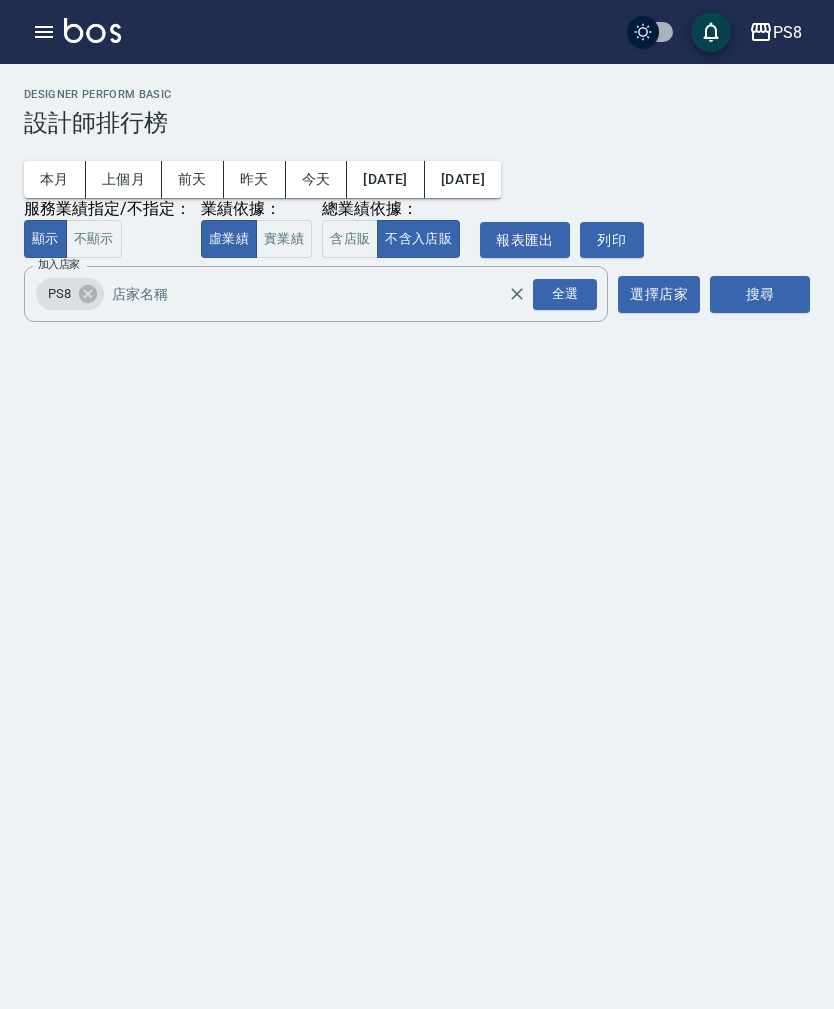 click on "搜尋" at bounding box center [760, 294] 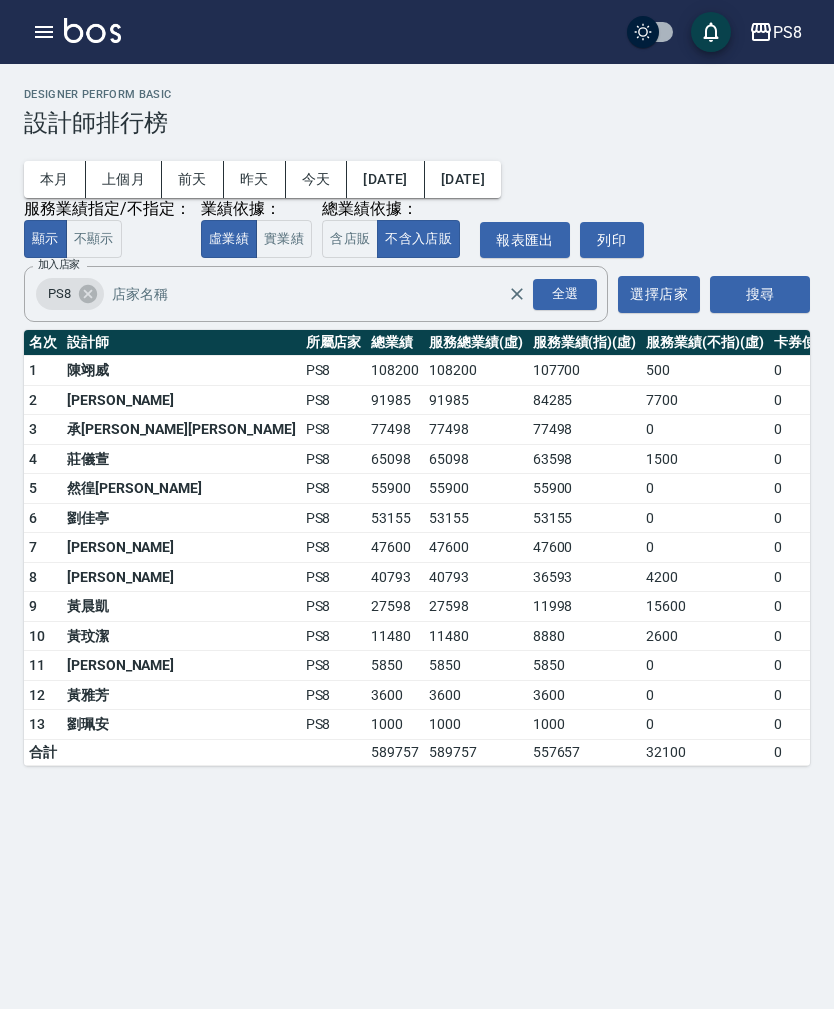 click on "搜尋" at bounding box center (760, 294) 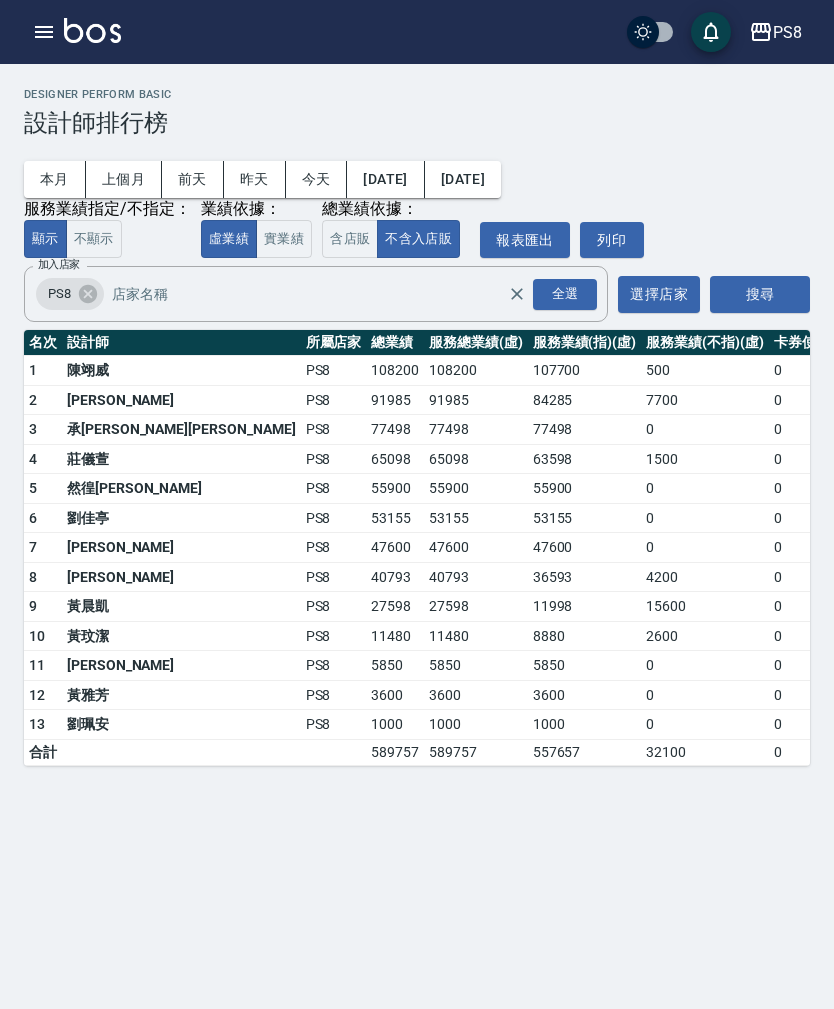 click on "不含入店販" at bounding box center [418, 239] 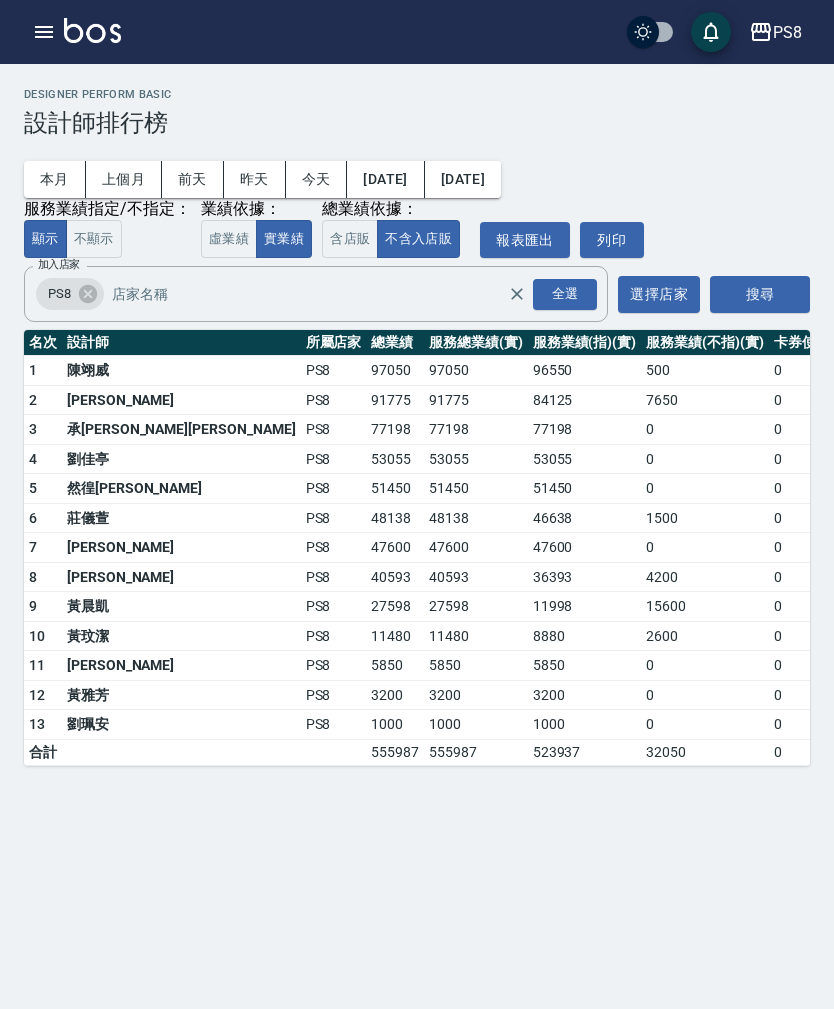click at bounding box center (44, 32) 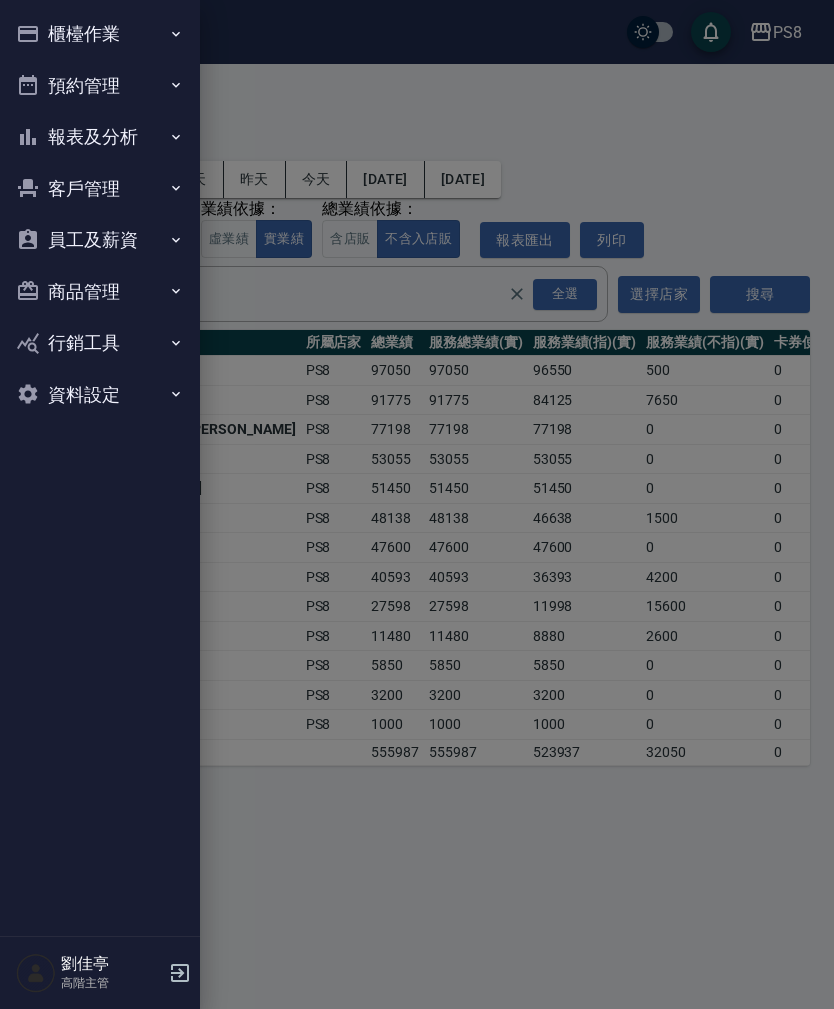 click on "櫃檯作業" at bounding box center (100, 34) 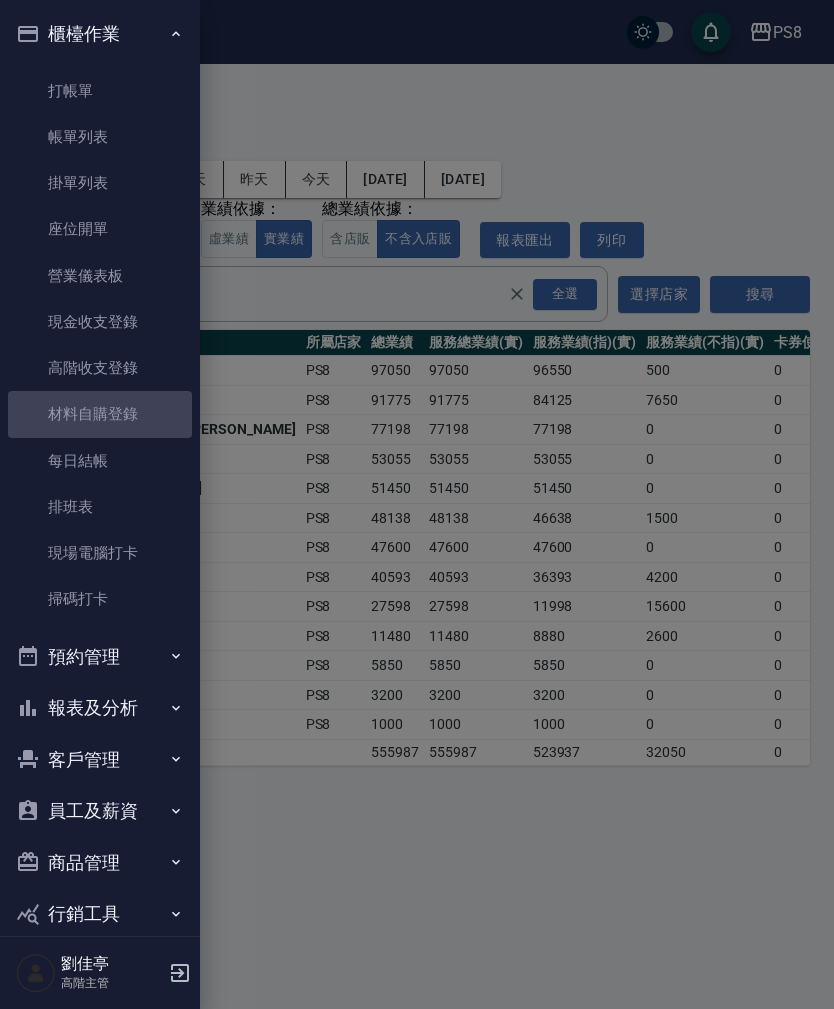 click on "材料自購登錄" at bounding box center (100, 414) 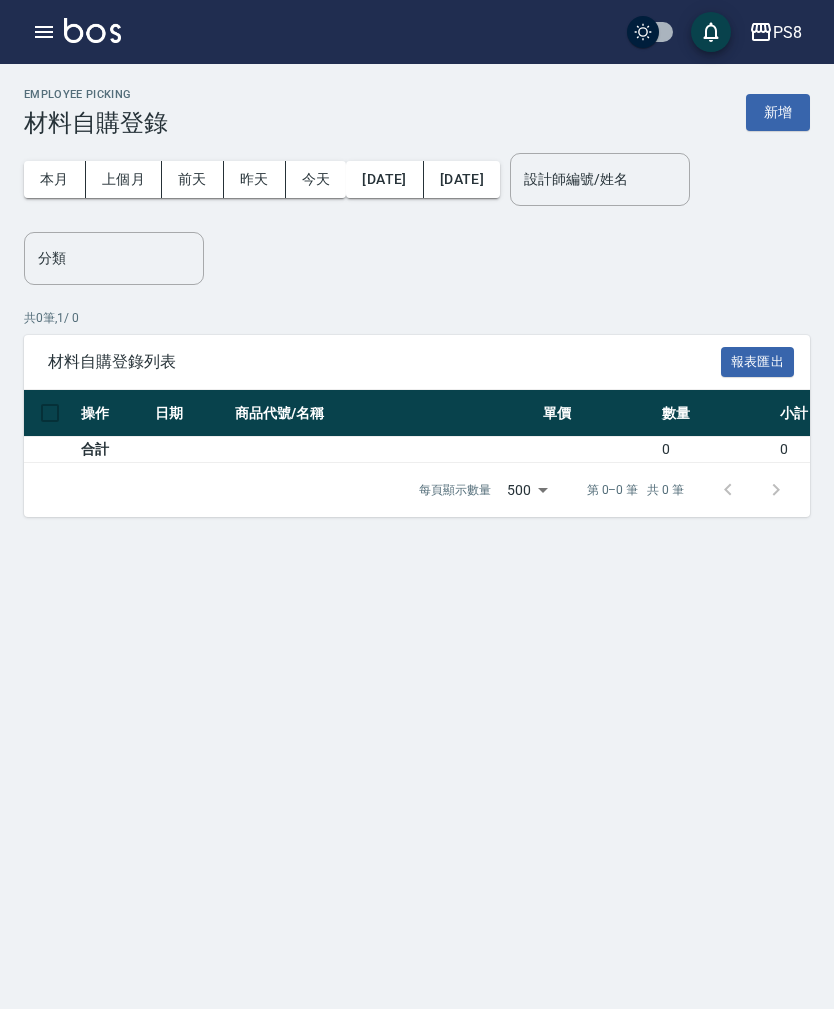 click on "新增" at bounding box center (778, 112) 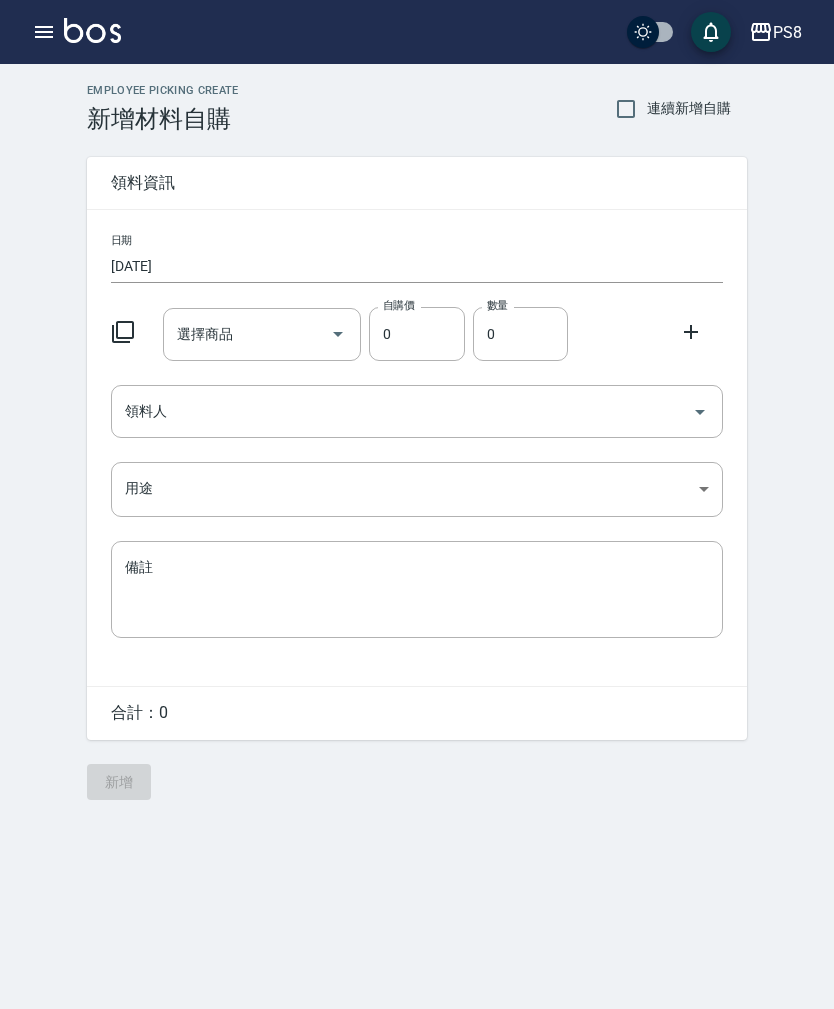 click on "選擇商品" at bounding box center [247, 334] 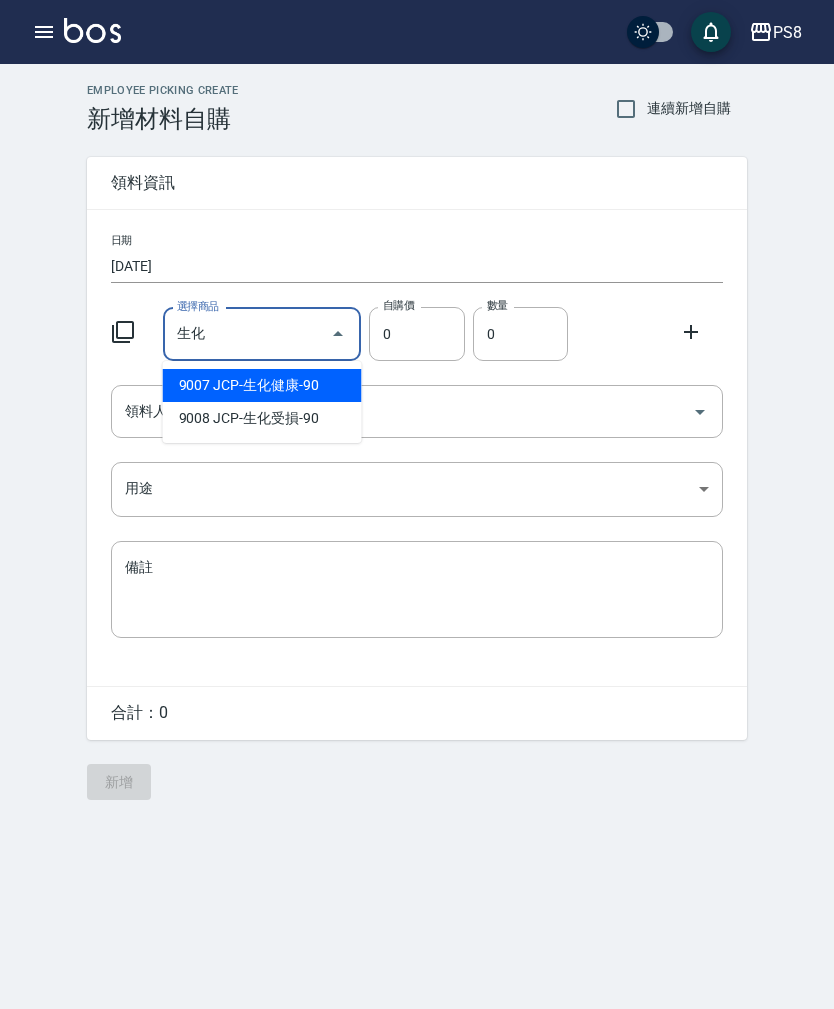 click on "9007 JCP-生化健康-90" at bounding box center [262, 385] 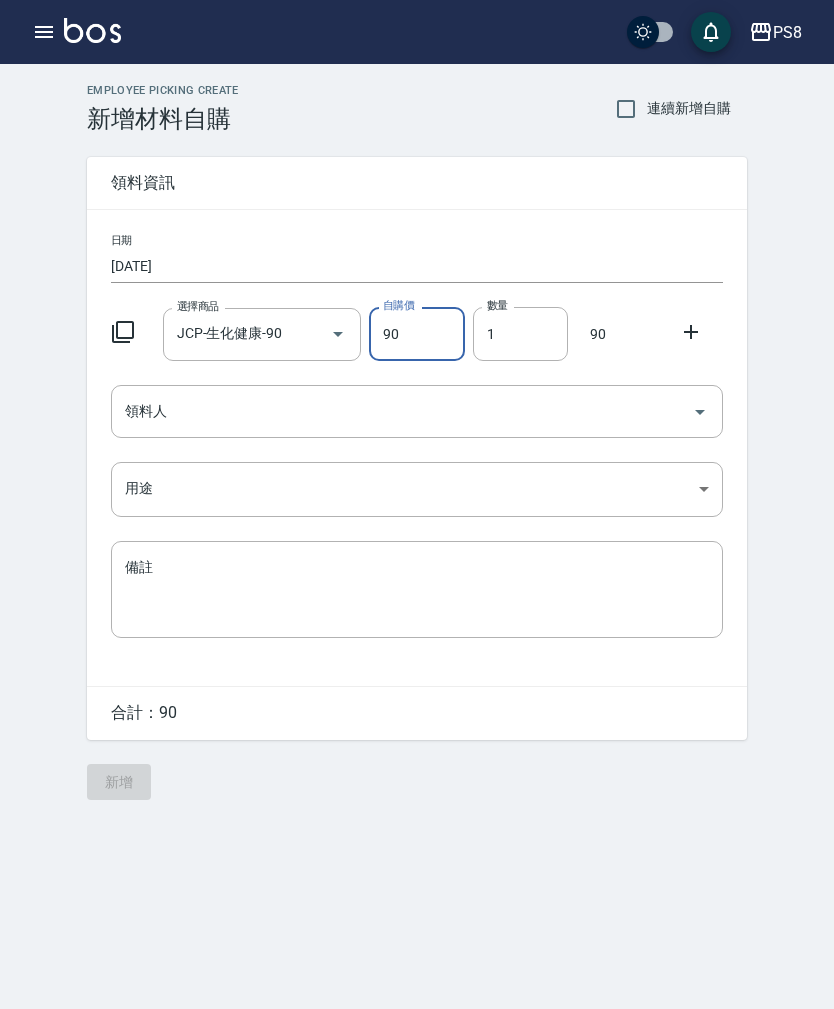 click 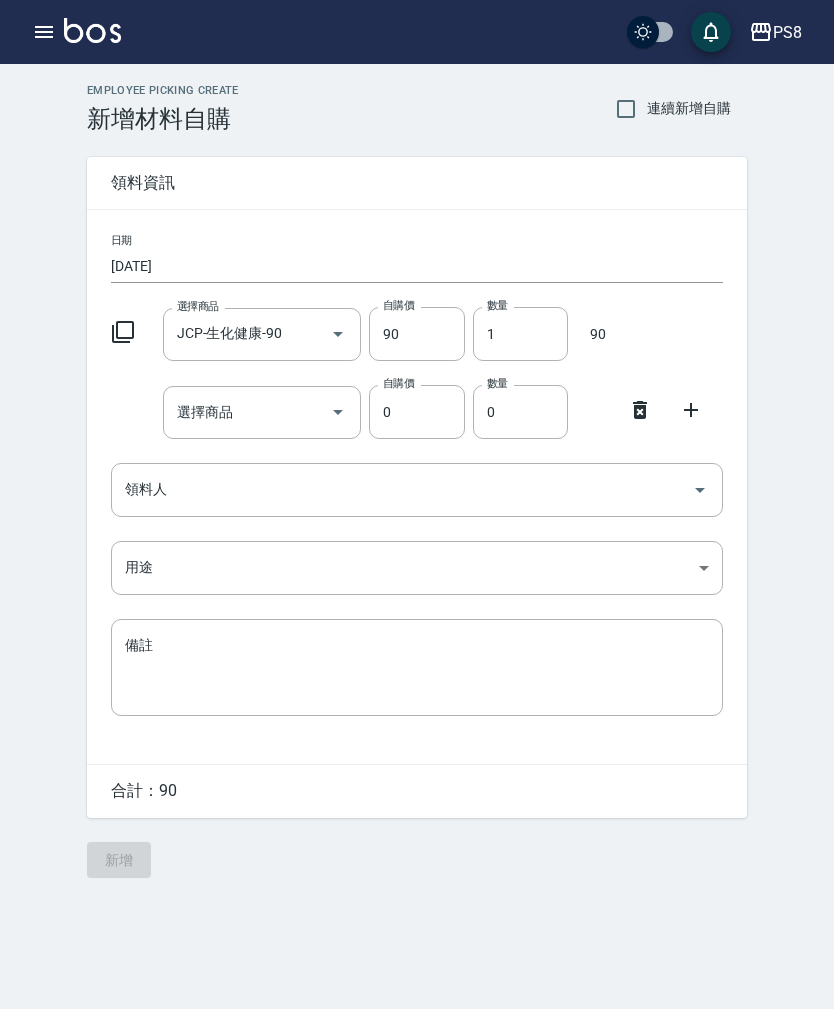 click on "選擇商品" at bounding box center (247, 412) 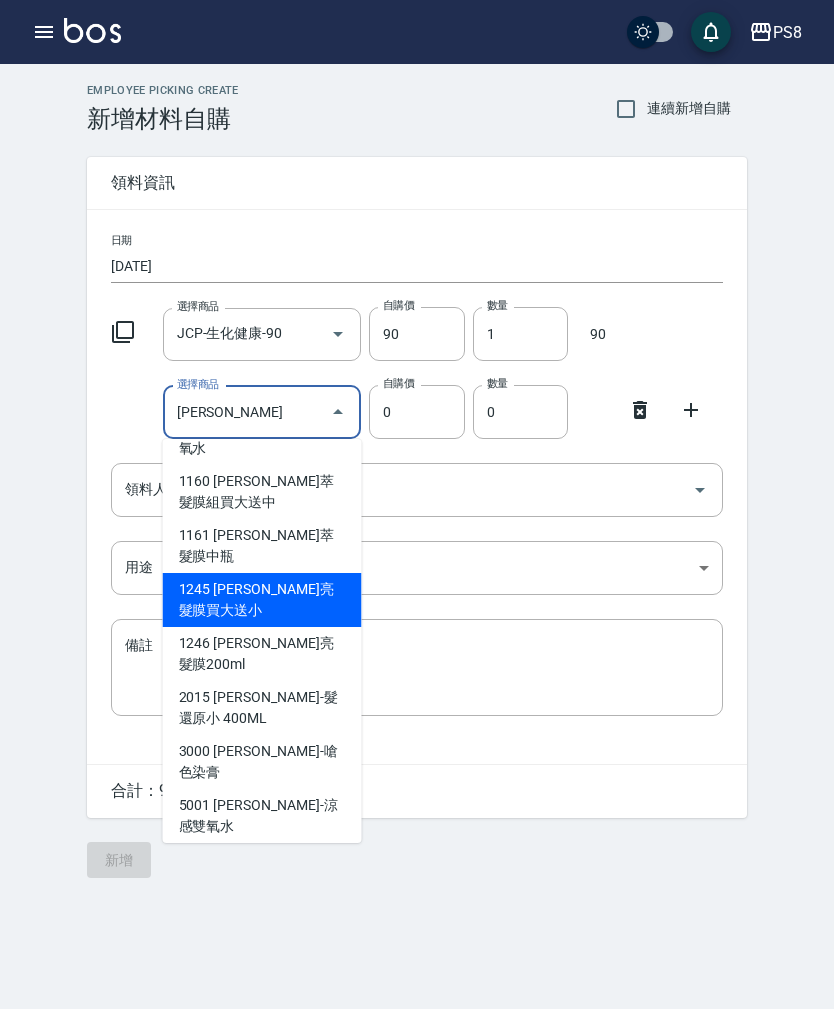 scroll, scrollTop: 34, scrollLeft: 0, axis: vertical 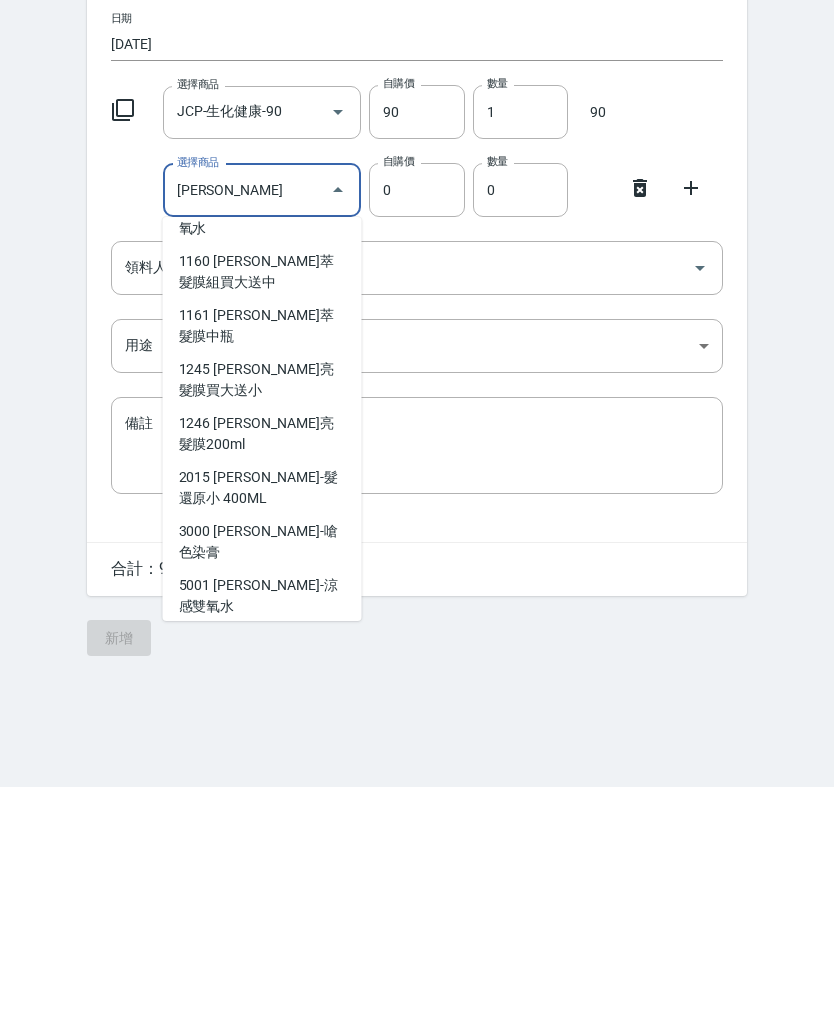 click on "5004 [PERSON_NAME]-染膏" at bounding box center (262, 872) 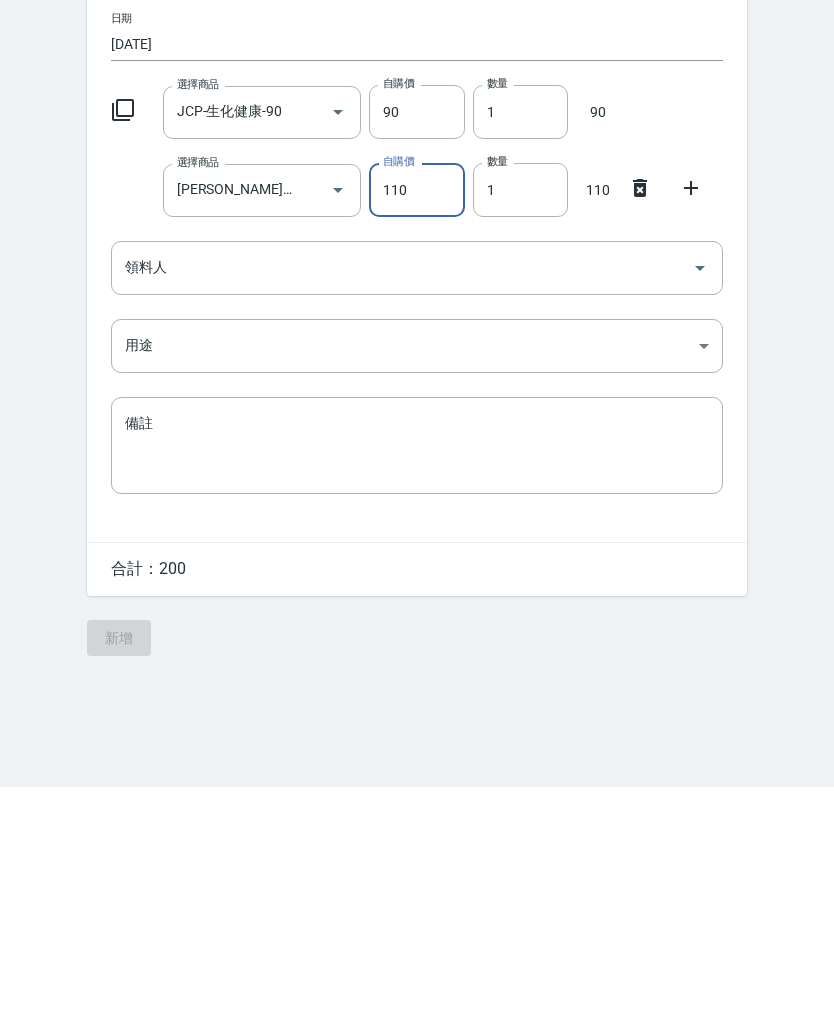 click on "1" at bounding box center (520, 412) 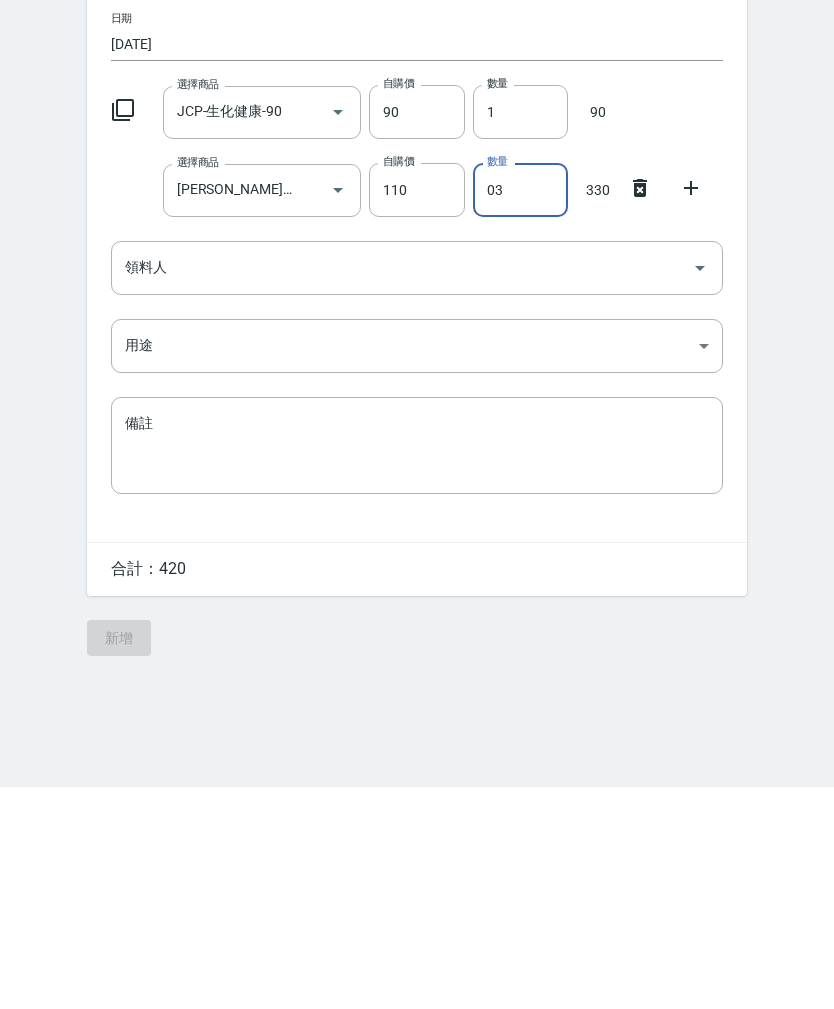 click at bounding box center [697, 408] 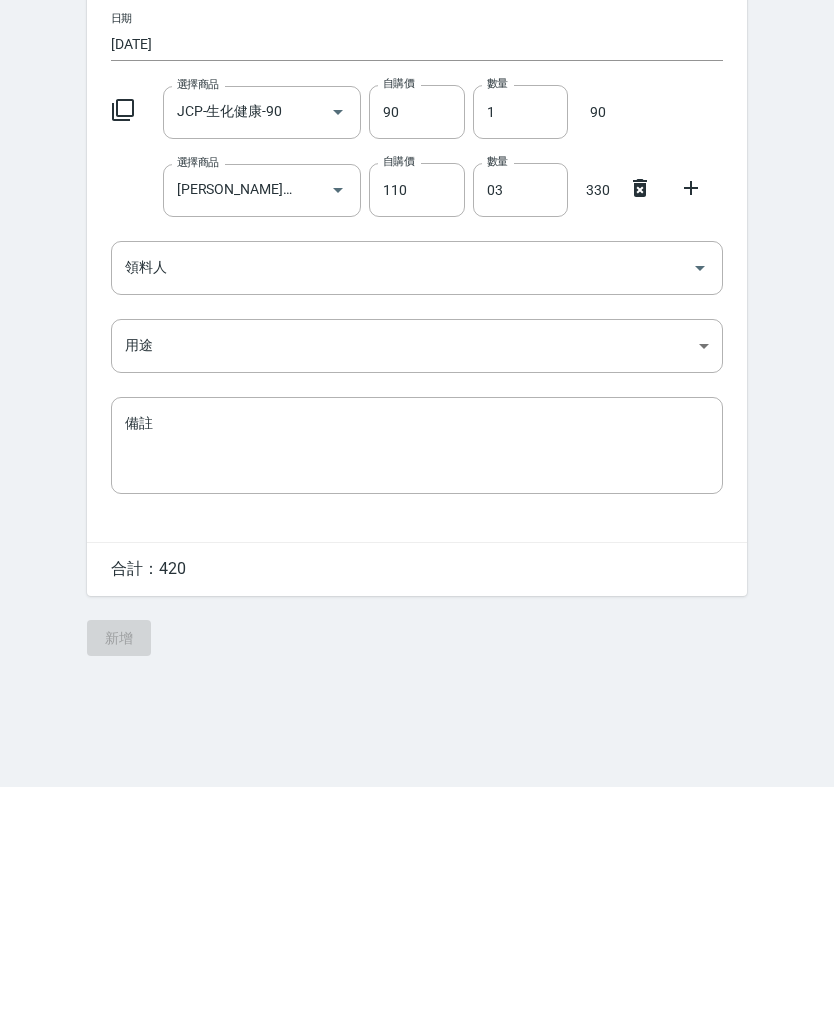 scroll, scrollTop: 64, scrollLeft: 0, axis: vertical 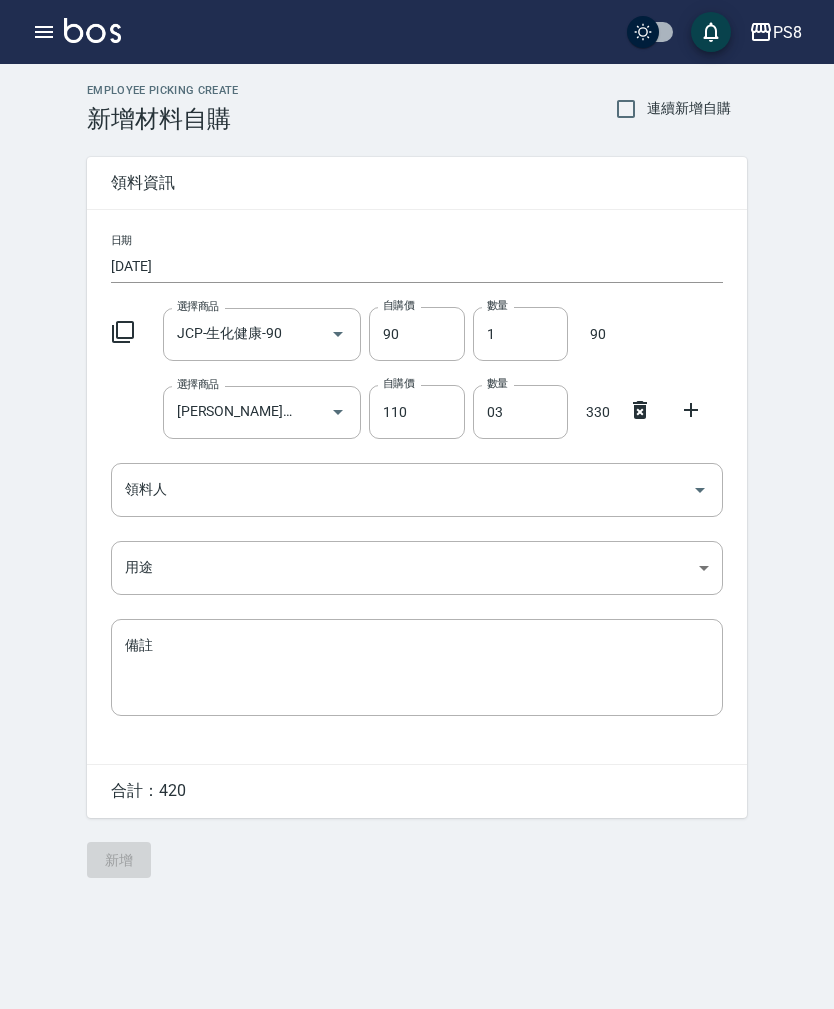 click 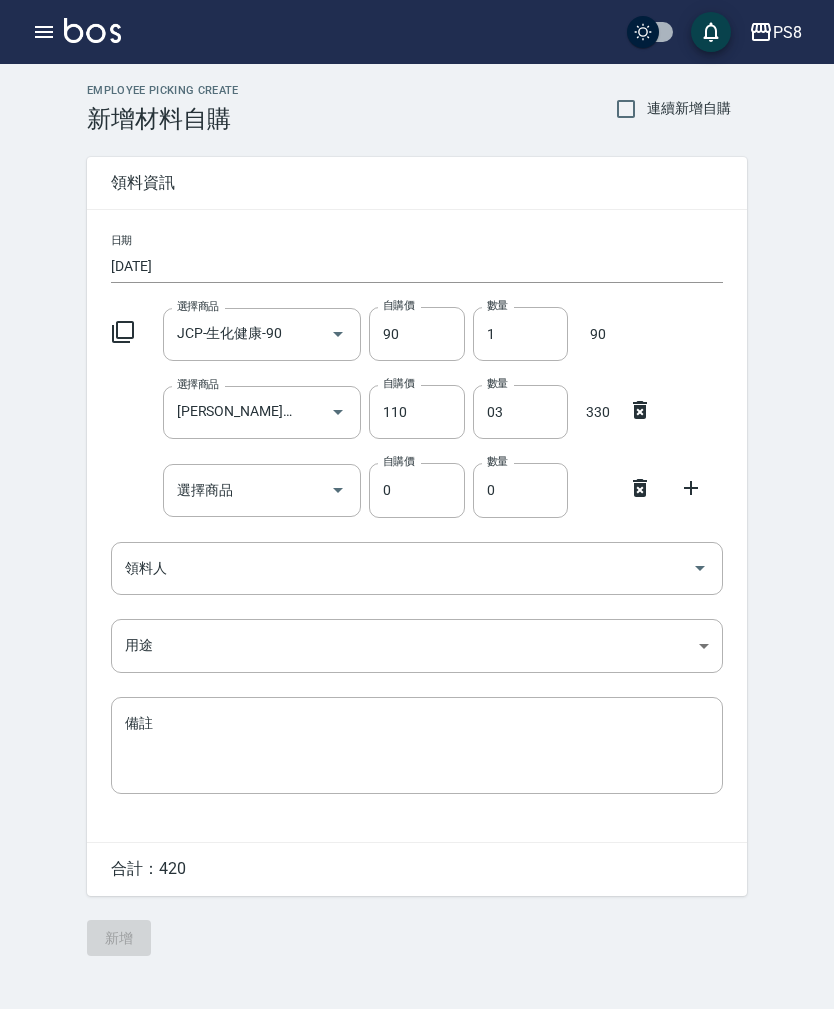 click on "03" at bounding box center (520, 412) 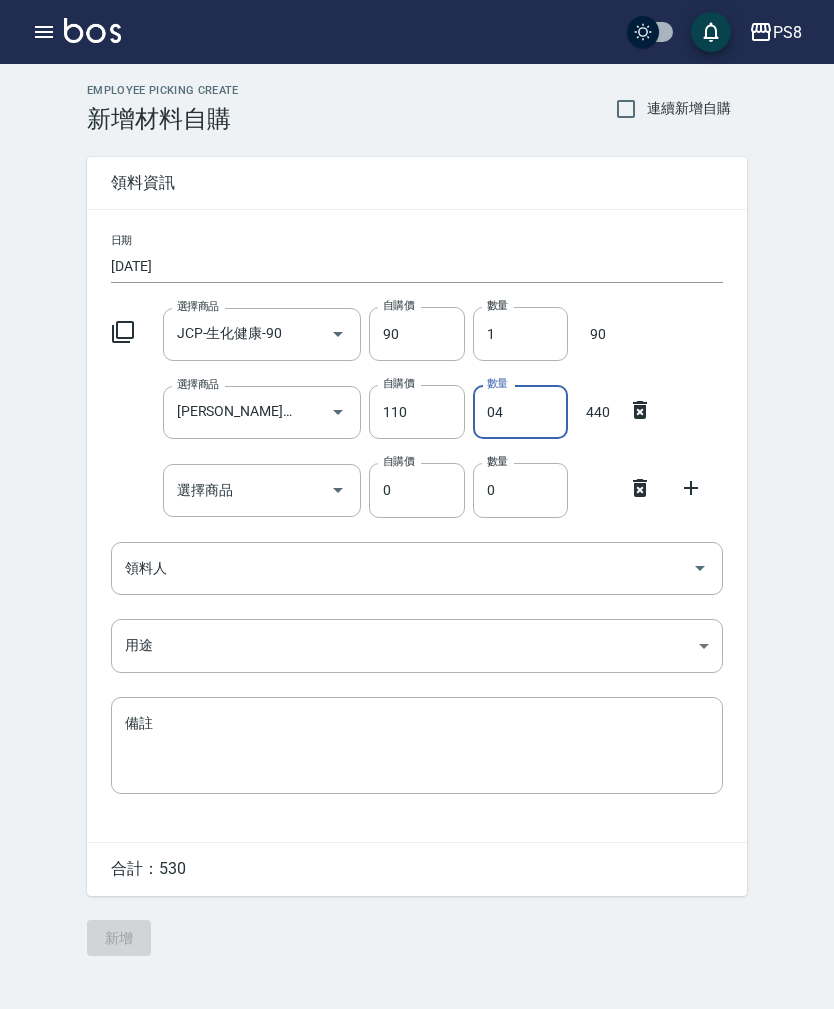 type on "04" 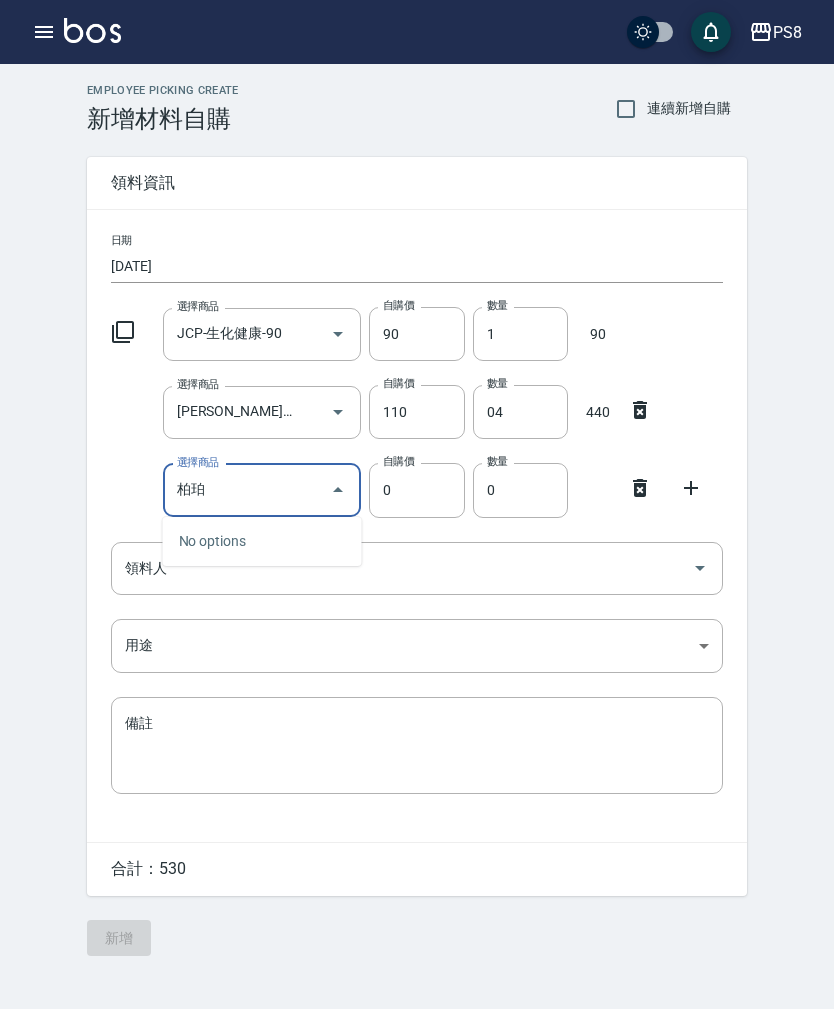type on "珀" 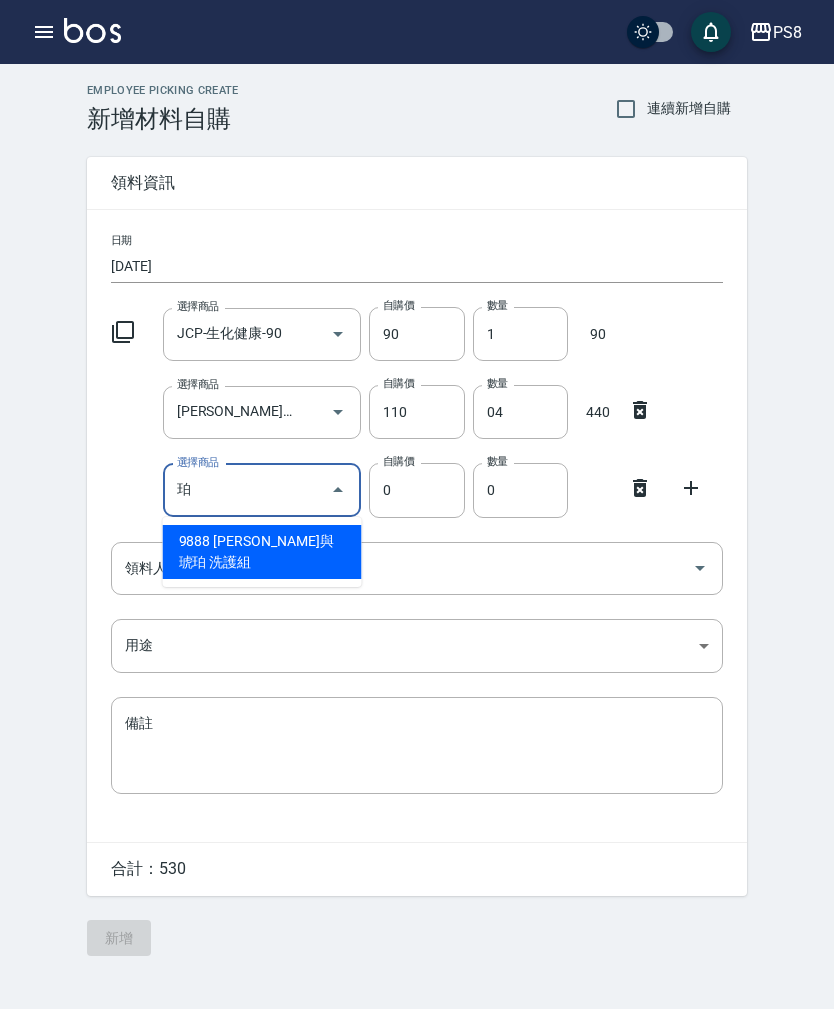 click on "珀" at bounding box center [247, 490] 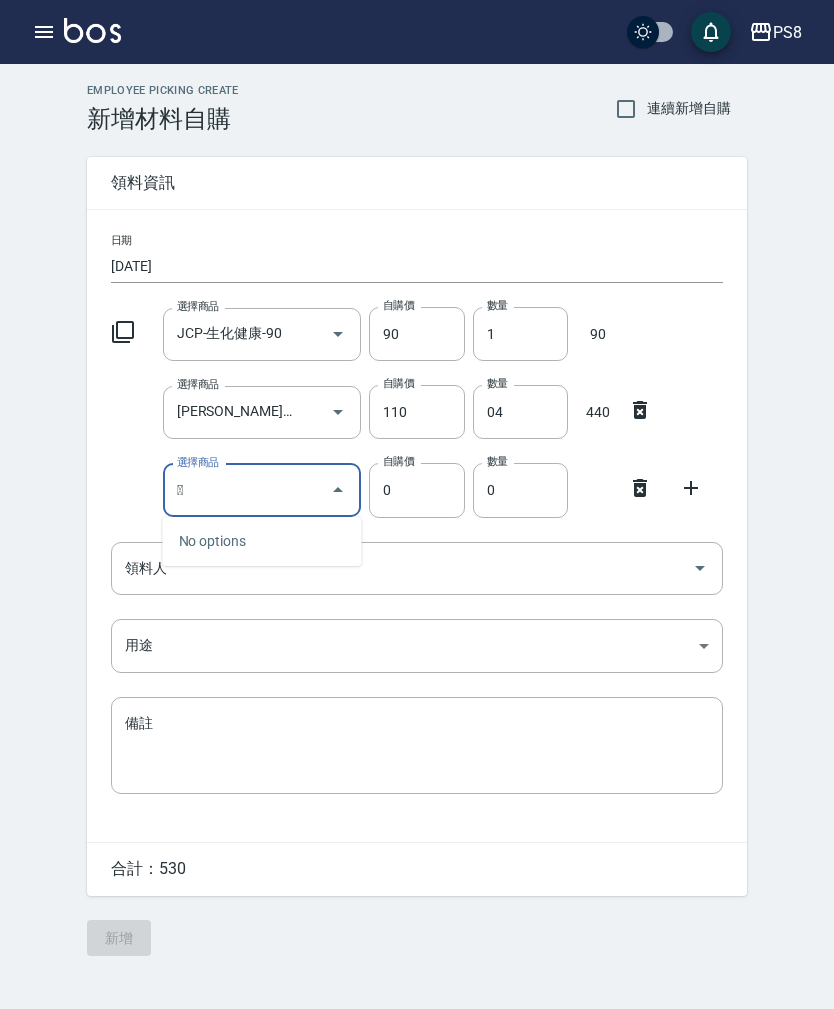 type on "珀" 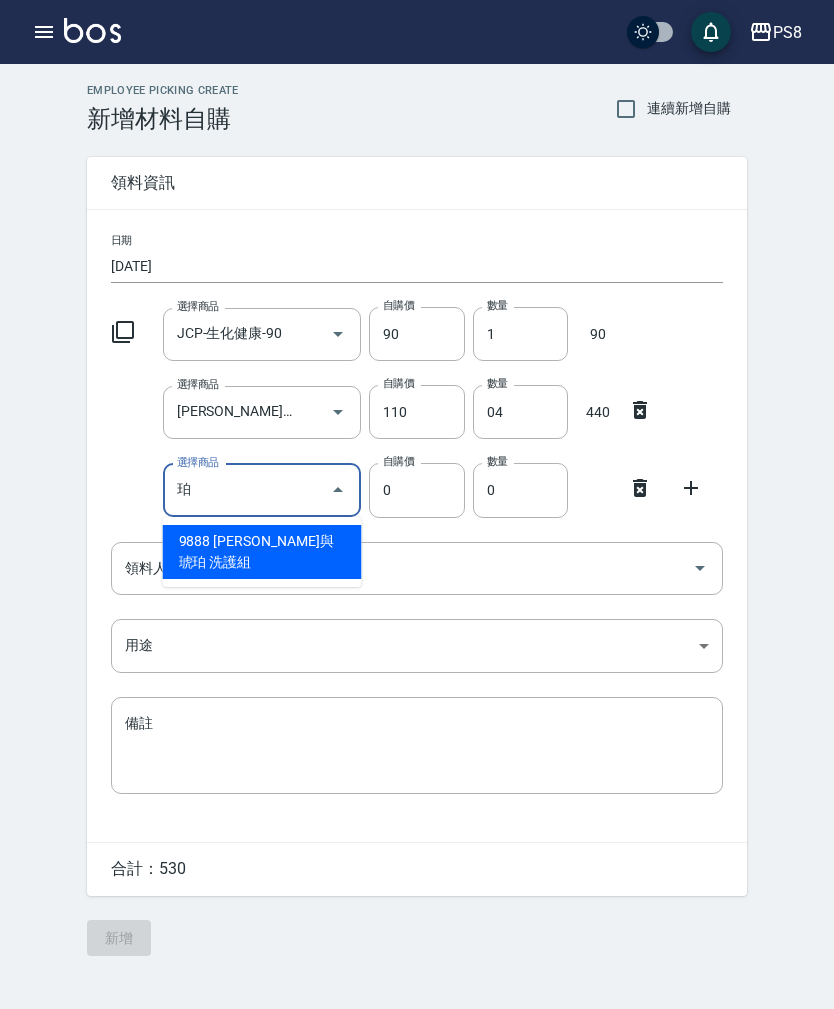 type on "𤤿" 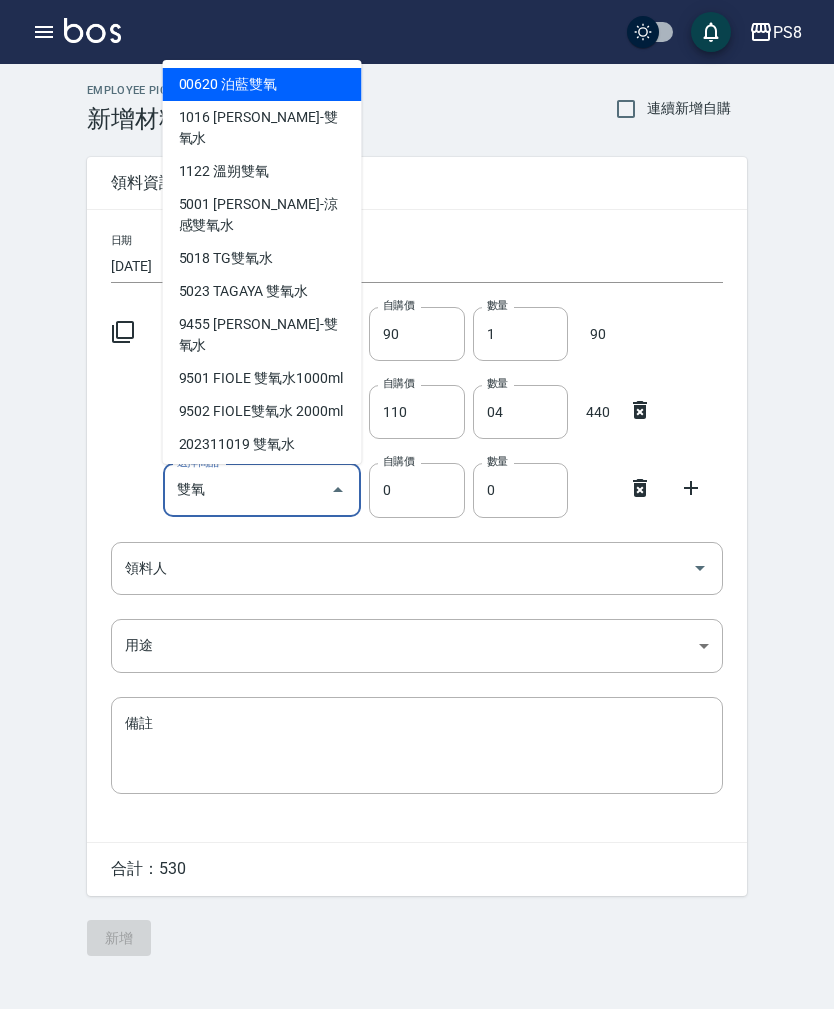 click on "00620 泊藍雙氧" at bounding box center (262, 84) 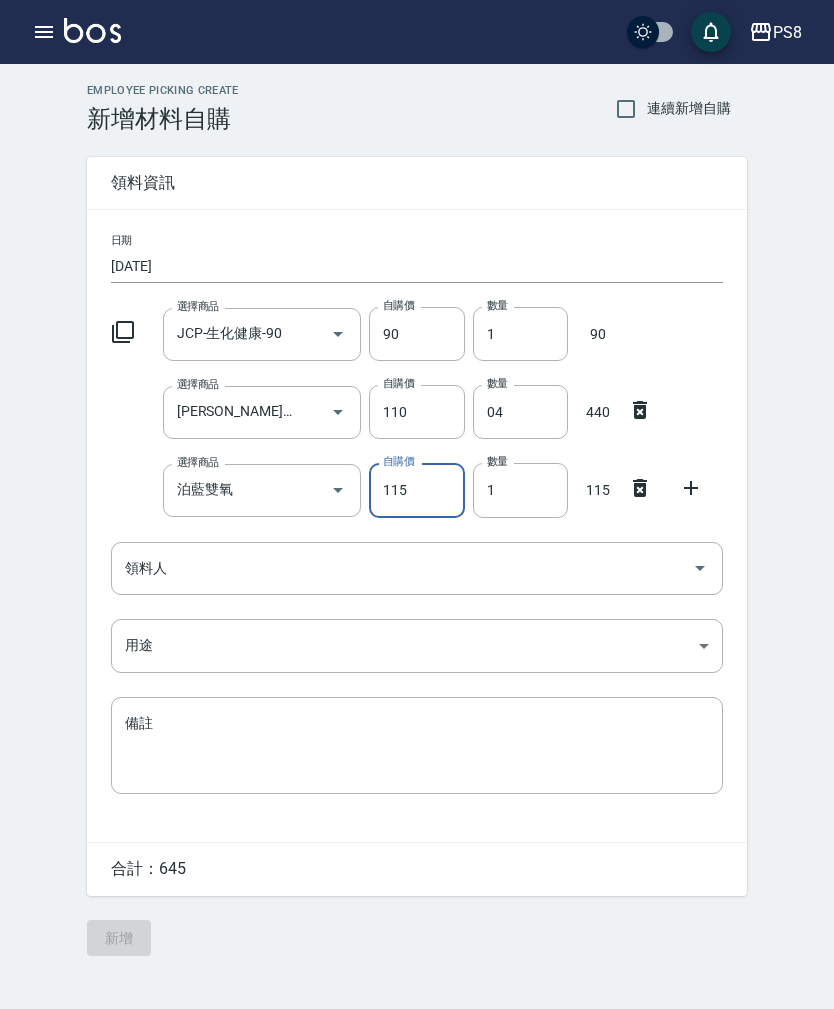 click on "1" at bounding box center [520, 490] 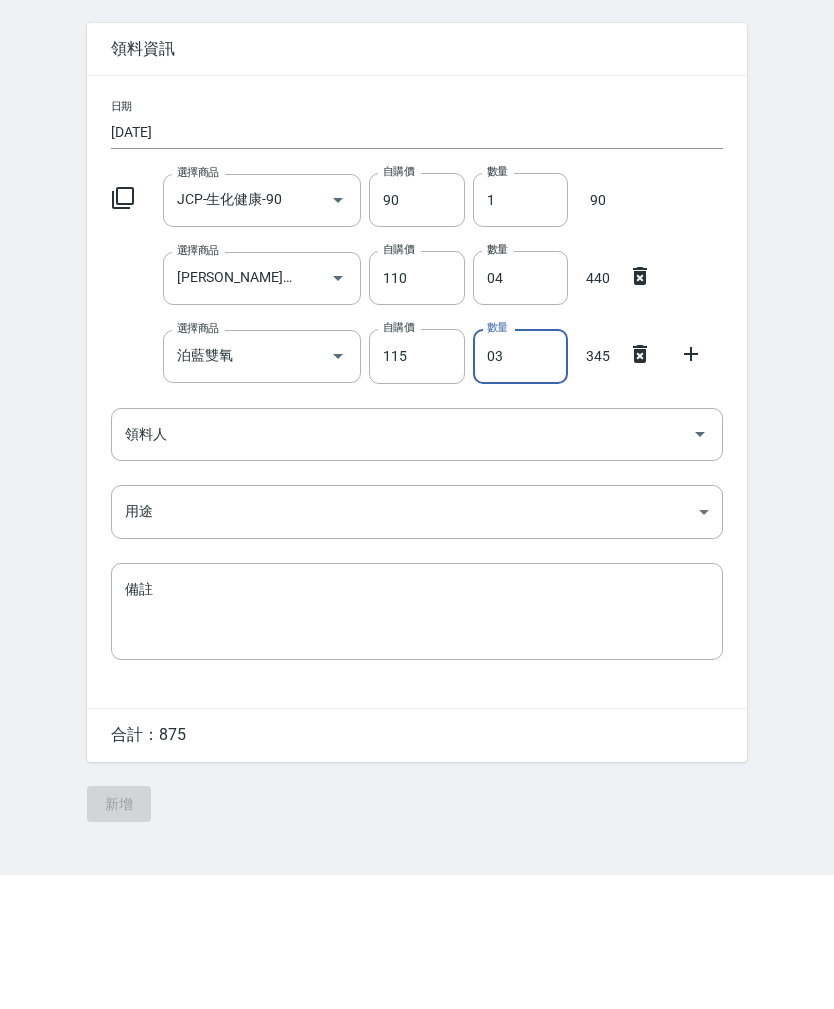 type on "03" 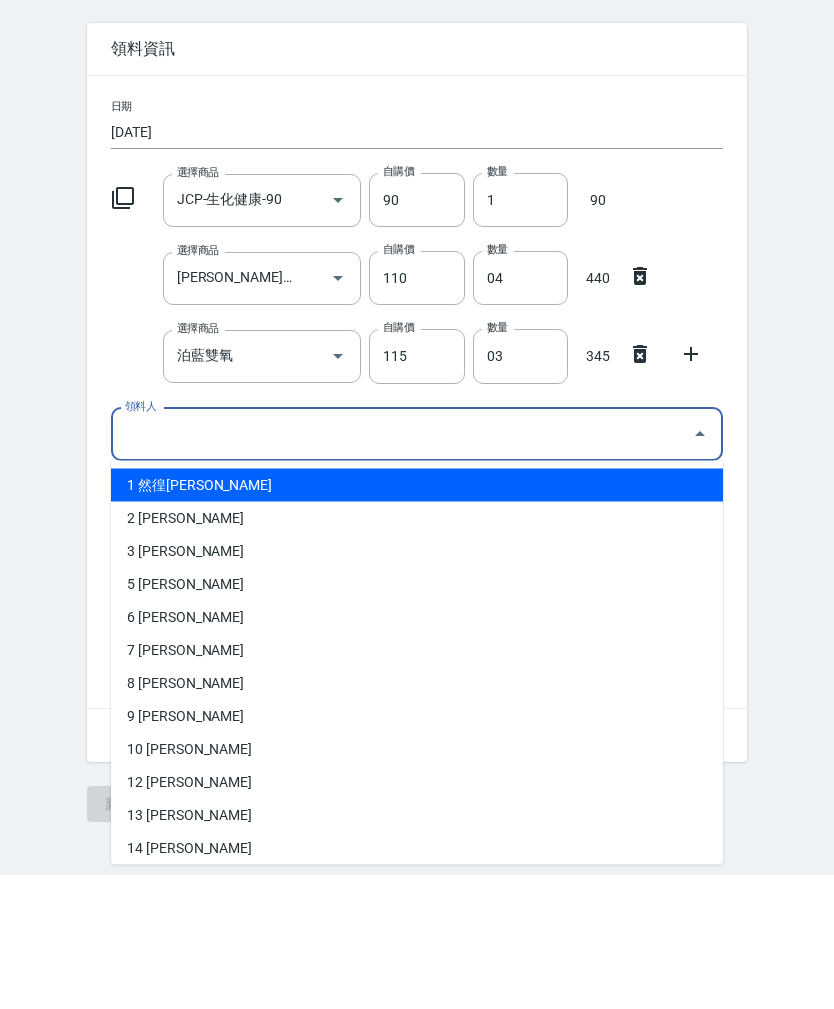 click on "1 然徨[PERSON_NAME]" at bounding box center [417, 619] 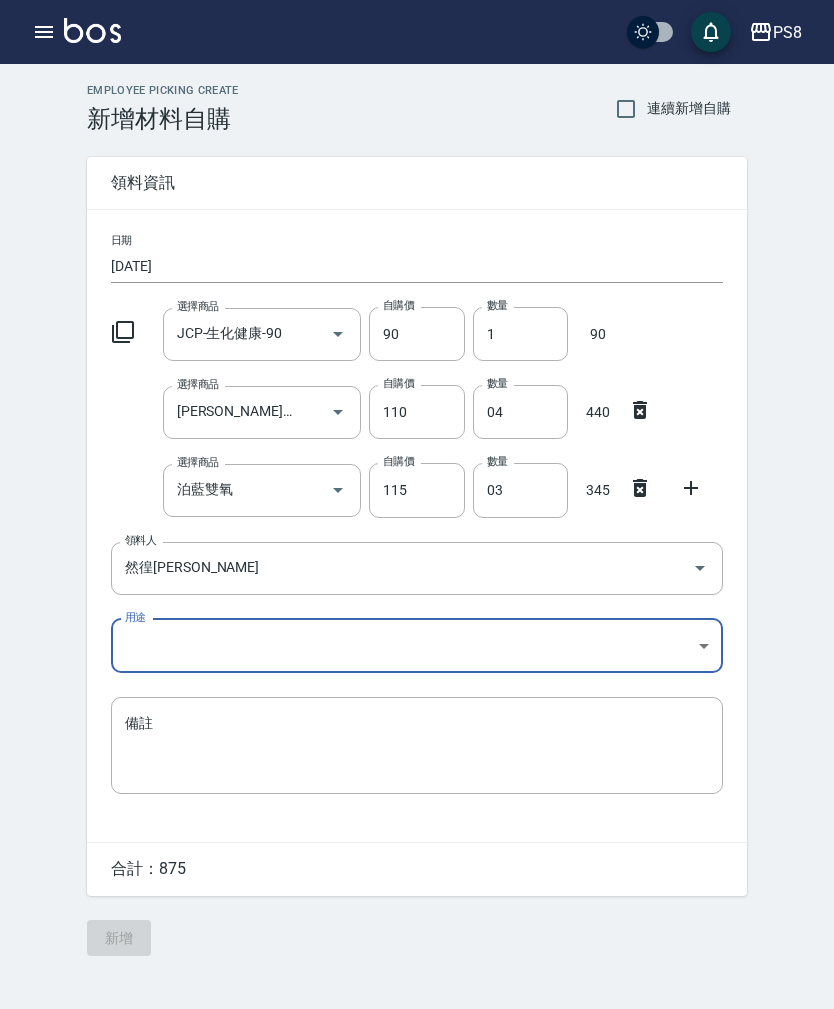 click on "PS8 登出 櫃檯作業 打帳單 帳單列表 掛單列表 座位開單 營業儀表板 現金收支登錄 高階收支登錄 材料自購登錄 每日結帳 排班表 現場電腦打卡 掃碼打卡 預約管理 預約管理 單日預約紀錄 單週預約紀錄 報表及分析 報表目錄 消費分析儀表板 店家區間累計表 店家日報表 店家排行榜 互助日報表 互助月報表 互助排行榜 互助點數明細 互助業績報表 全店業績分析表 每日業績分析表 營業統計分析表 營業項目月分析表 設計師業績表 設計師日報表 設計師業績分析表 設計師業績月報表 設計師抽成報表 設計師排行榜 商品銷售排行榜 商品消耗明細 商品進銷貨報表 商品庫存表 商品庫存盤點表 會員卡銷售報表 服務扣項明細表 單一服務項目查詢 店販抽成明細 店販分類抽成明細 顧客入金餘額表 顧客卡券餘額表 每日非現金明細 每日收支明細 收支分類明細表 收支匯款表 損益表 1" at bounding box center (417, 504) 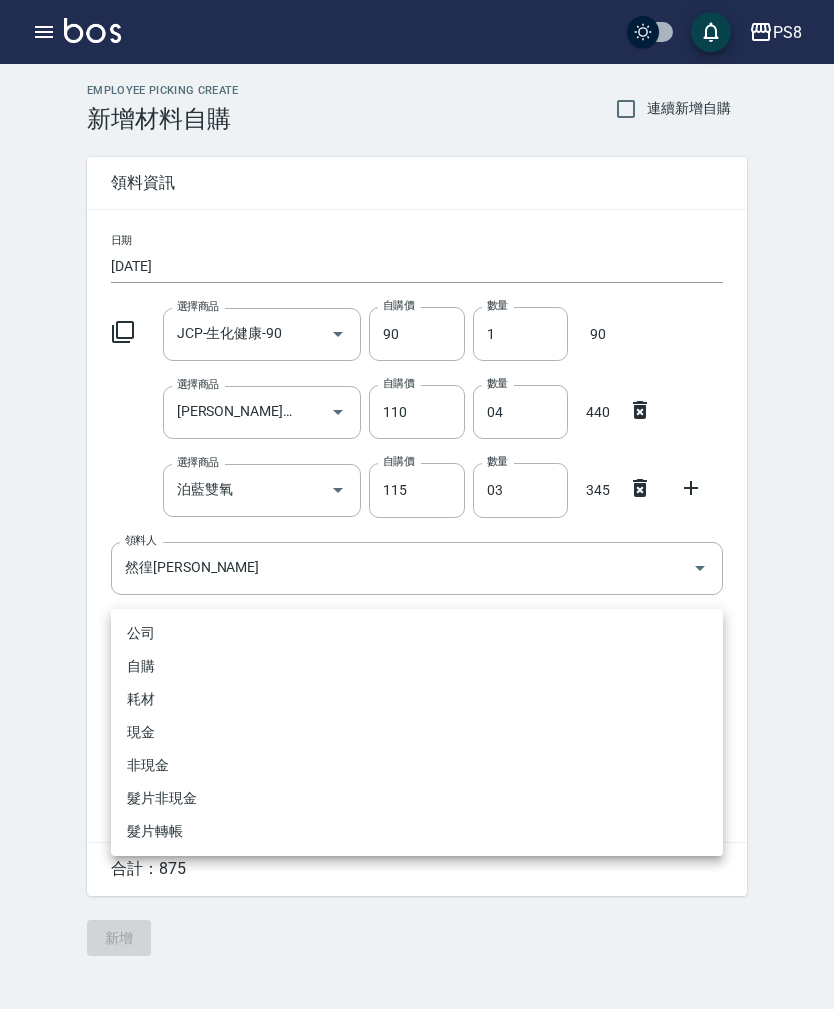 click on "自購" at bounding box center (417, 666) 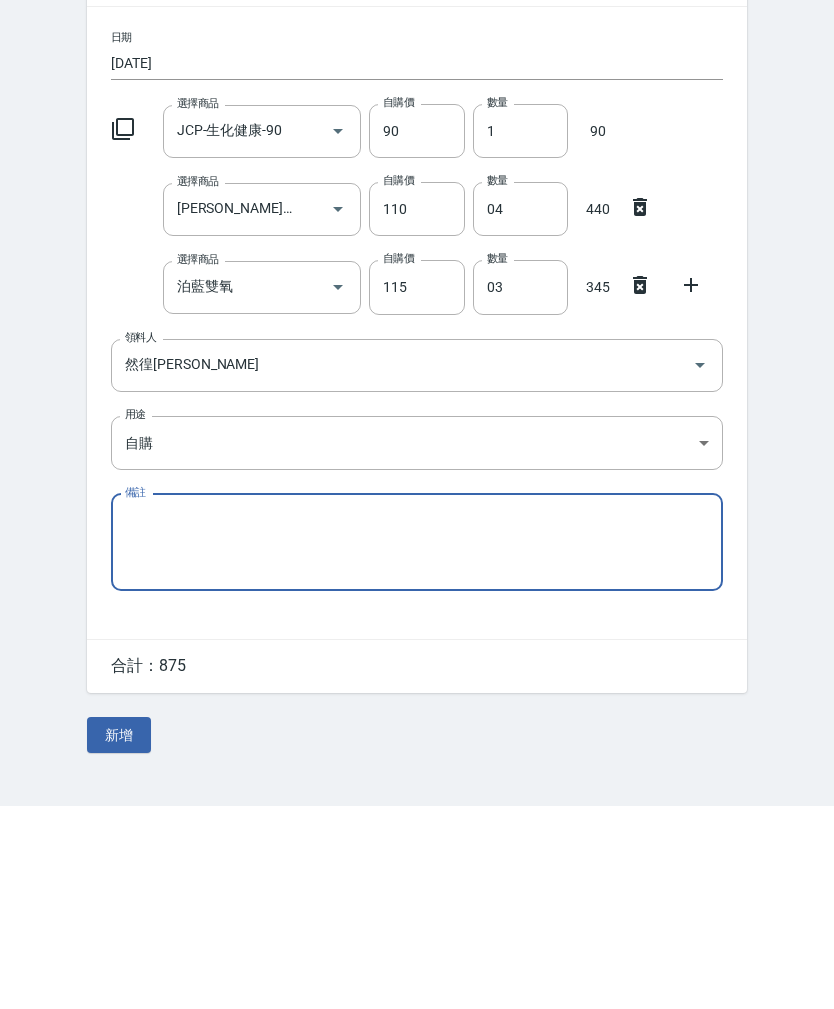 click 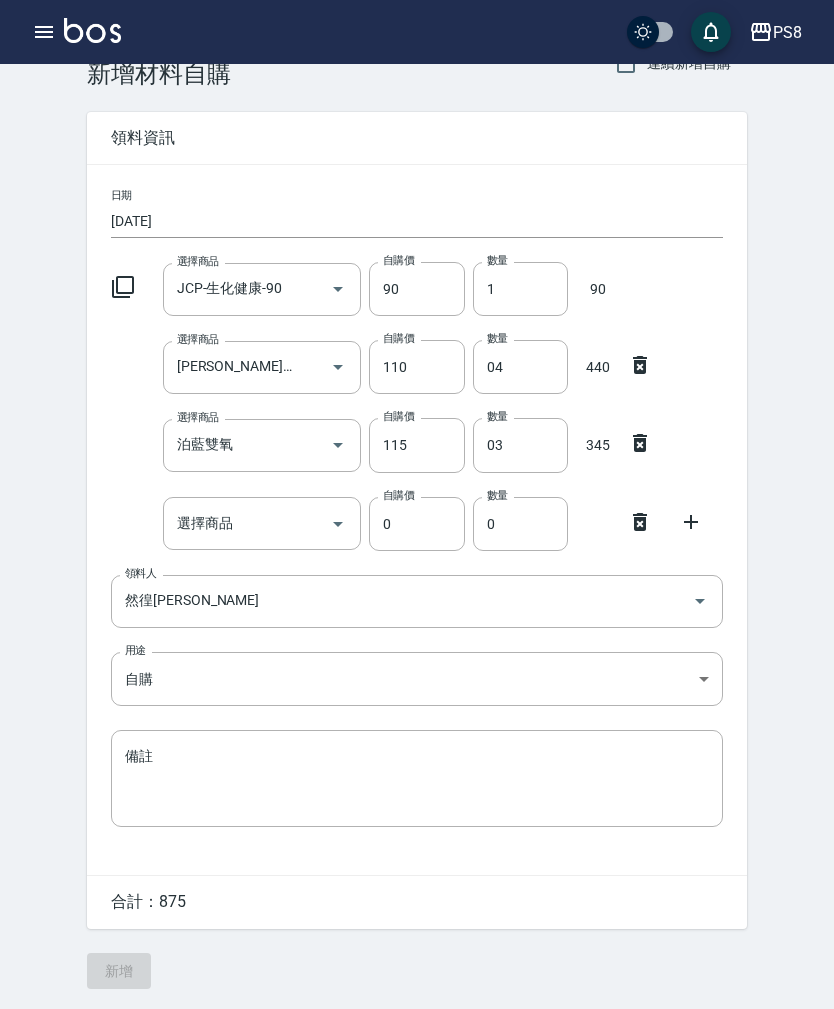 click on "選擇商品" at bounding box center (247, 523) 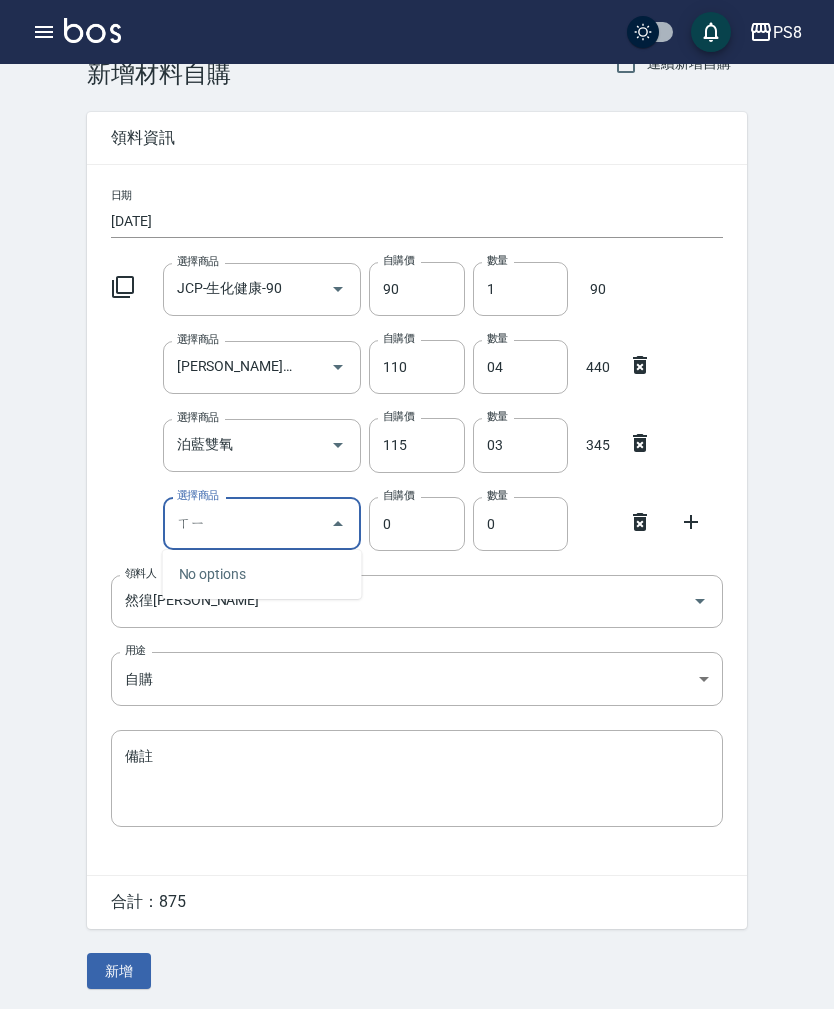 type on "洗" 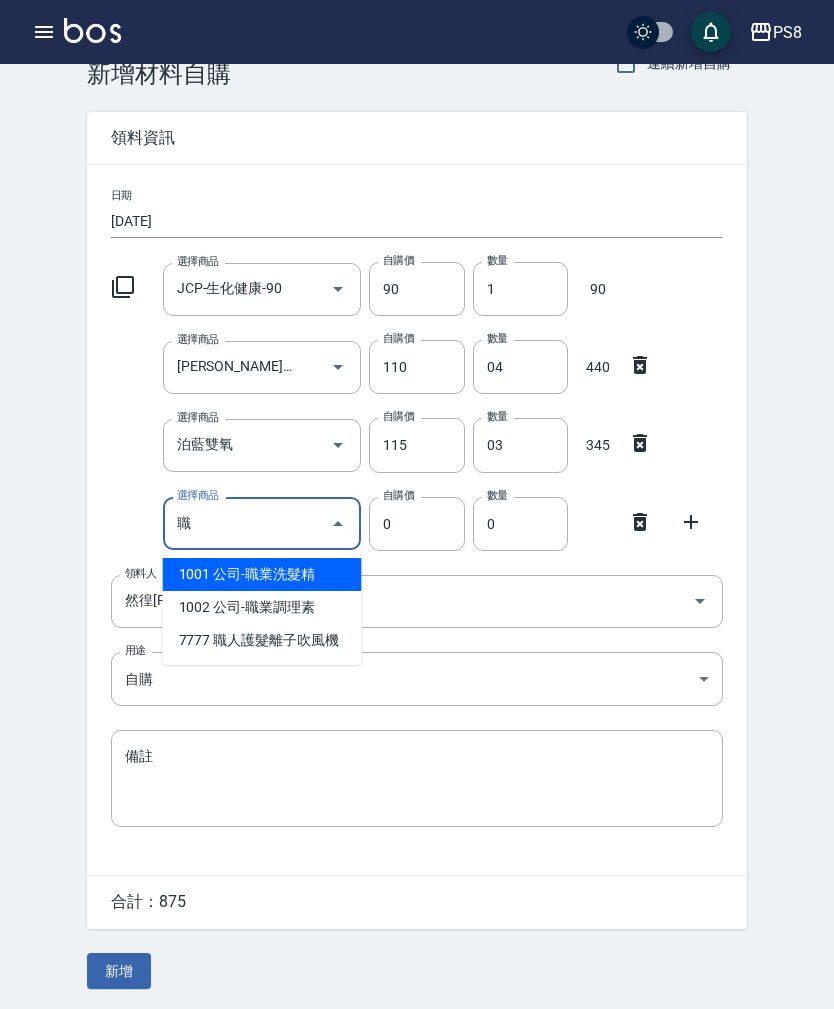 click on "1001 公司-職業洗髮精" at bounding box center [262, 574] 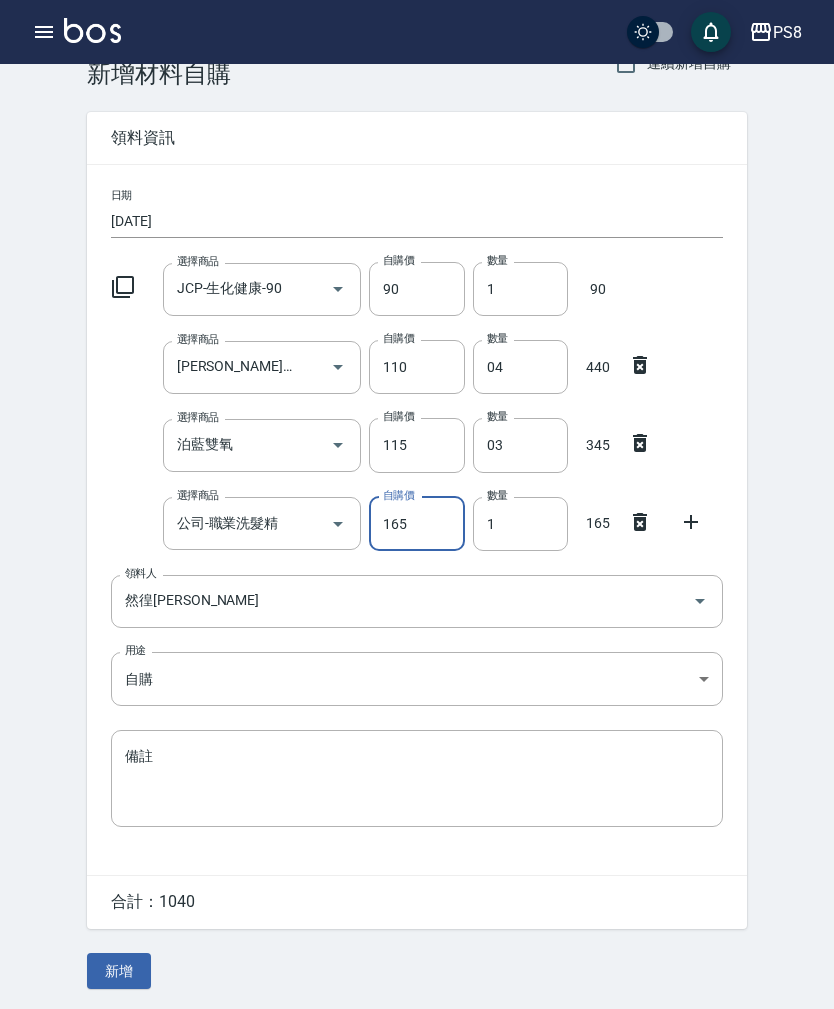 click on "1" at bounding box center [520, 524] 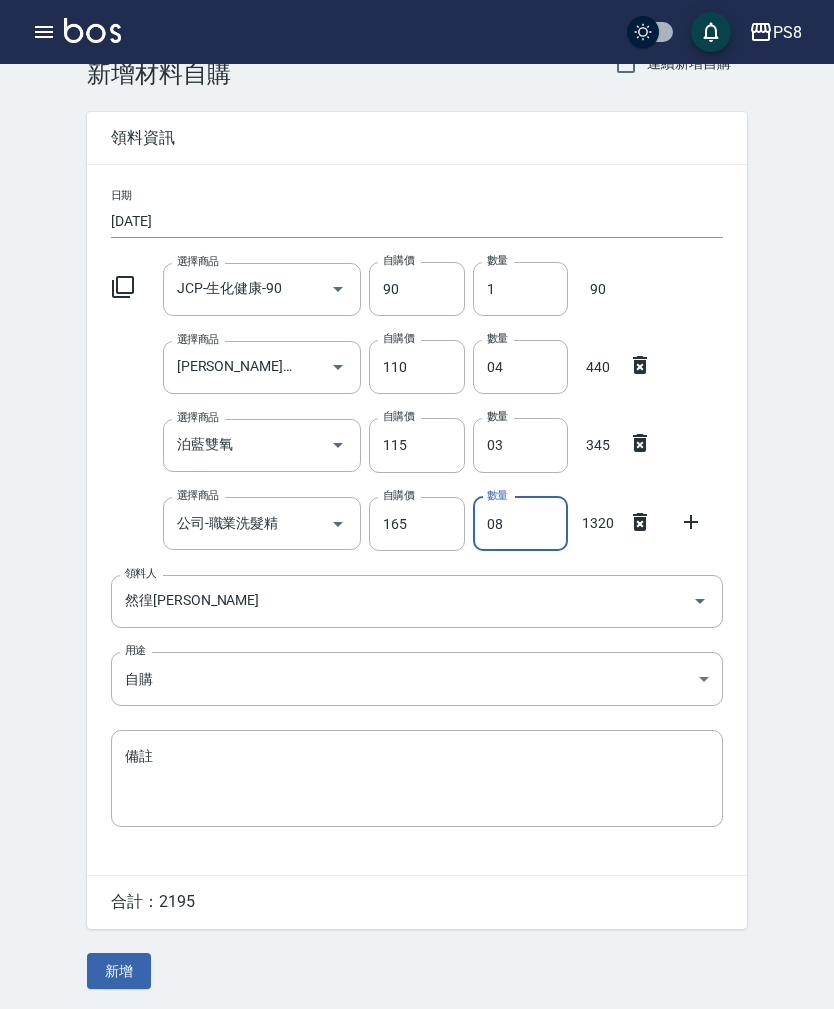 type on "08" 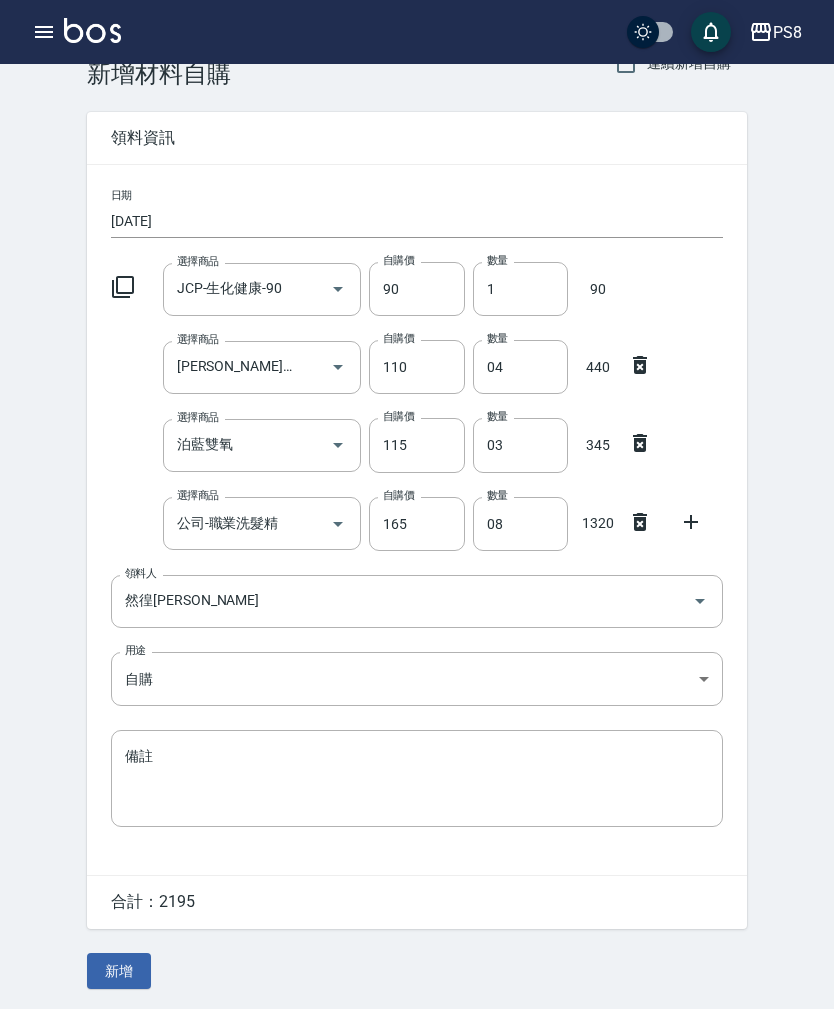 click on "新增" at bounding box center (119, 971) 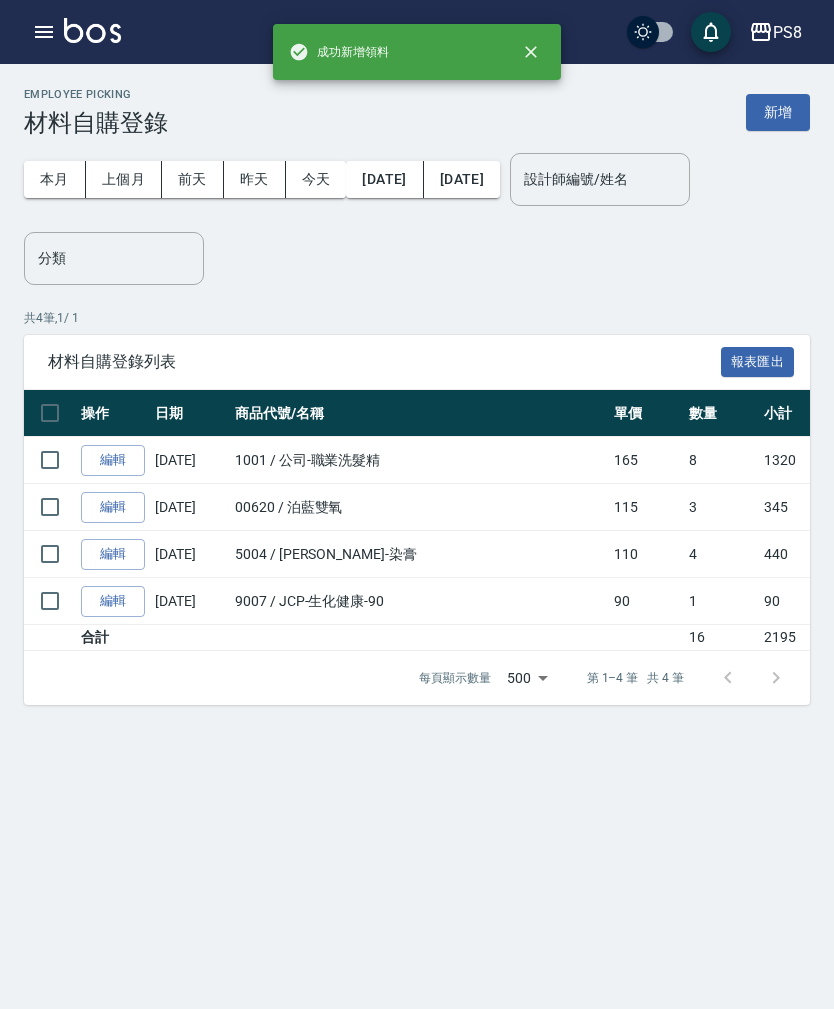 scroll, scrollTop: 0, scrollLeft: 0, axis: both 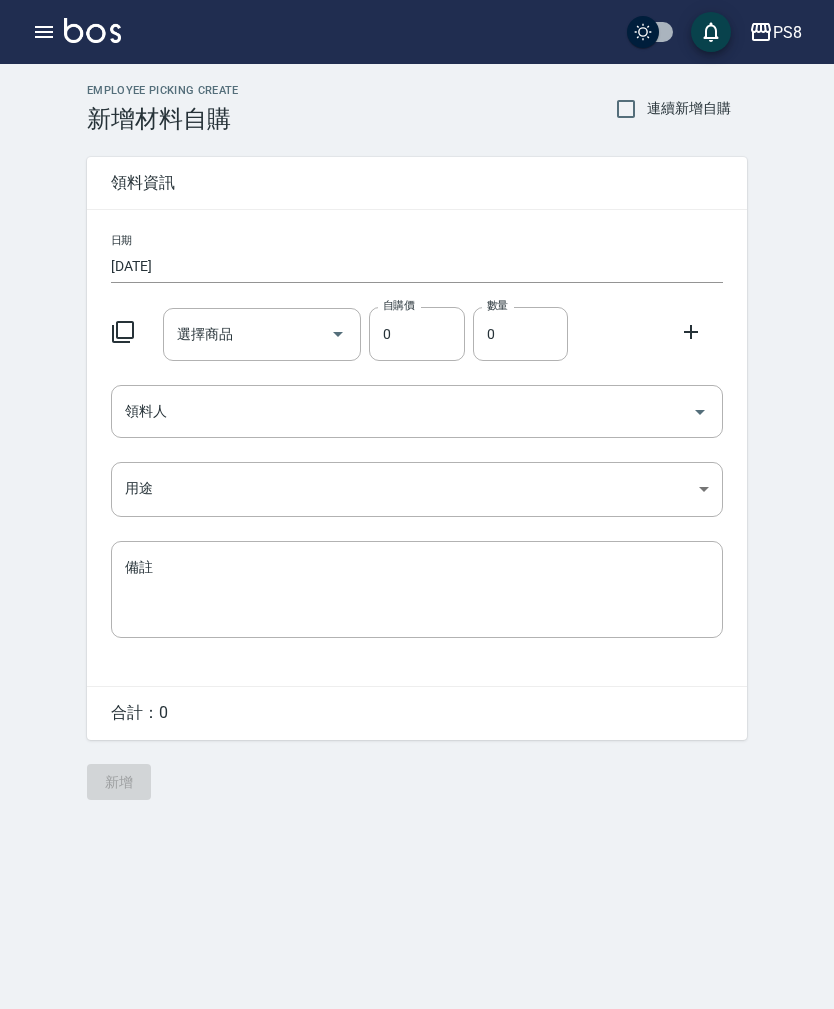 click on "選擇商品" at bounding box center (247, 334) 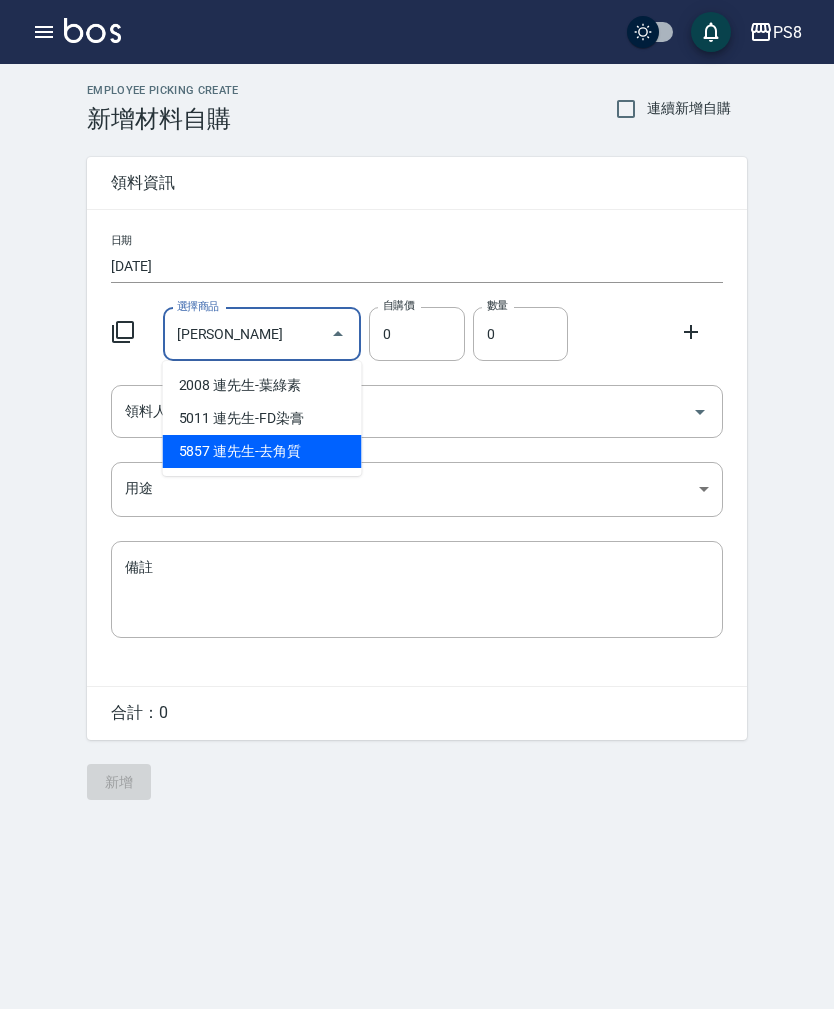 click on "5857 連先生-去角質" at bounding box center [262, 451] 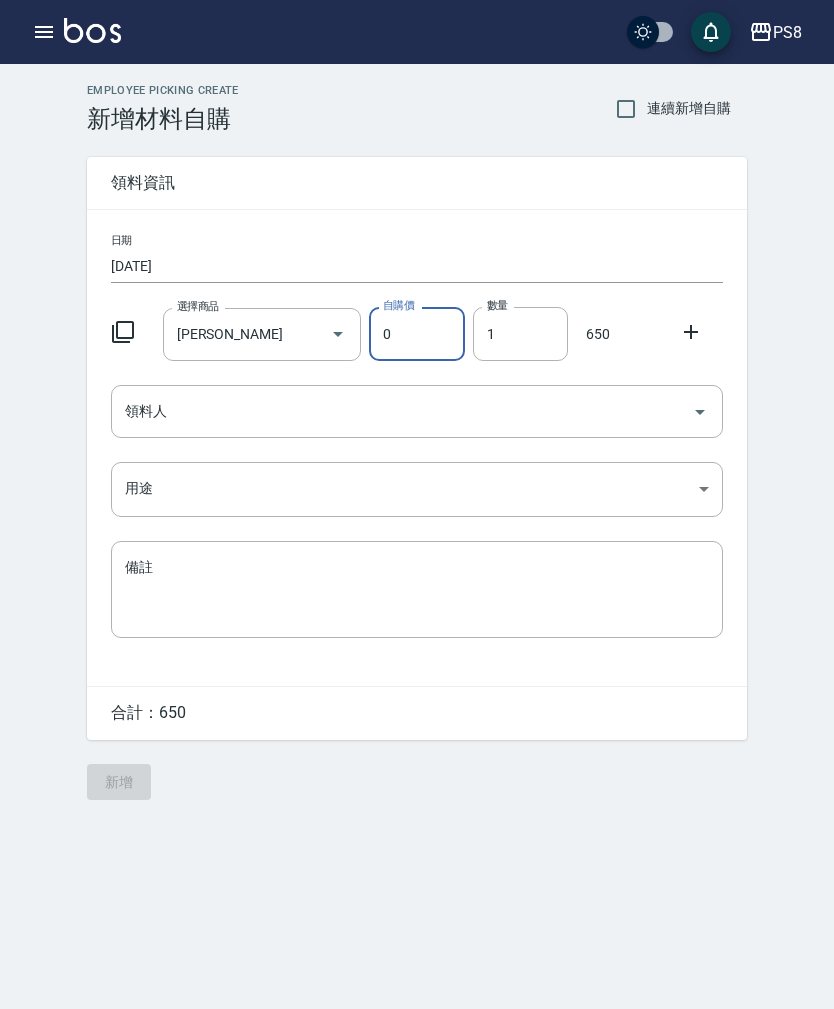 type on "連先生-去角質" 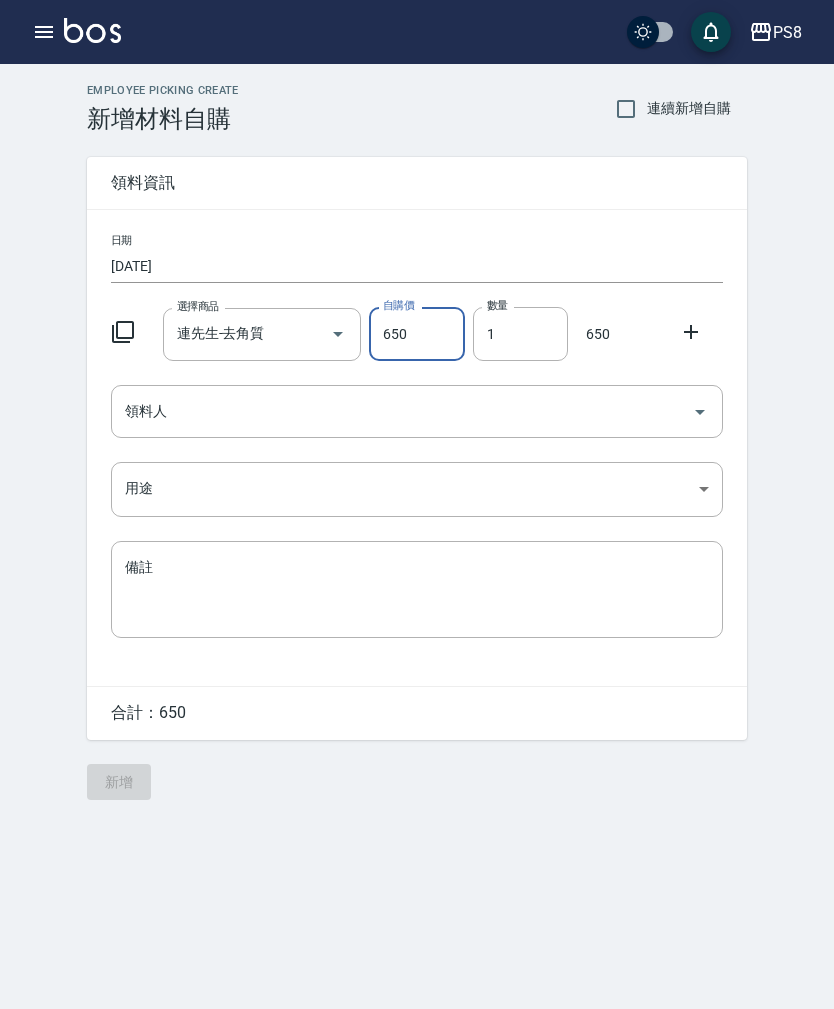 click 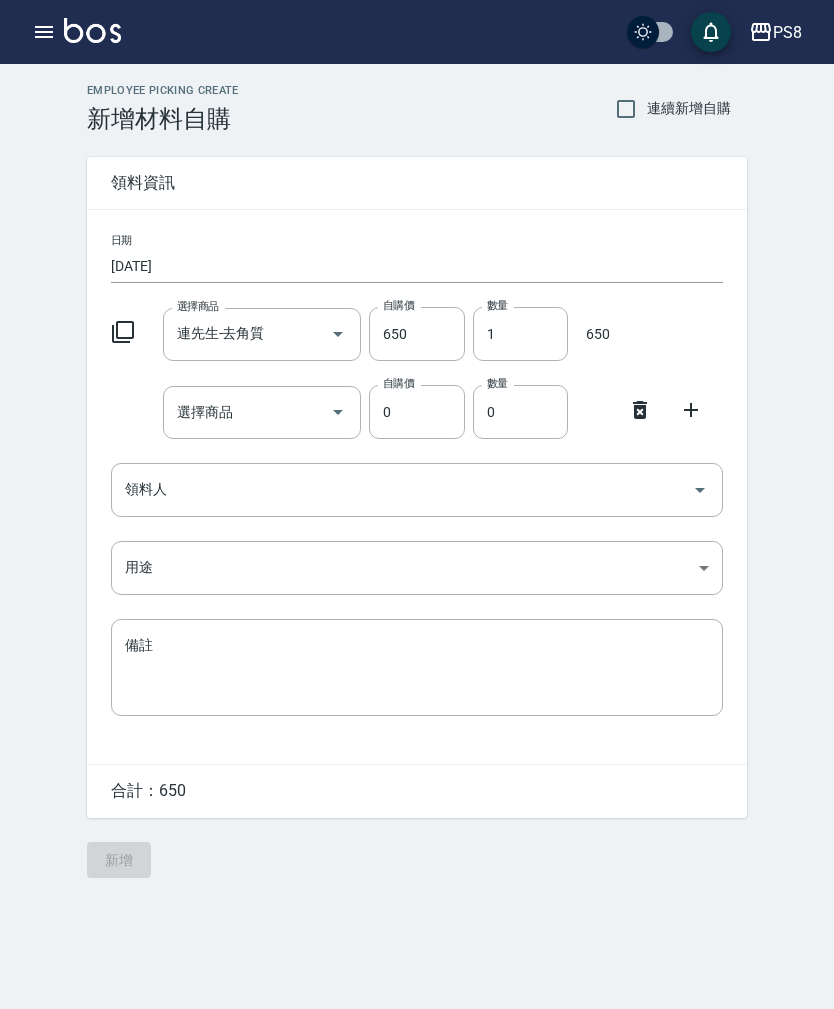 click on "選擇商品" at bounding box center (247, 412) 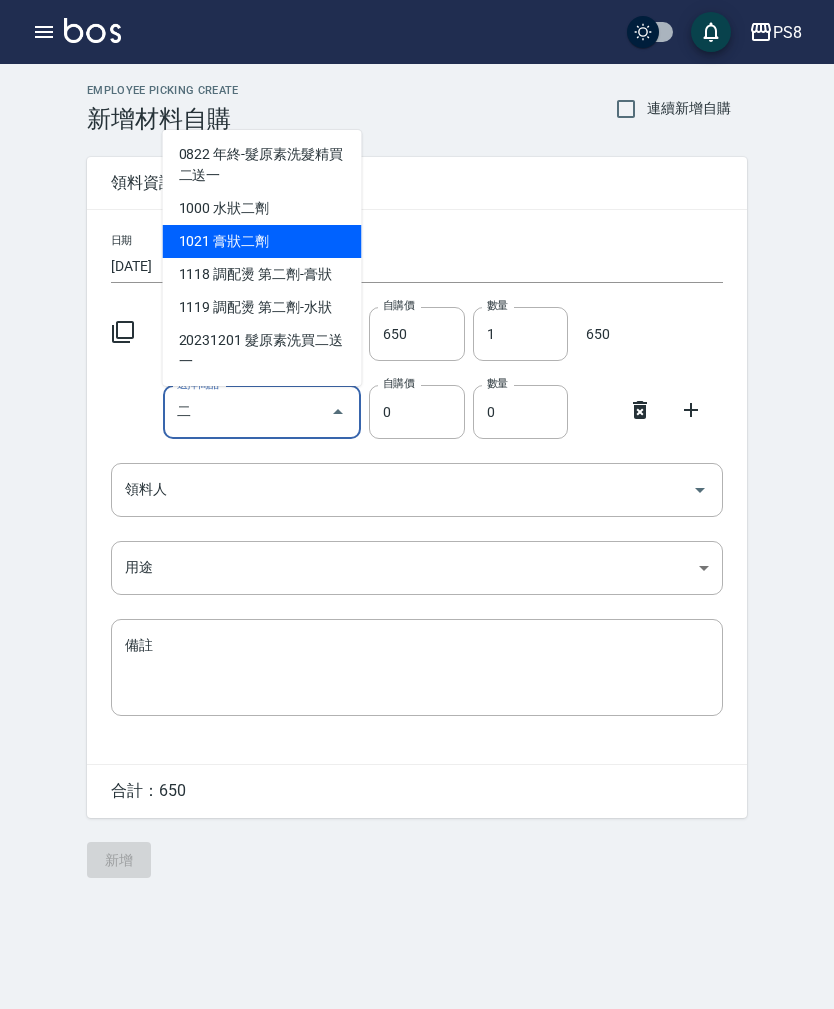click on "1021 膏狀二劑" at bounding box center [262, 241] 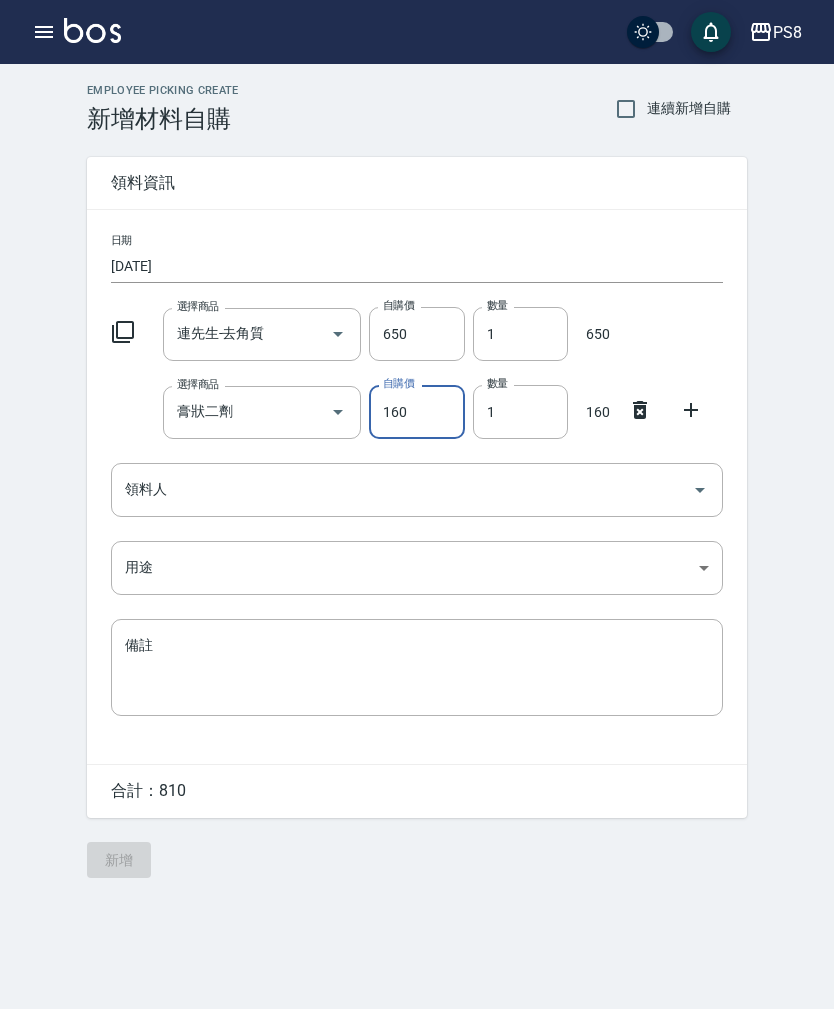 click 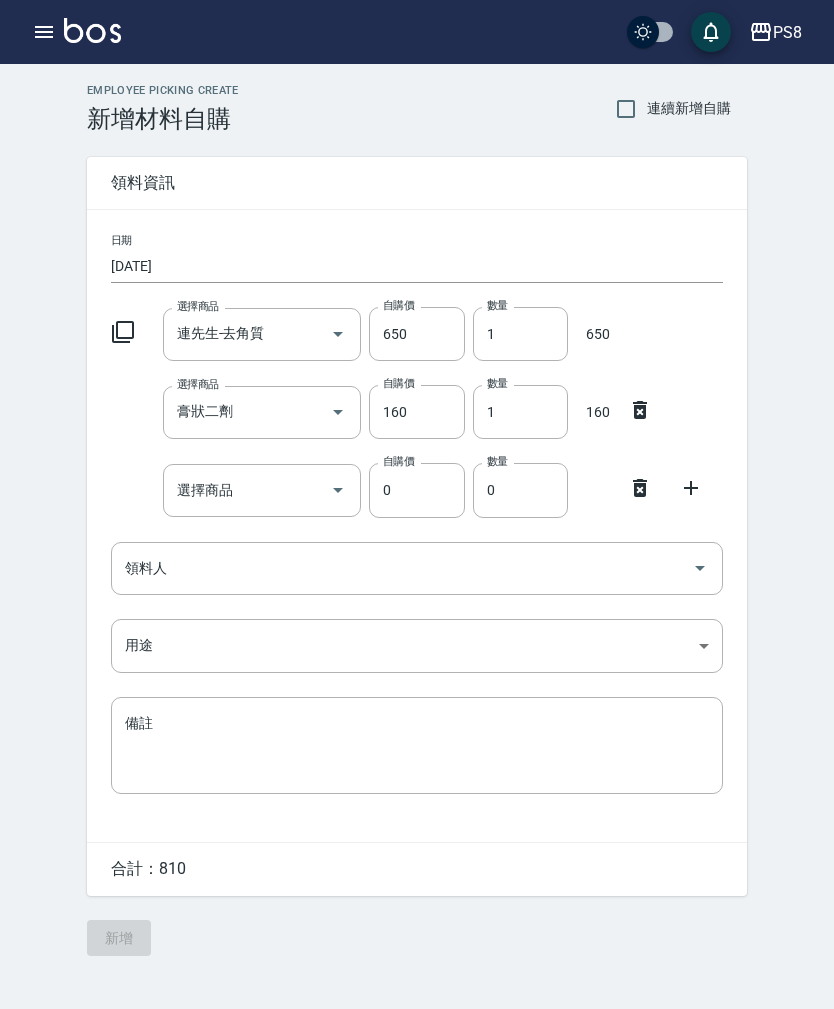click on "選擇商品" at bounding box center [247, 490] 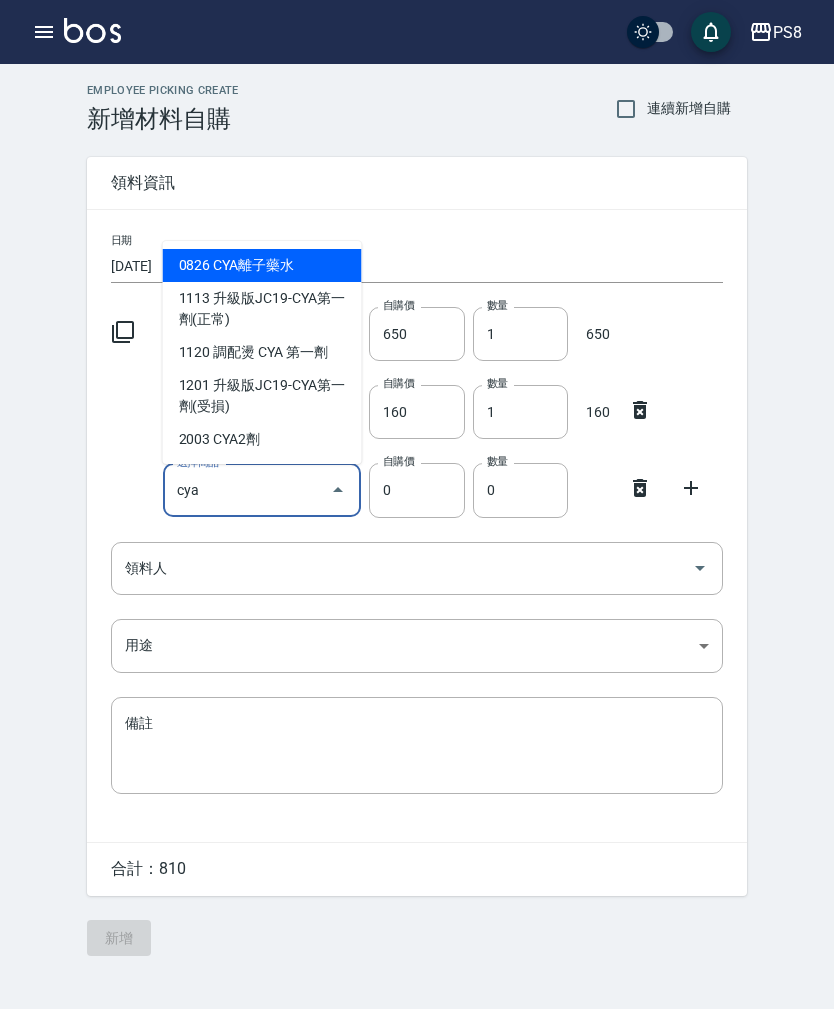 click on "0826 CYA離子藥水" at bounding box center (262, 265) 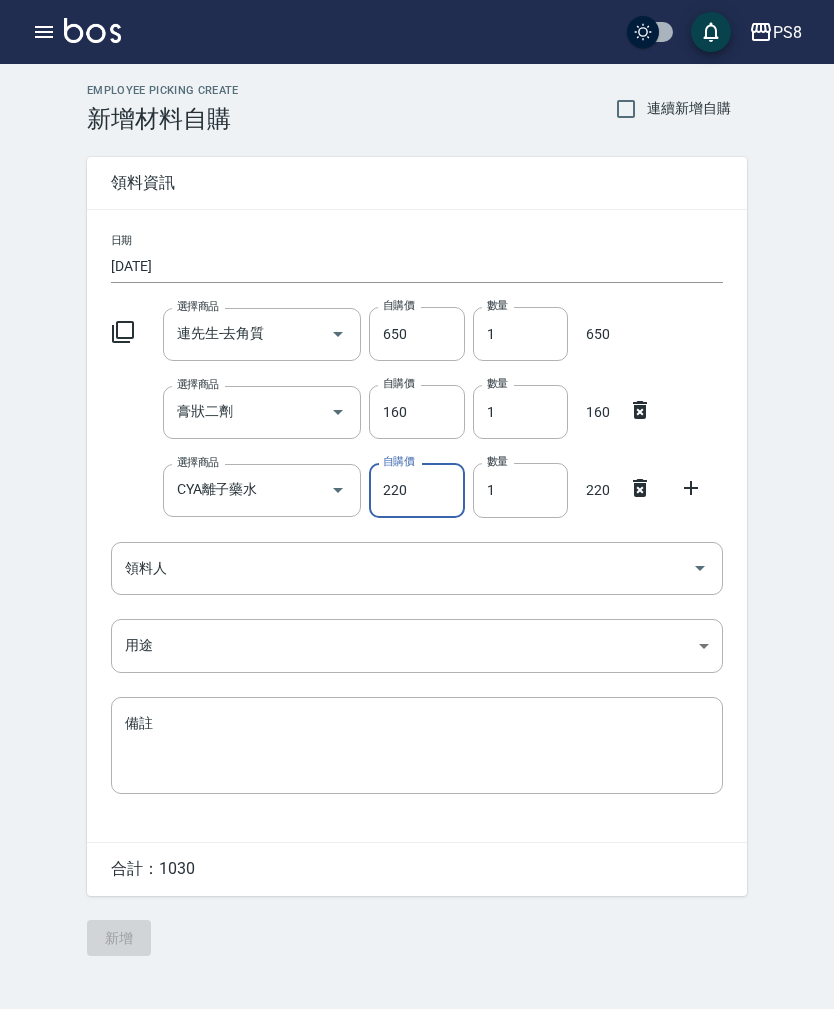click 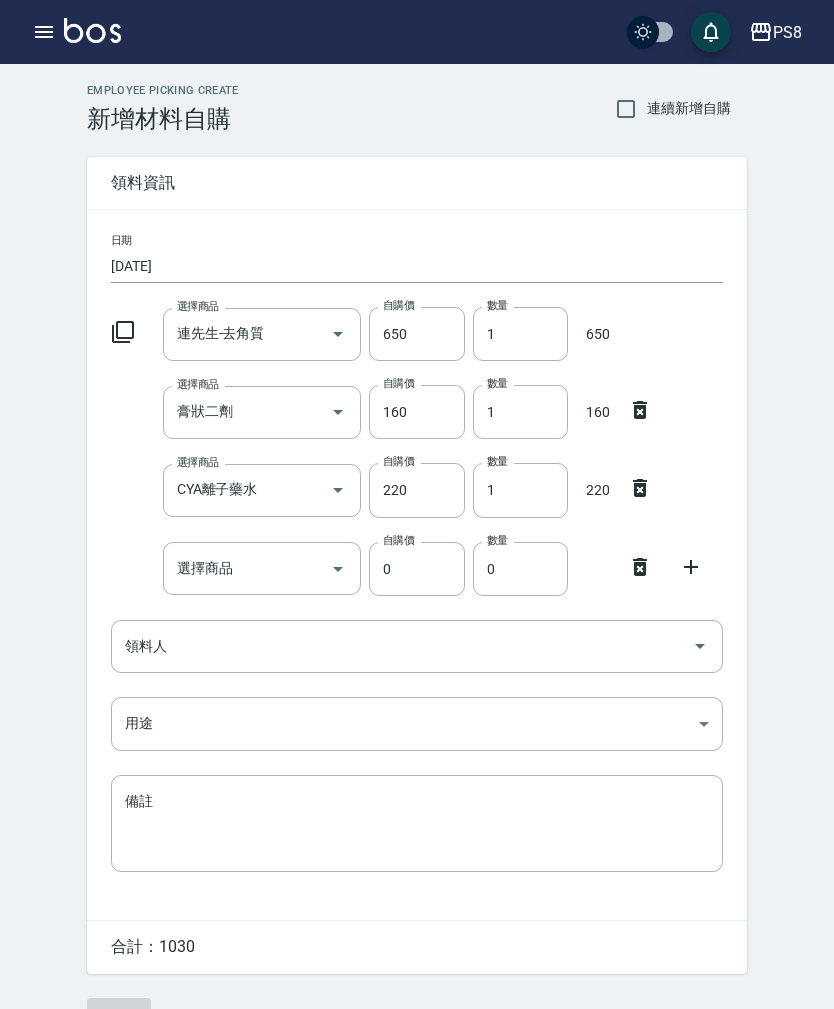 click on "選擇商品" at bounding box center (247, 568) 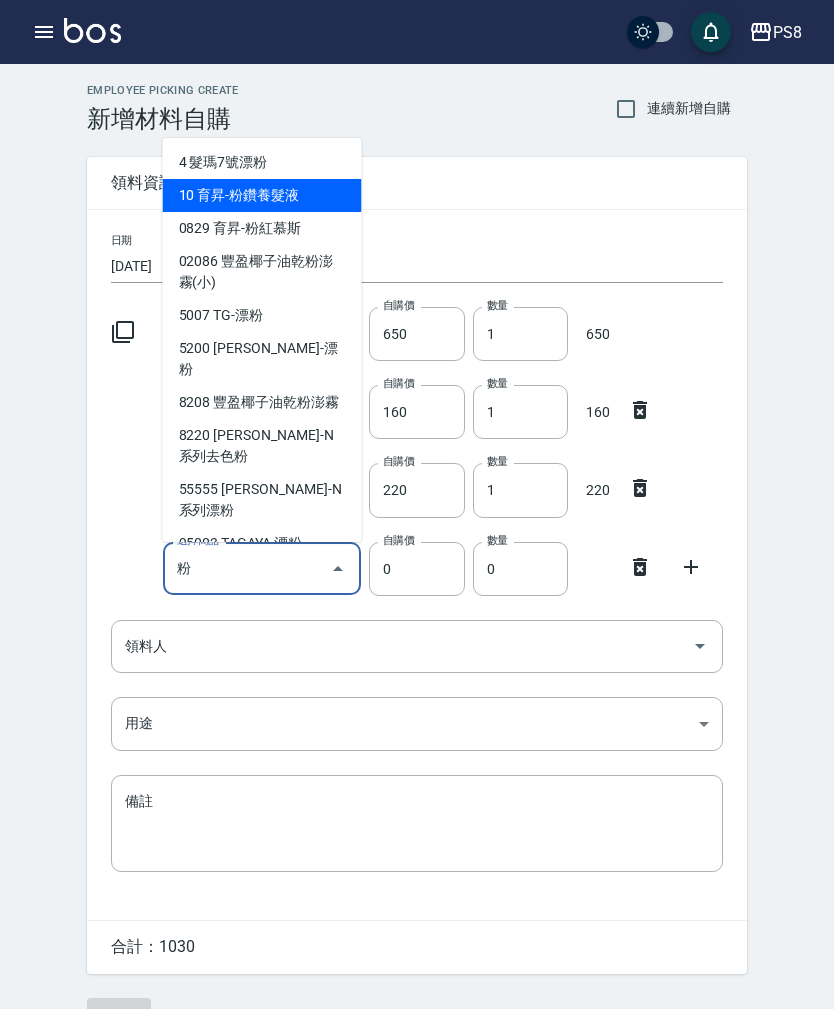 click on "10 育昇-粉鑽養髮液" at bounding box center [262, 195] 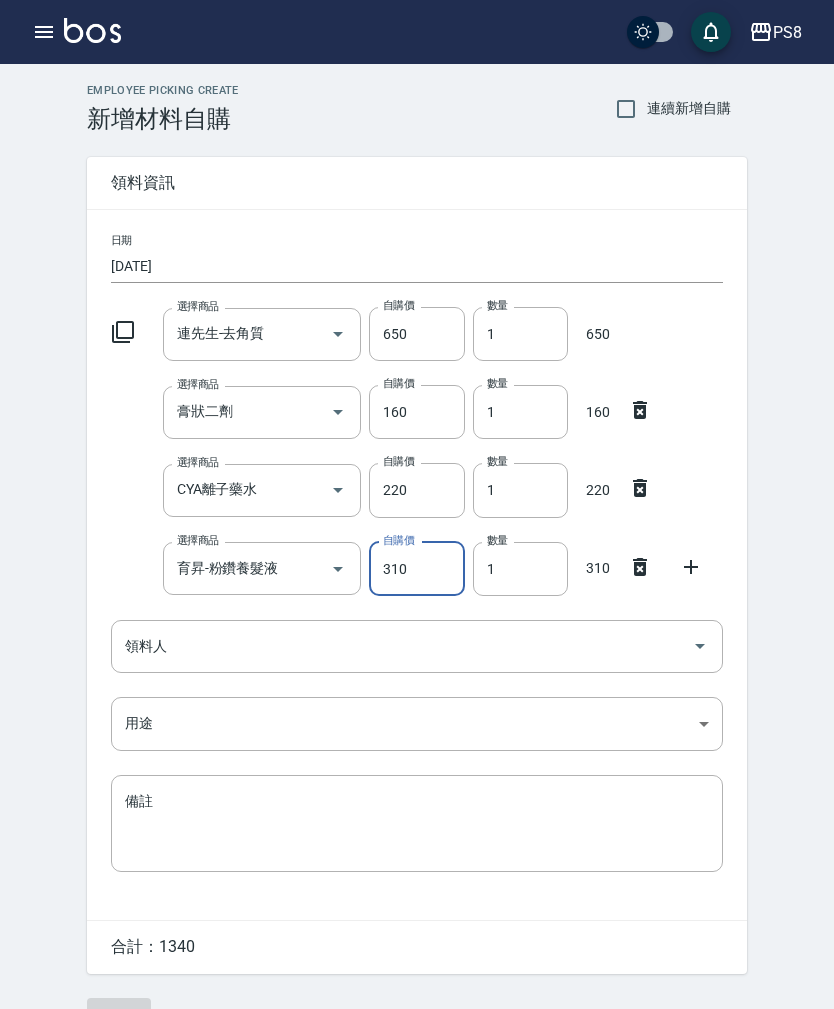 click on "1" at bounding box center (520, 569) 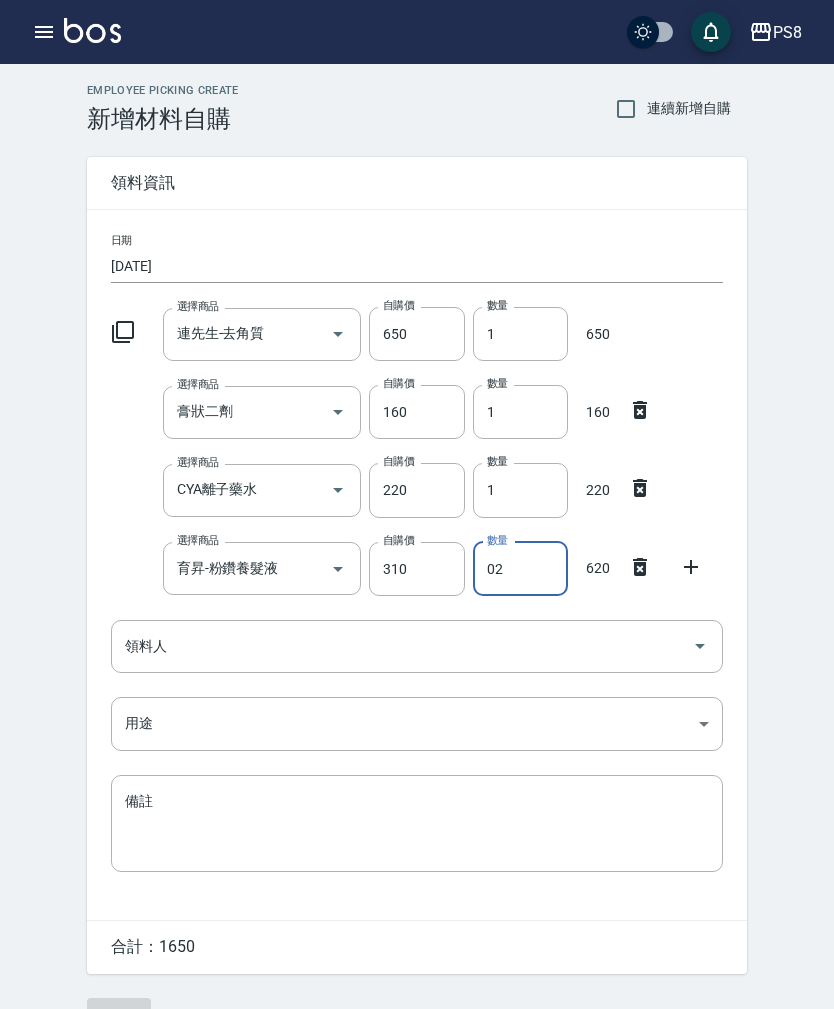 type on "02" 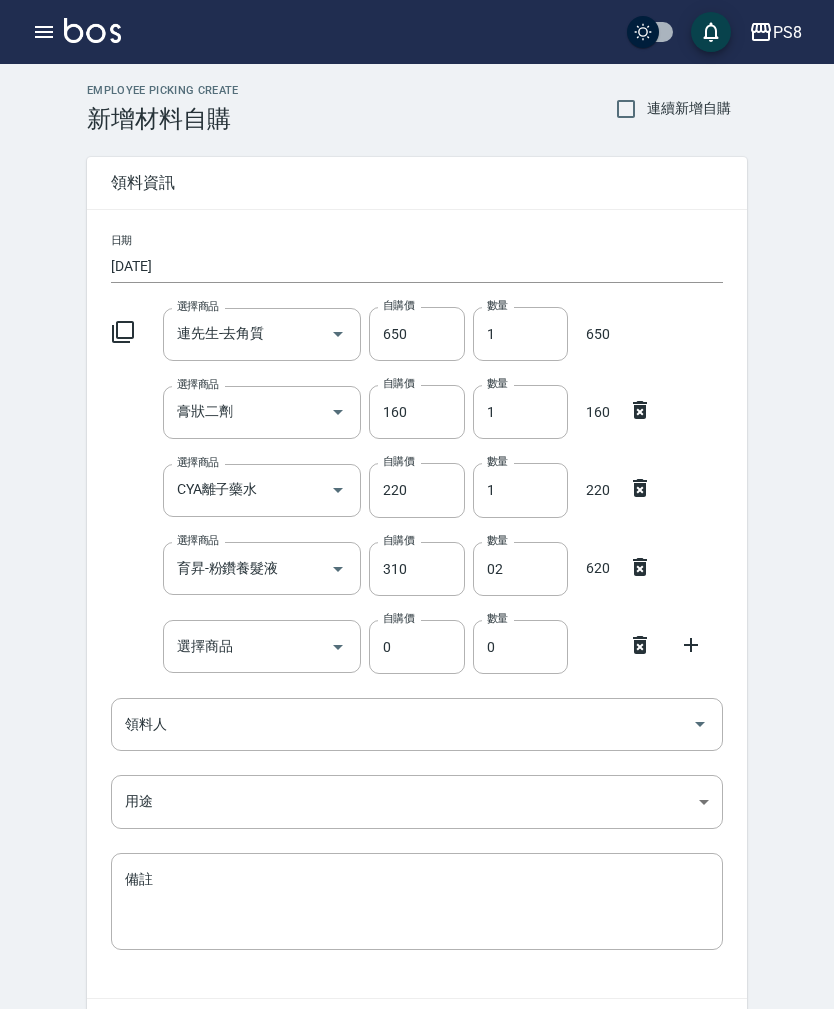 click on "選擇商品" at bounding box center (247, 646) 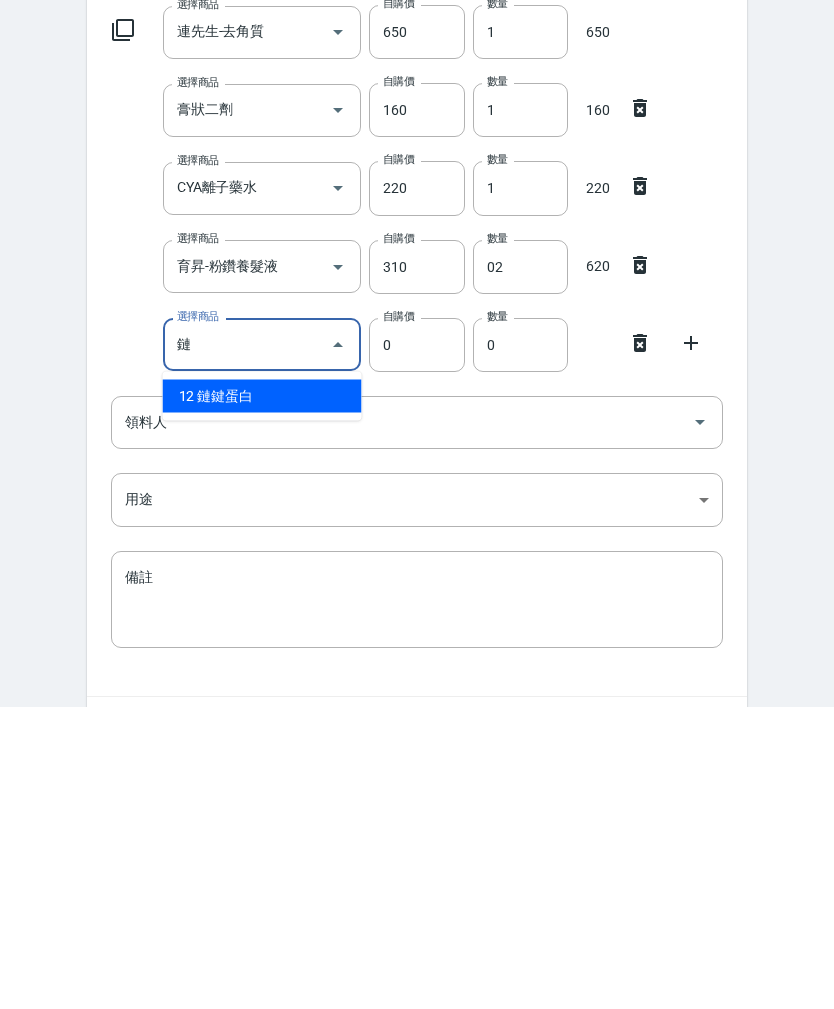 click on "12 鏈鍵蛋白" at bounding box center (262, 698) 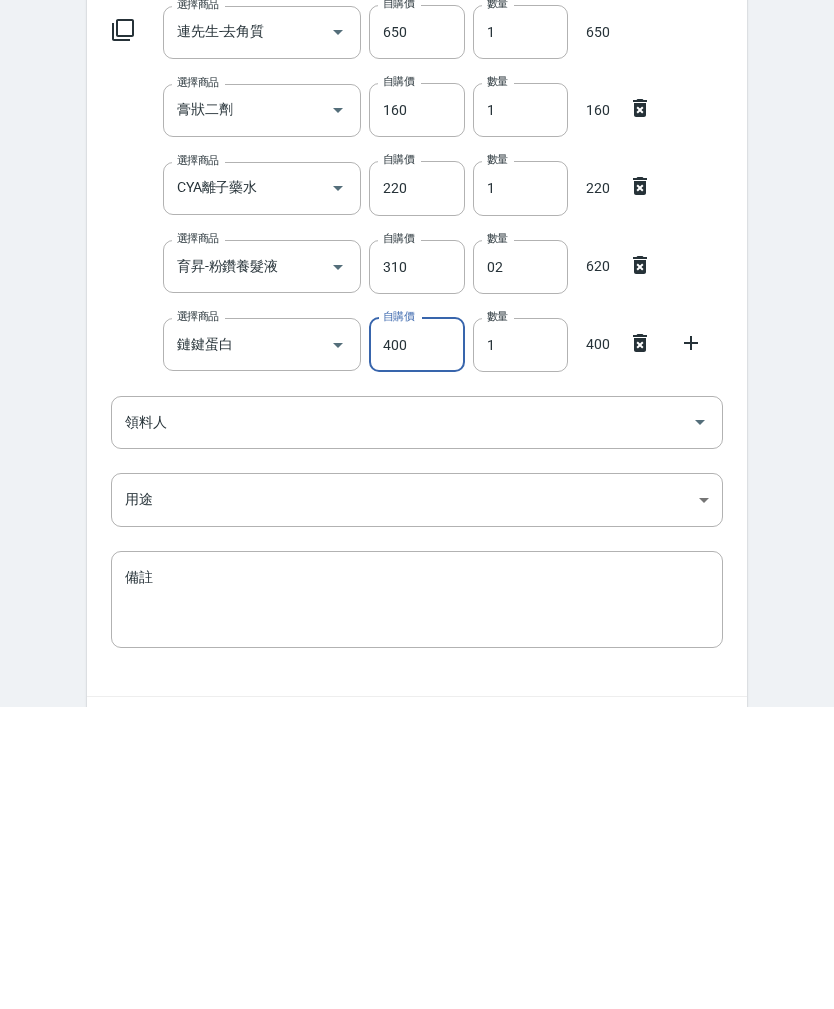 click 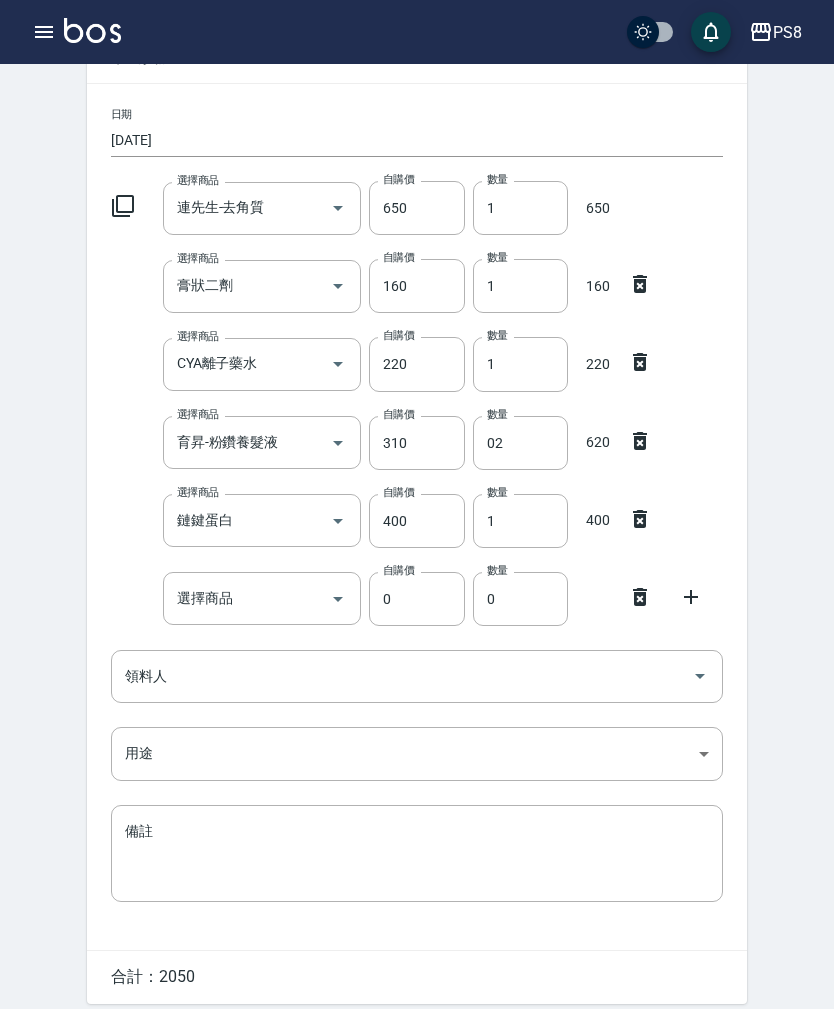 click on "選擇商品" at bounding box center [247, 598] 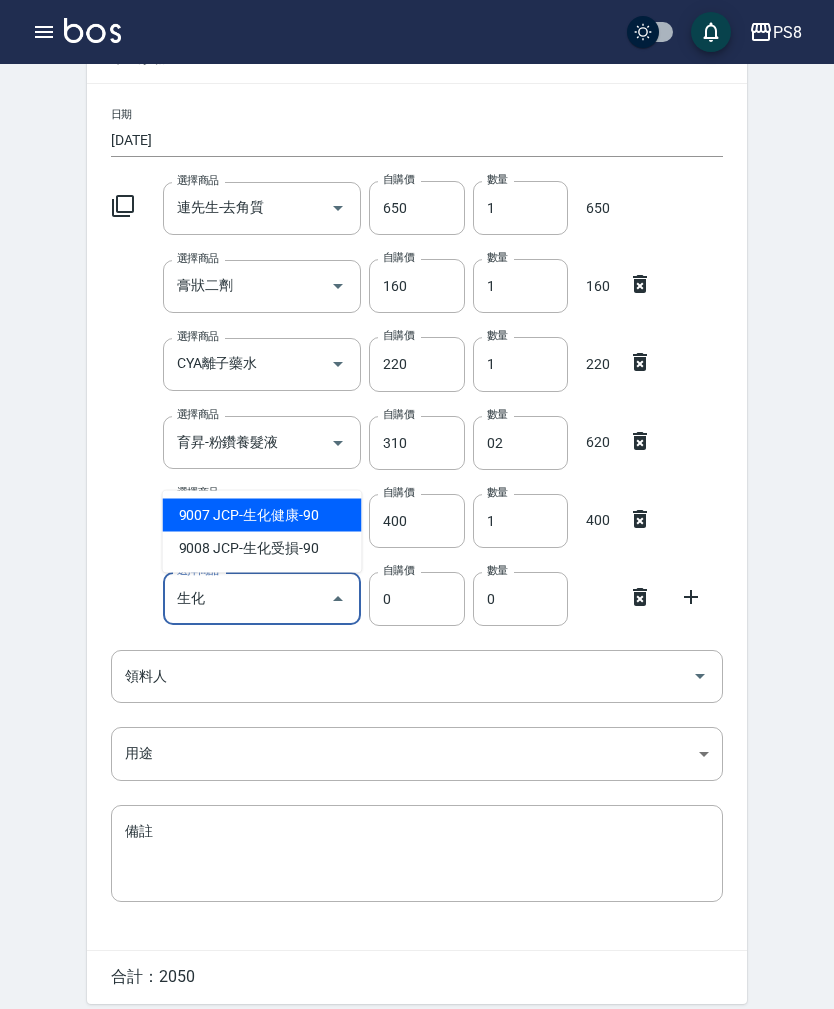 click on "9007 JCP-生化健康-90" at bounding box center (262, 515) 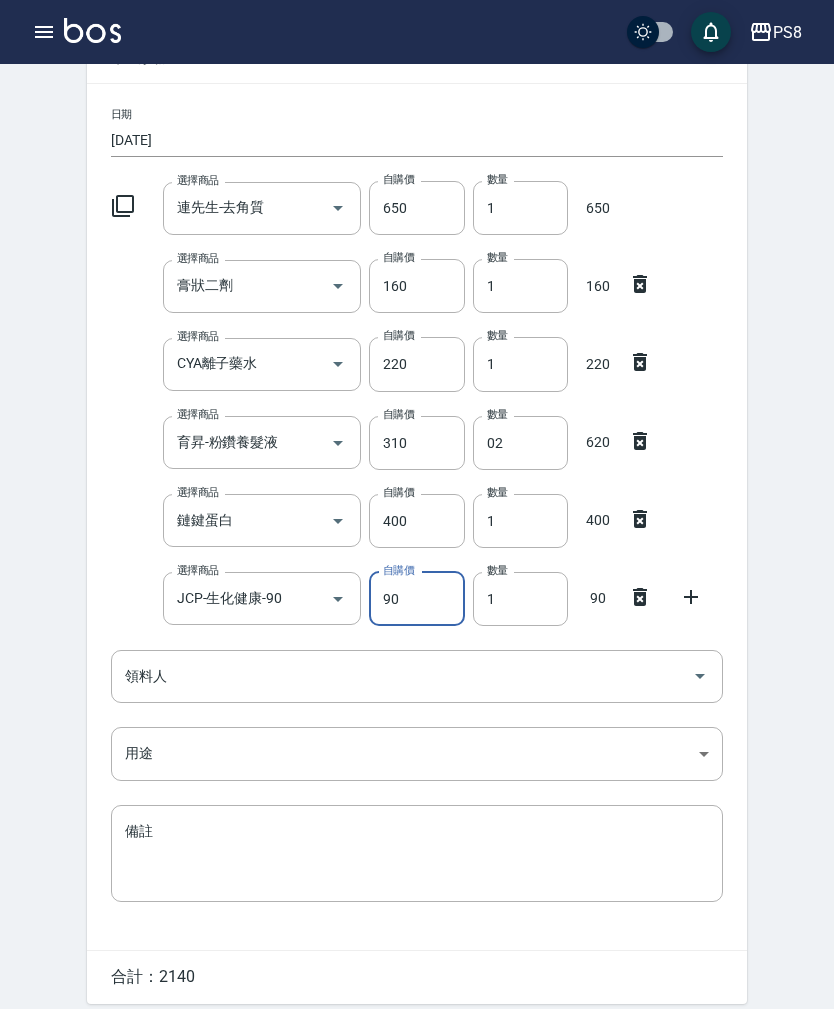 click on "1" at bounding box center [520, 599] 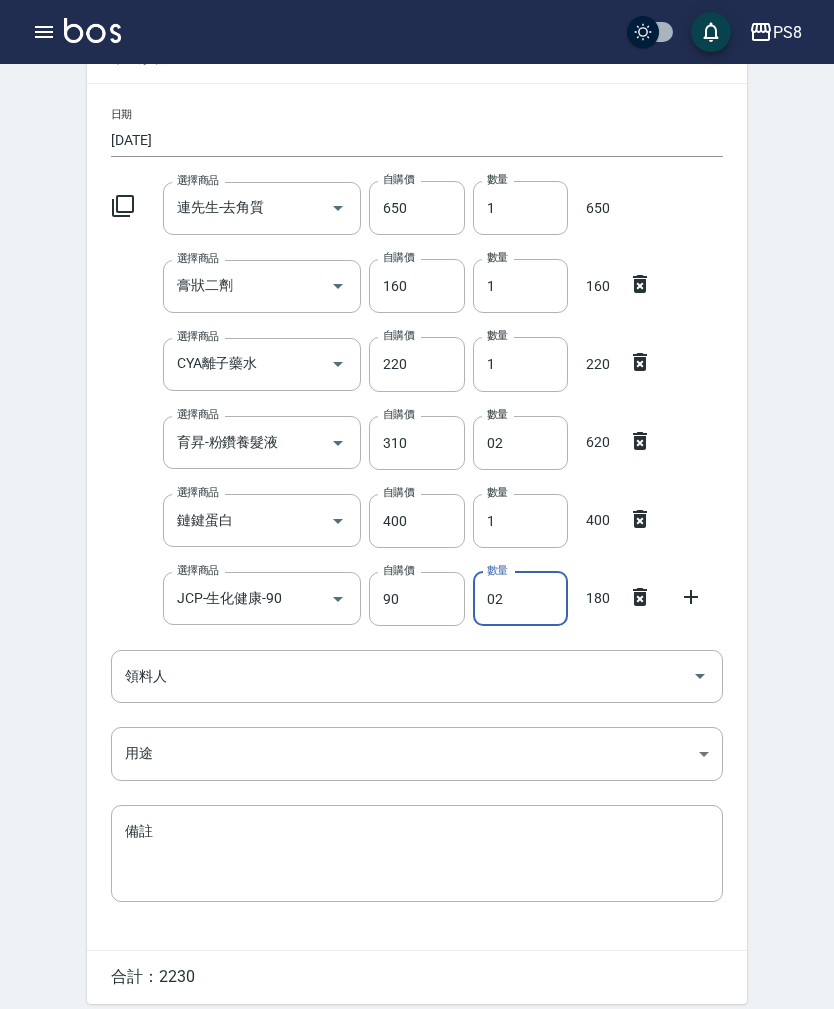 type on "02" 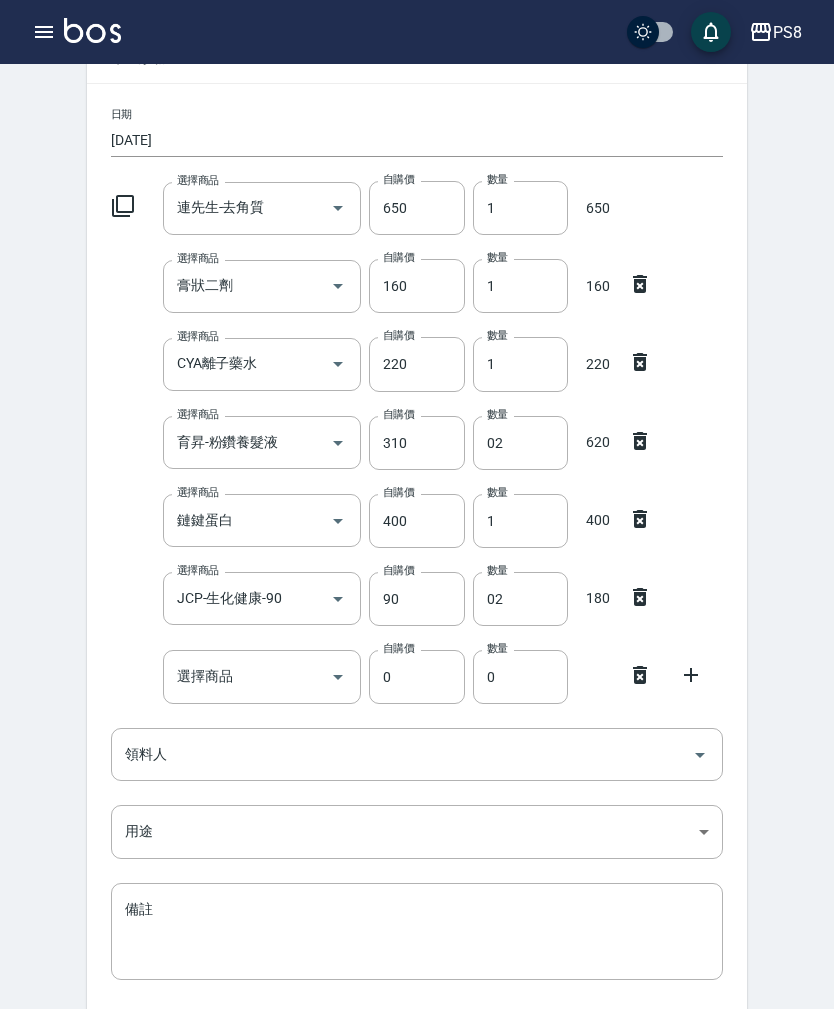 click on "選擇商品" at bounding box center [247, 676] 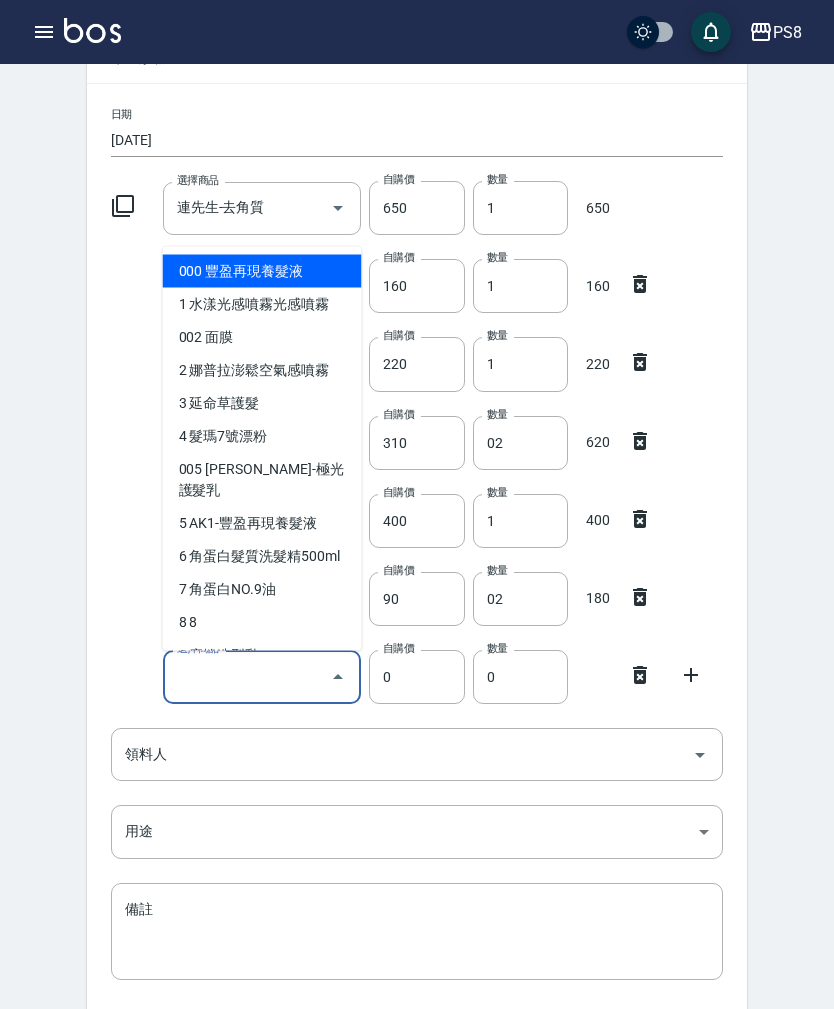 scroll, scrollTop: 138, scrollLeft: 0, axis: vertical 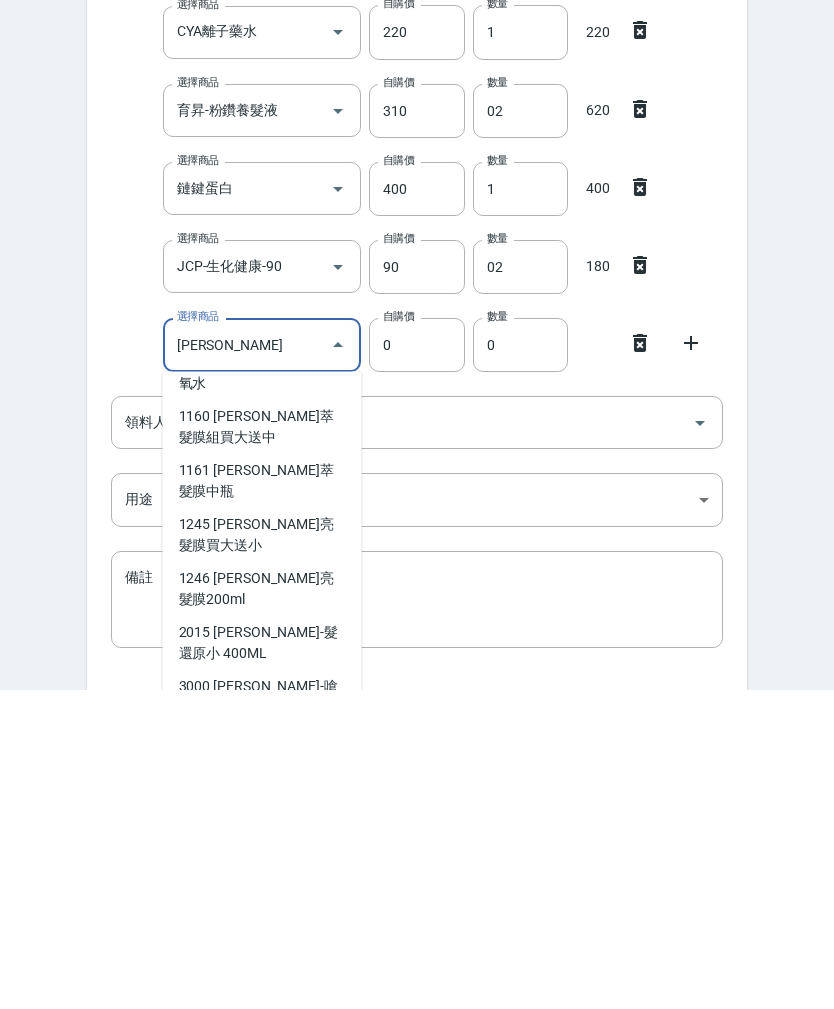click on "5004 [PERSON_NAME]-染膏" at bounding box center [262, 1125] 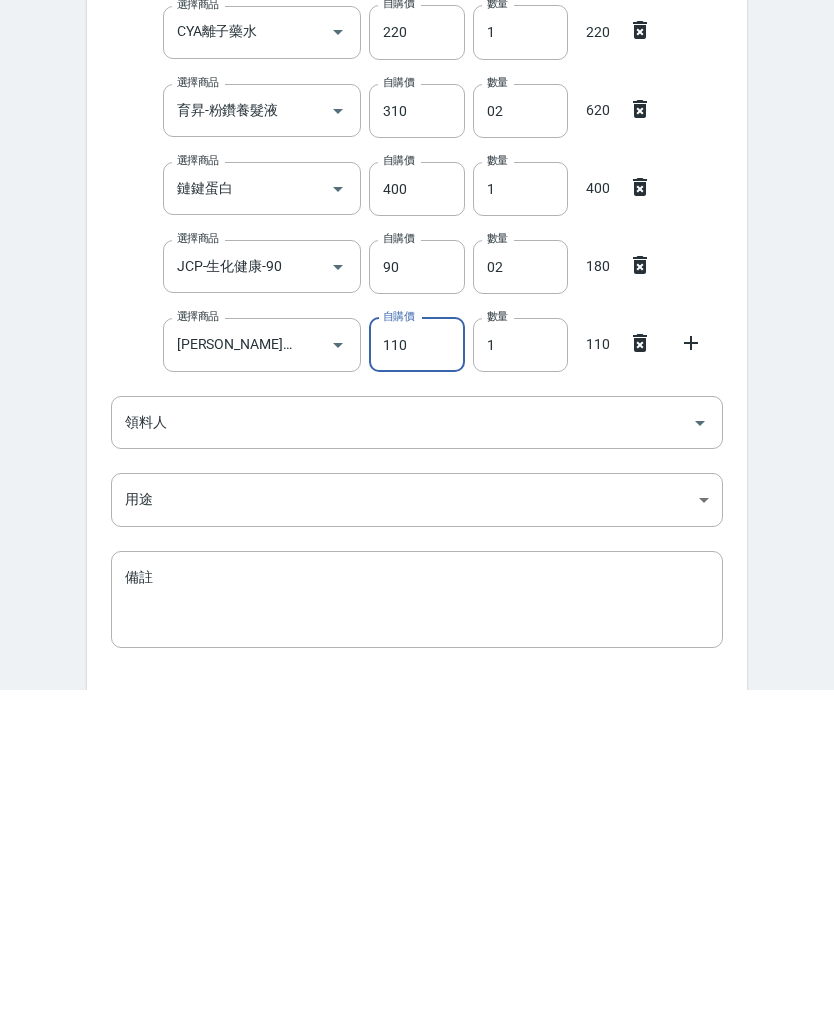 click on "1" at bounding box center (520, 665) 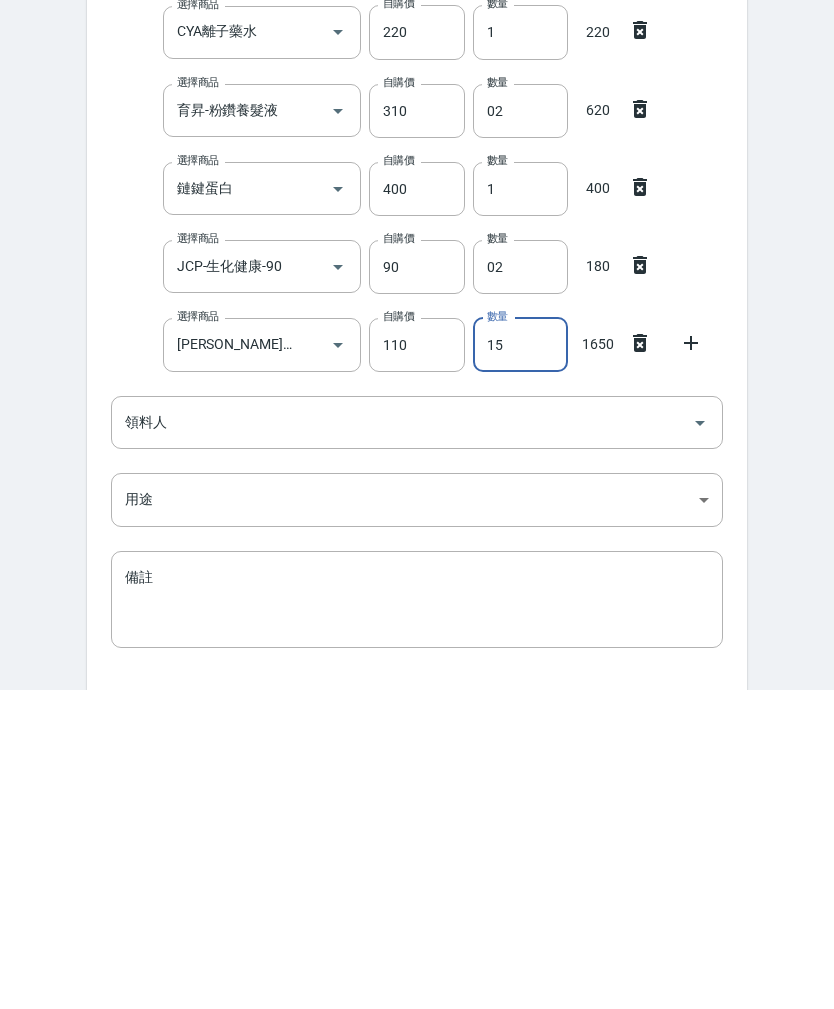 type on "15" 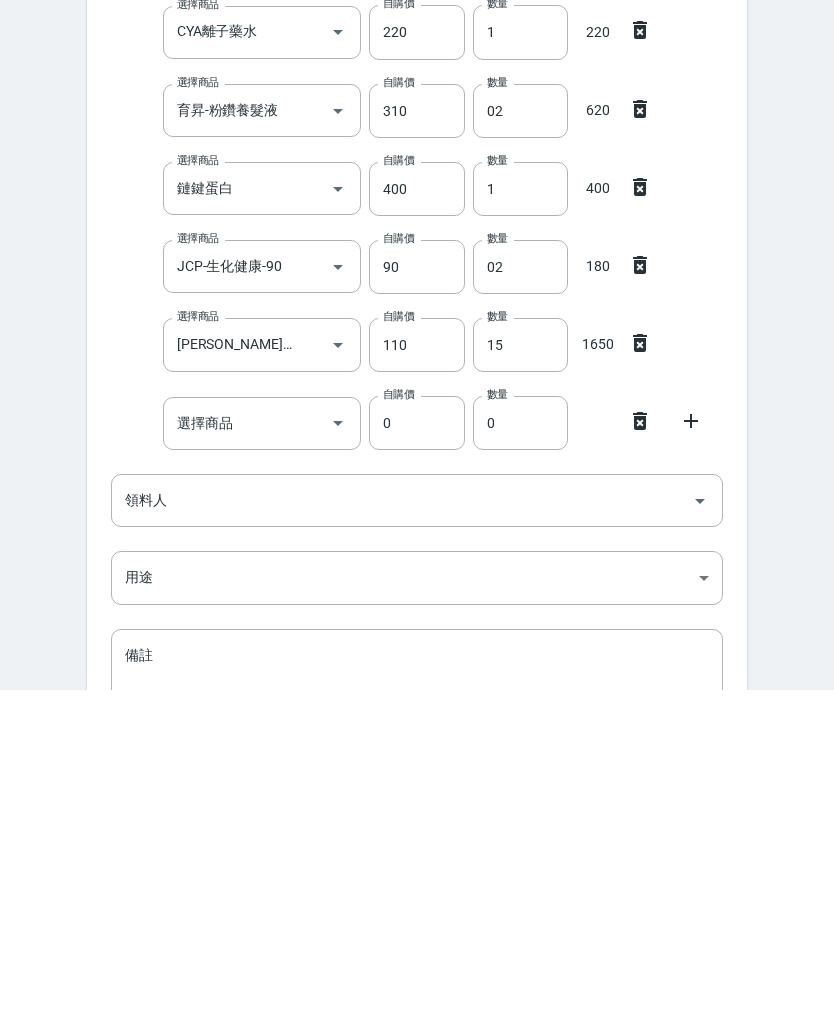 scroll, scrollTop: 282, scrollLeft: 0, axis: vertical 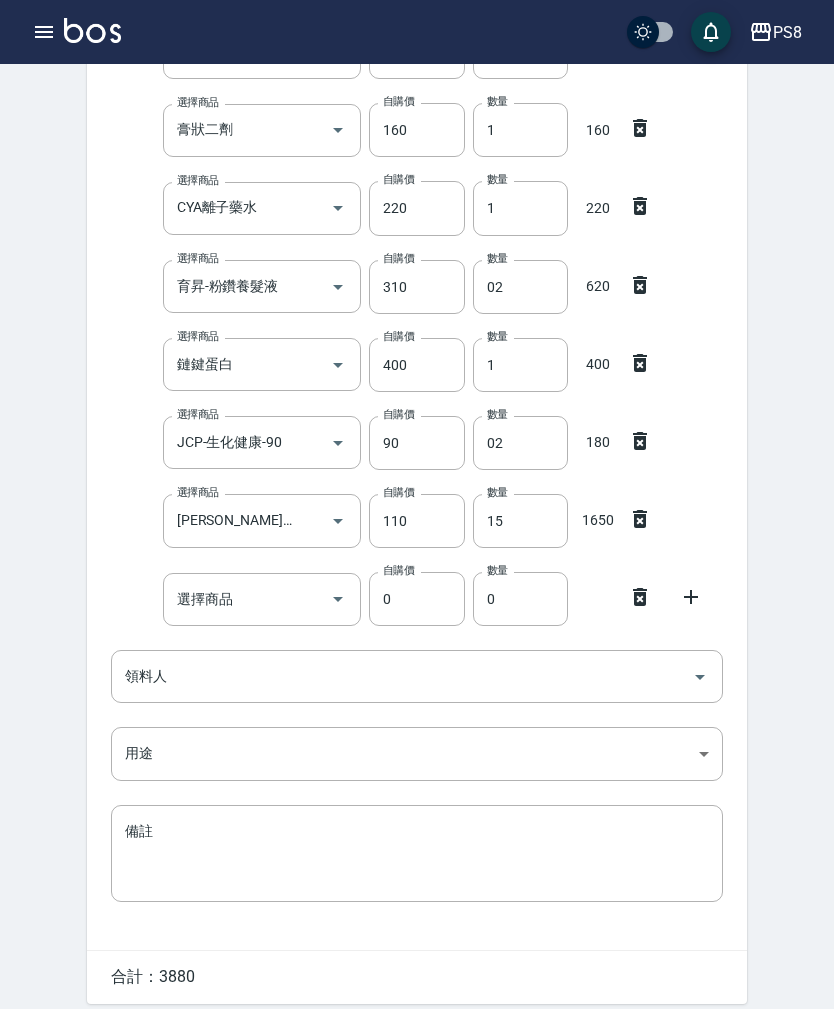 click on "選擇商品" at bounding box center (247, 599) 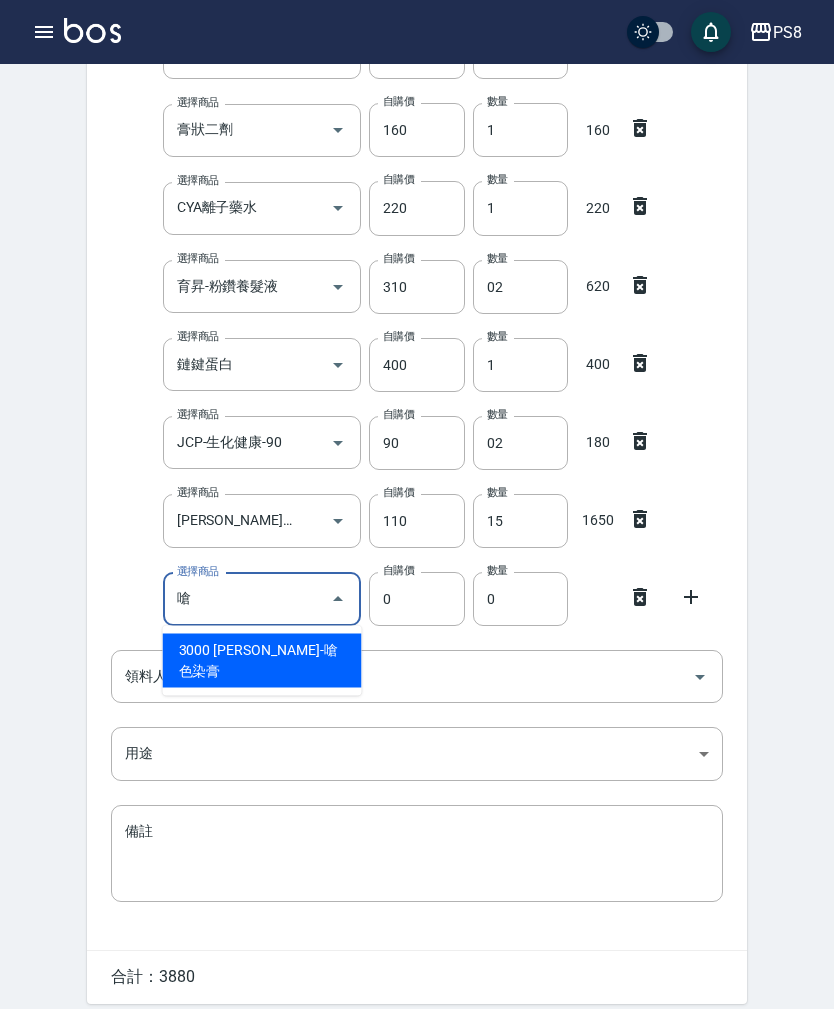 click on "3000 [PERSON_NAME]-嗆色染膏" at bounding box center (262, 661) 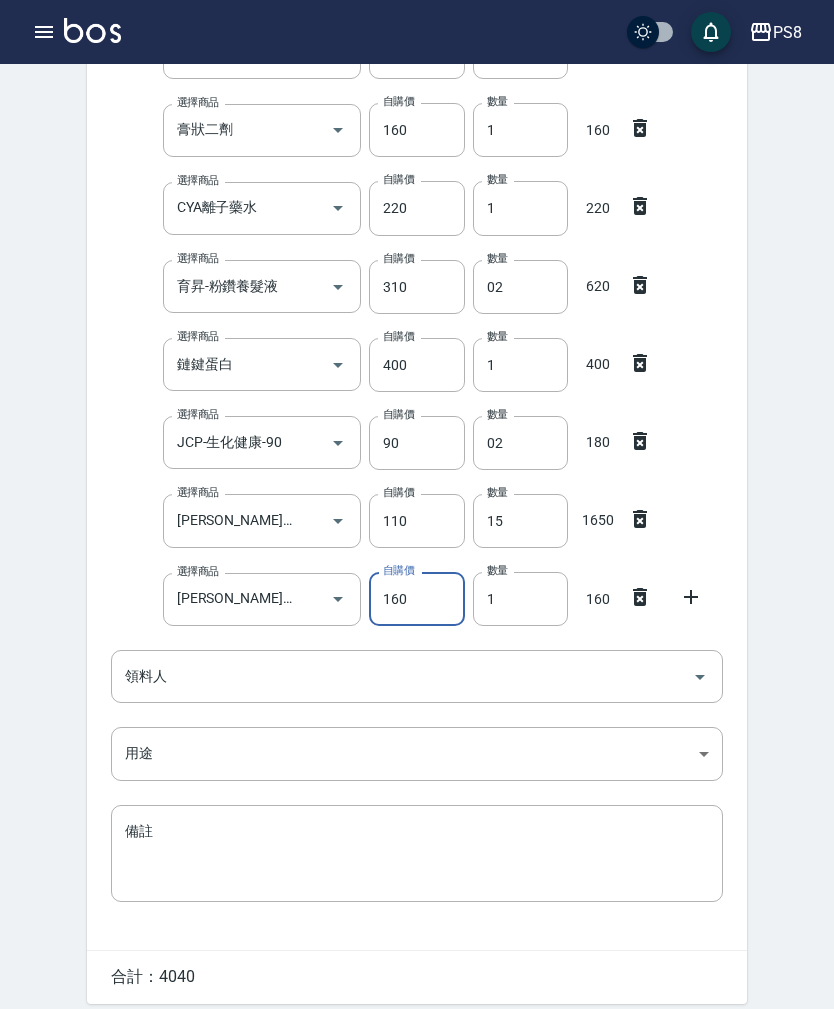 click on "1" at bounding box center [520, 599] 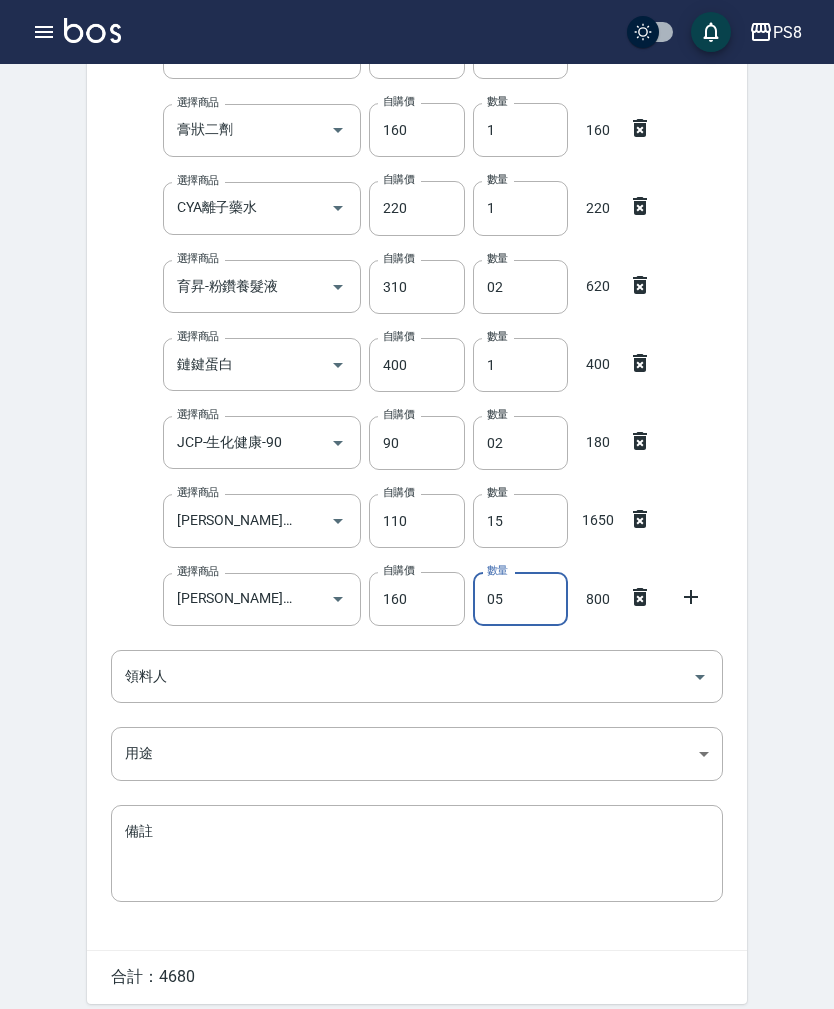 type on "05" 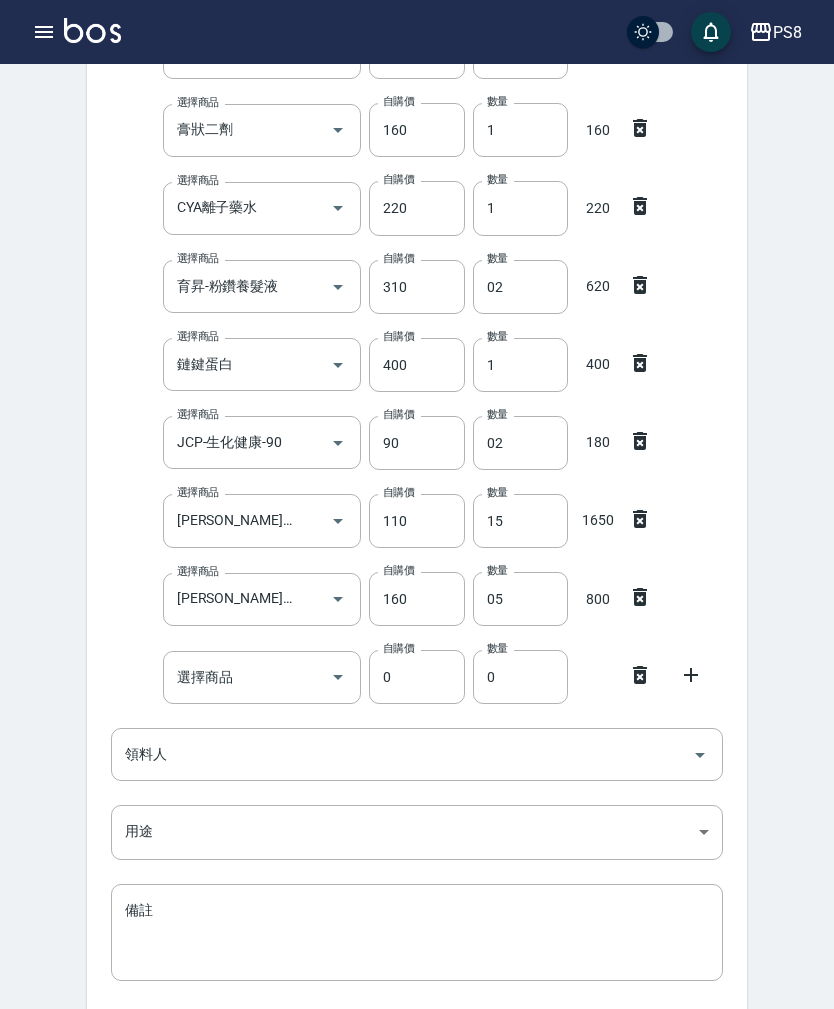click on "選擇商品" at bounding box center [247, 677] 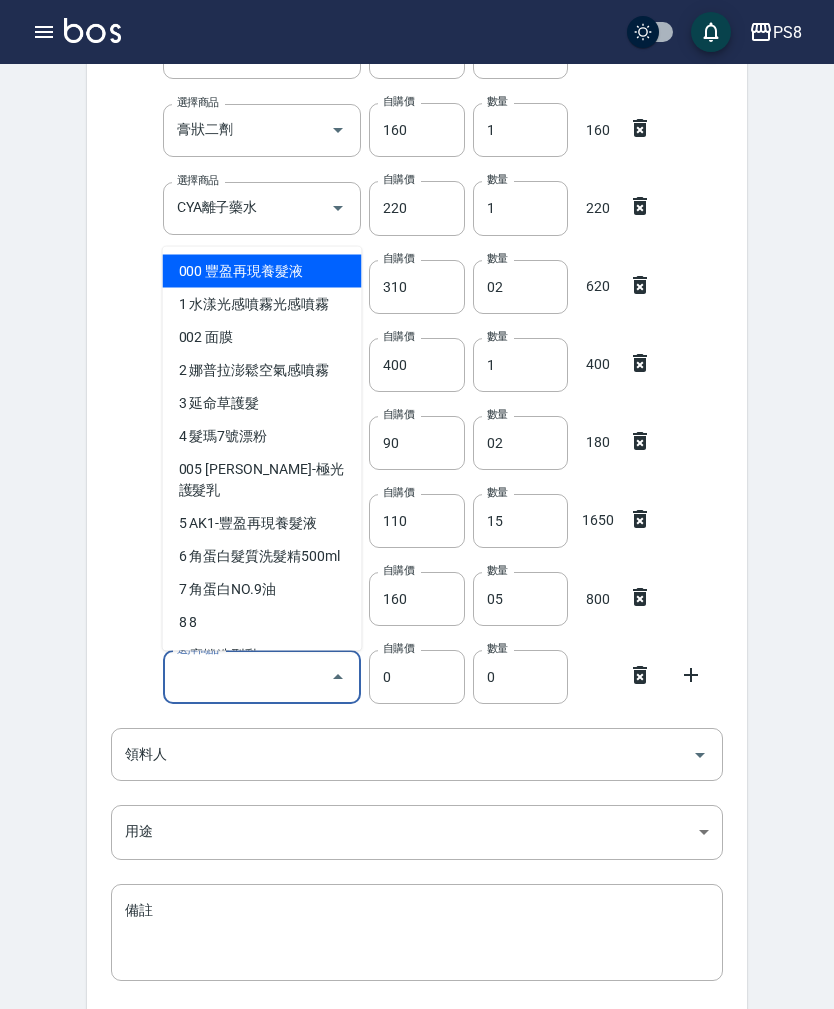 scroll, scrollTop: 294, scrollLeft: 0, axis: vertical 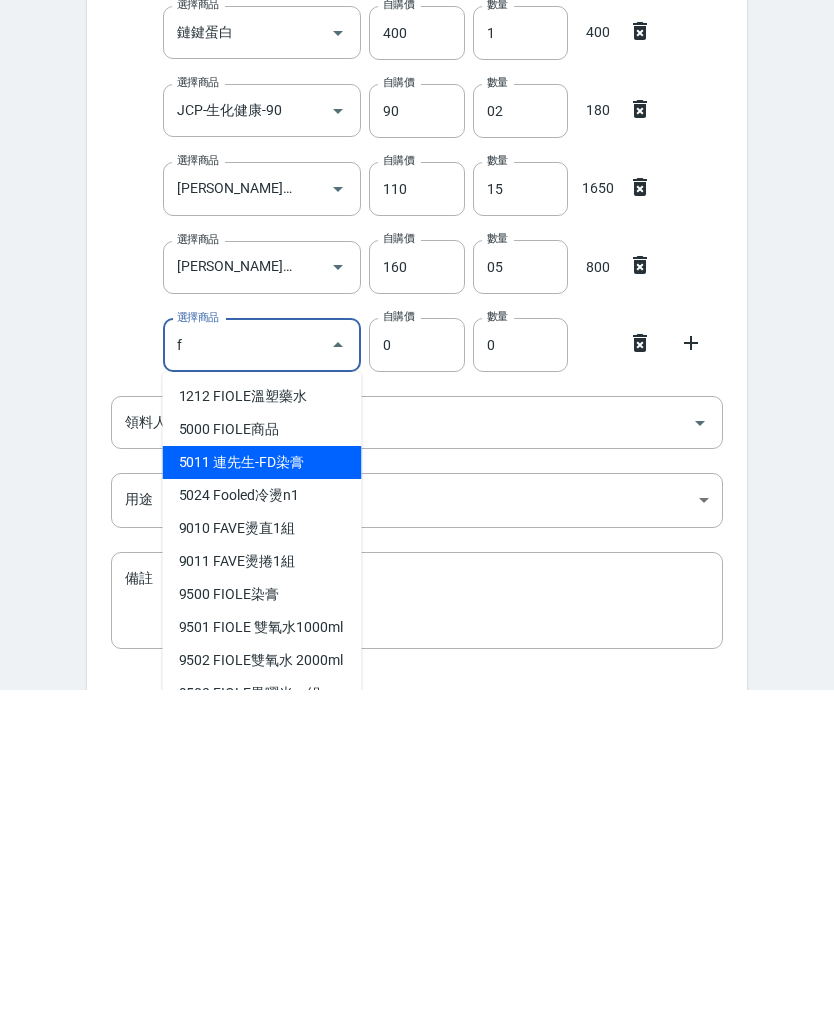click on "5011 連先生-FD染膏" at bounding box center [262, 782] 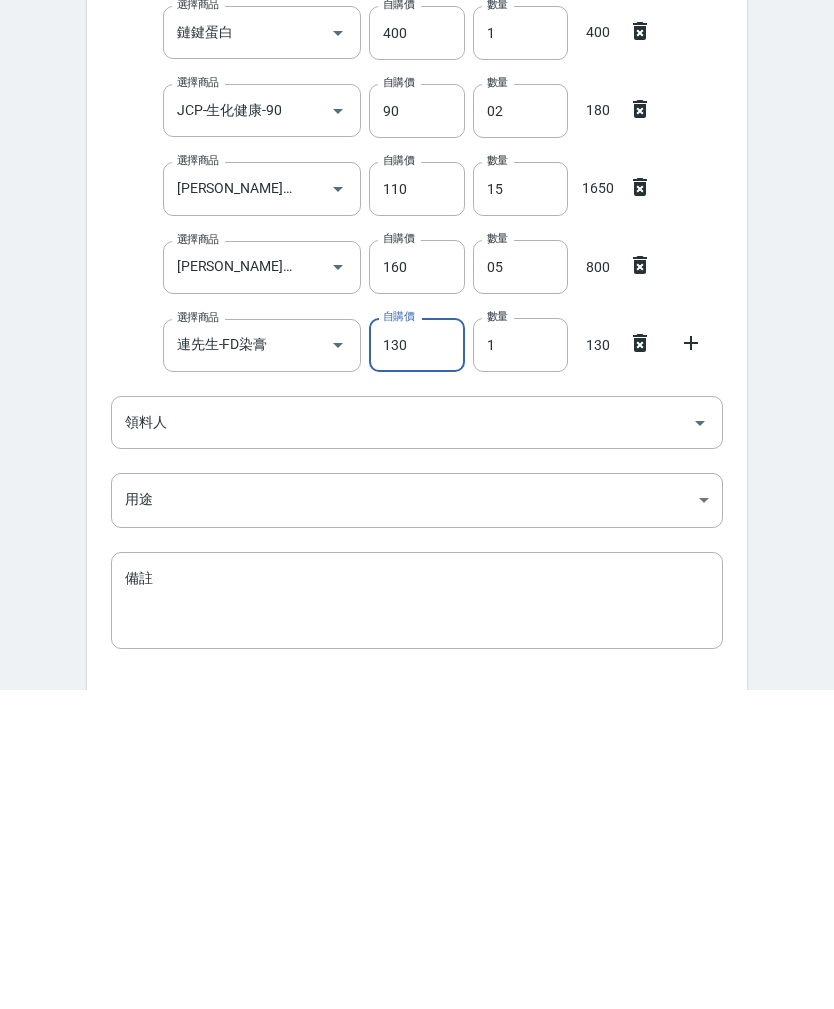 click on "1" at bounding box center [520, 665] 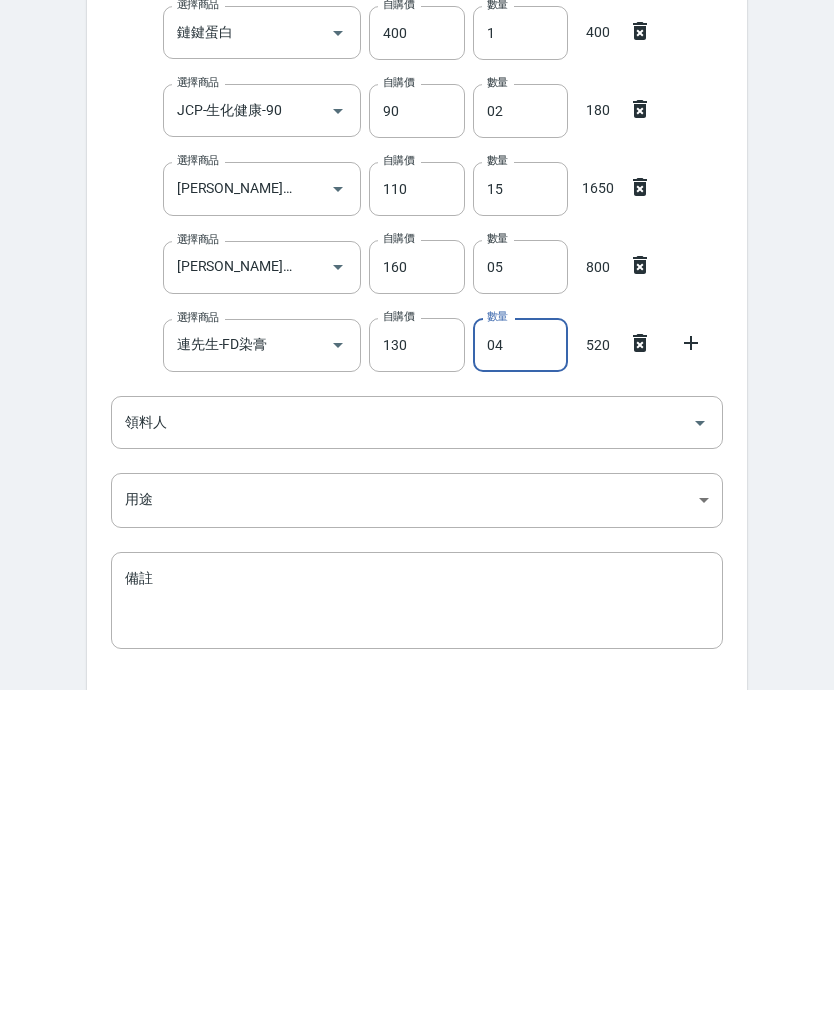 type on "04" 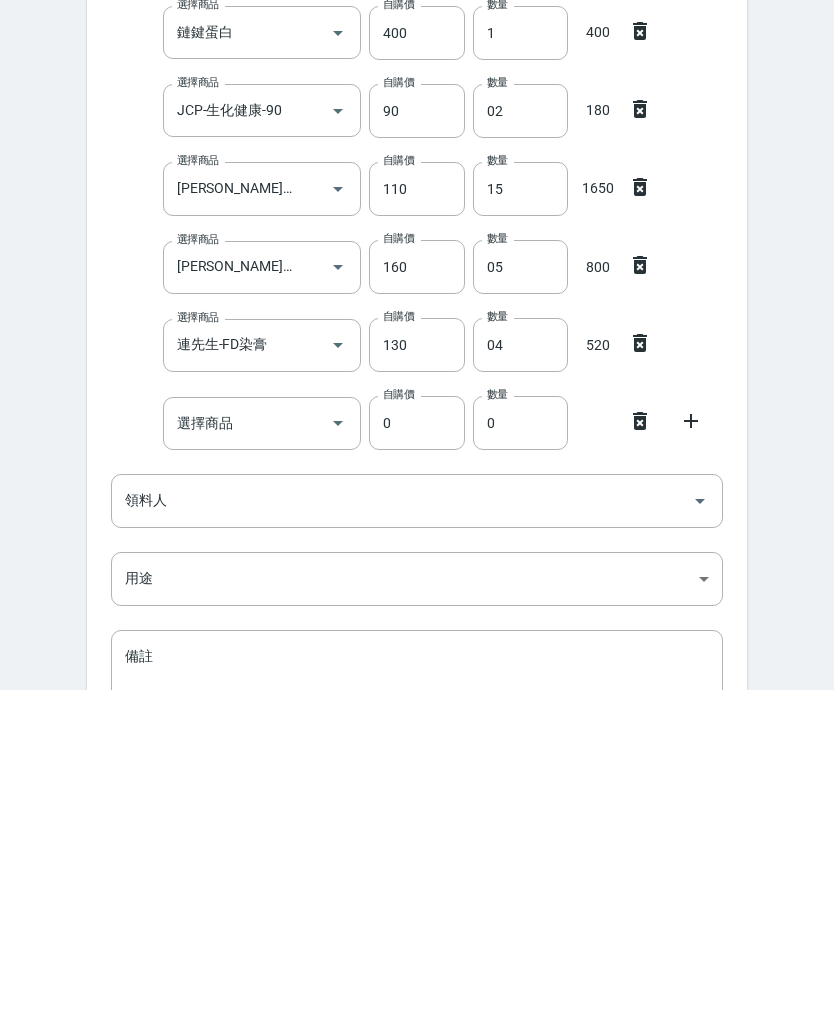 scroll, scrollTop: 439, scrollLeft: 0, axis: vertical 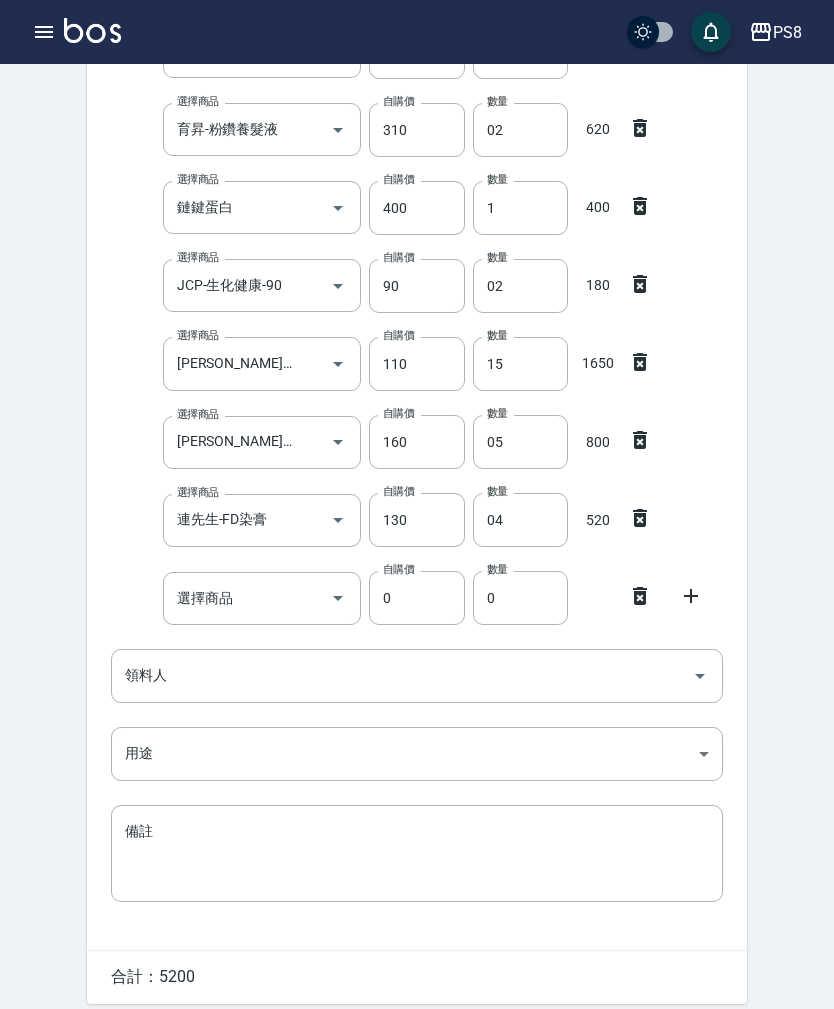 click on "選擇商品" at bounding box center (247, 598) 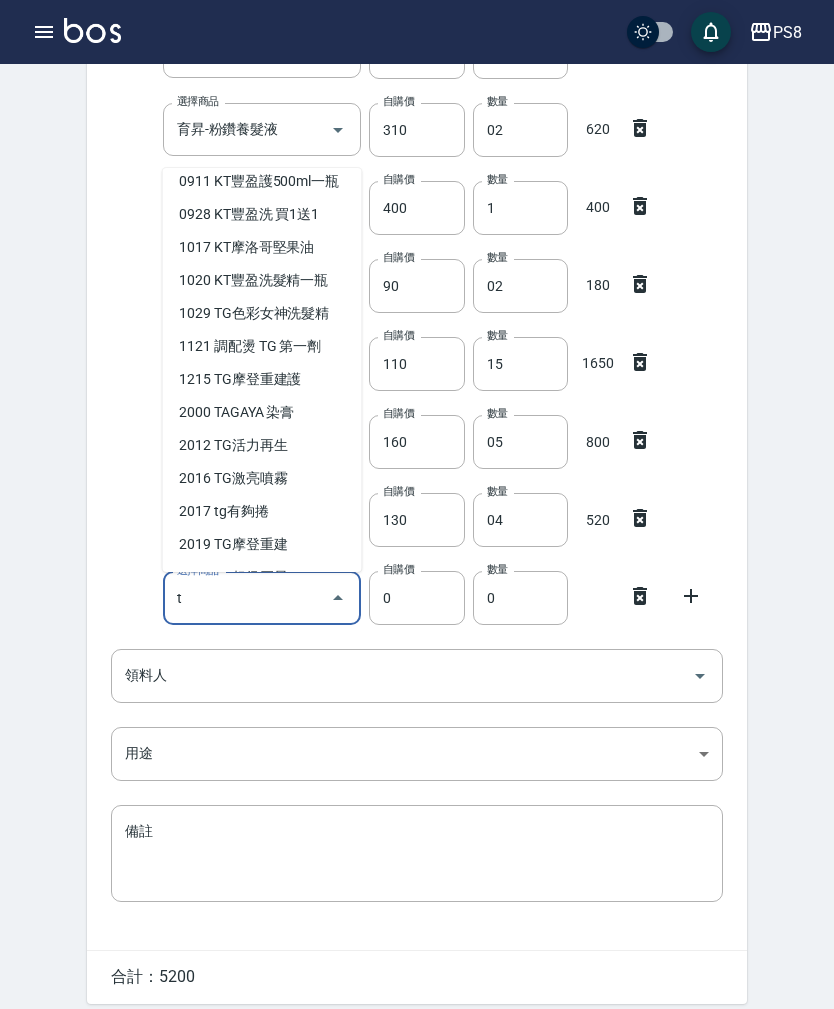 scroll, scrollTop: 429, scrollLeft: 0, axis: vertical 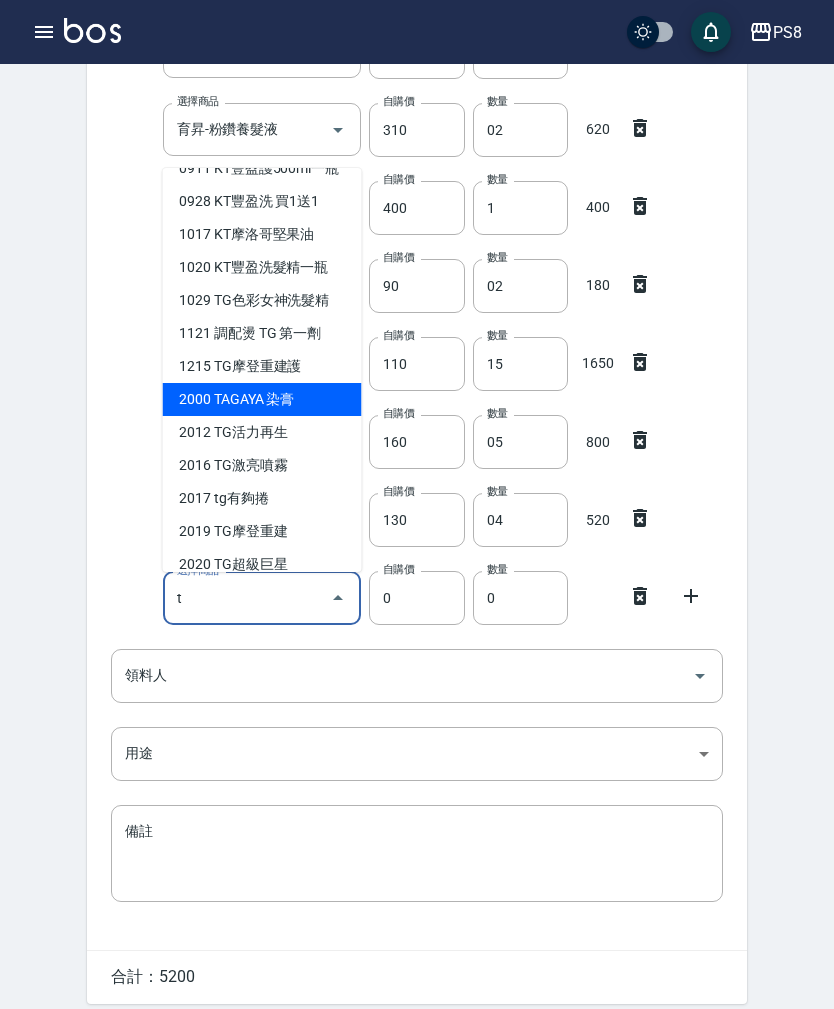 click on "2000 TAGAYA 染膏" at bounding box center (262, 399) 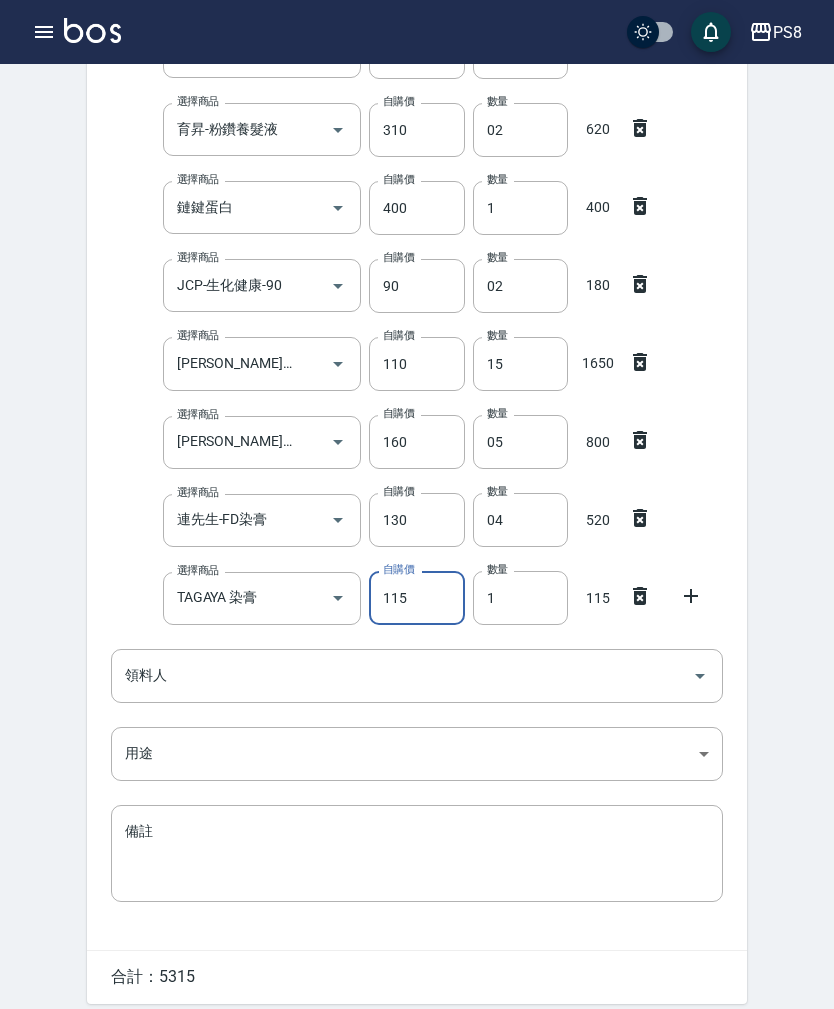 click on "1" at bounding box center [520, 598] 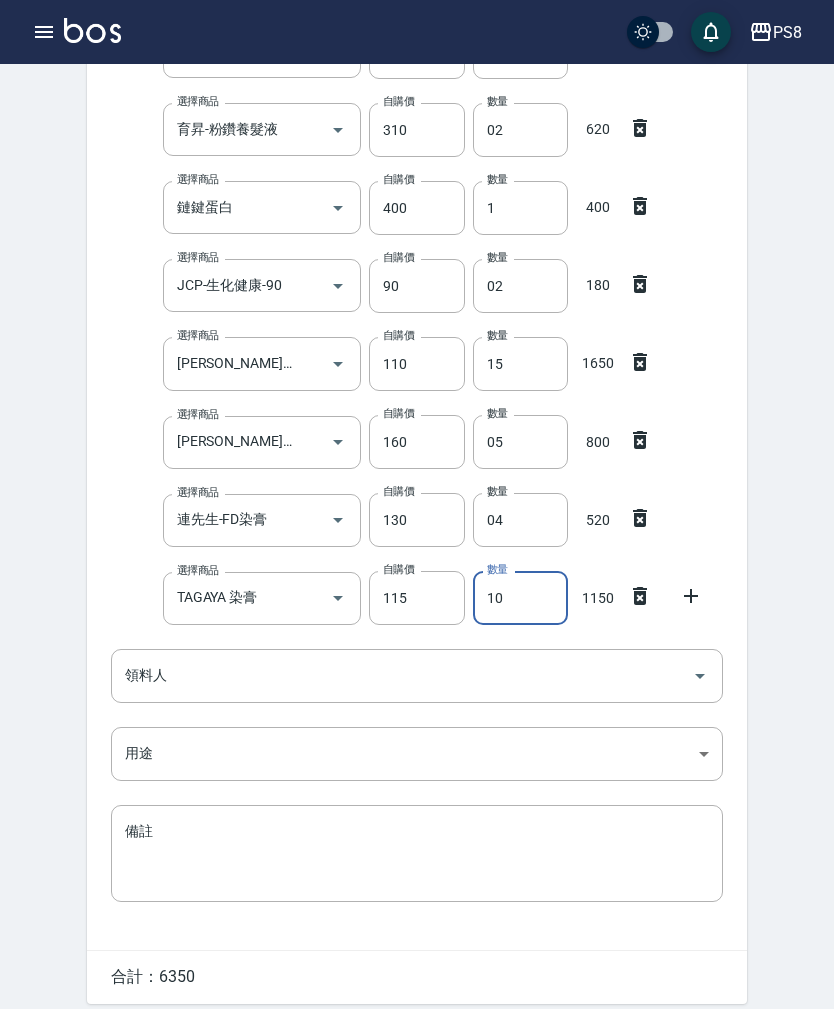 type on "10" 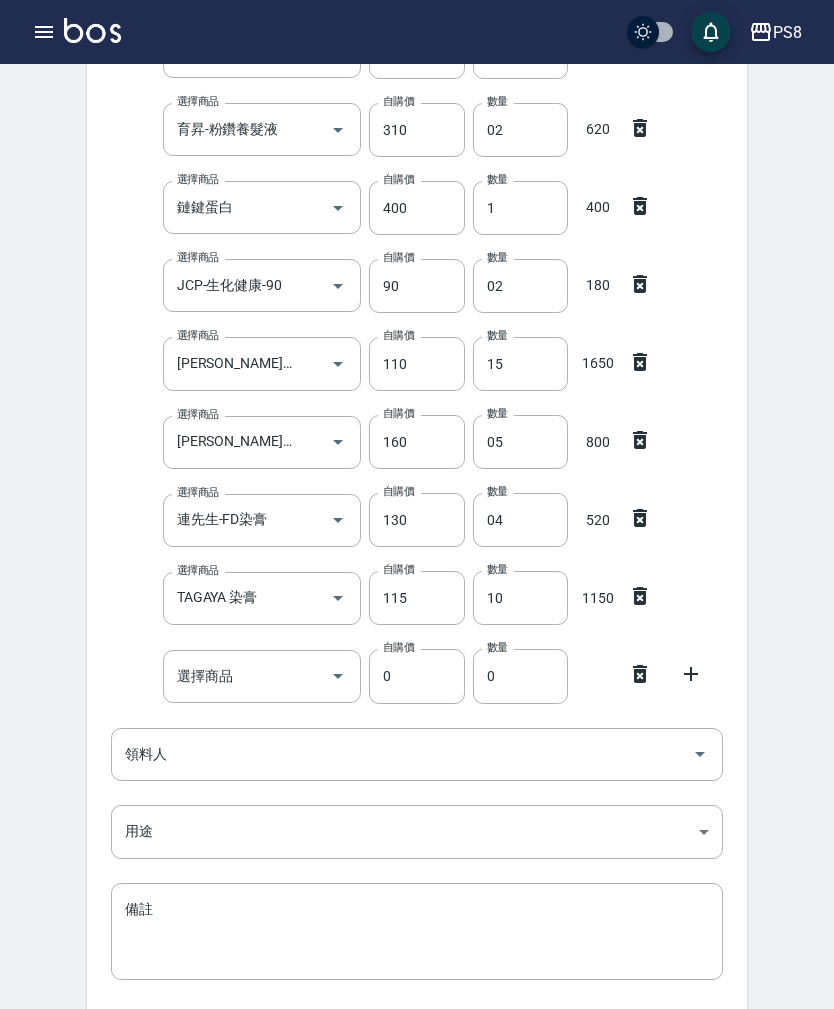 click on "選擇商品" at bounding box center (247, 676) 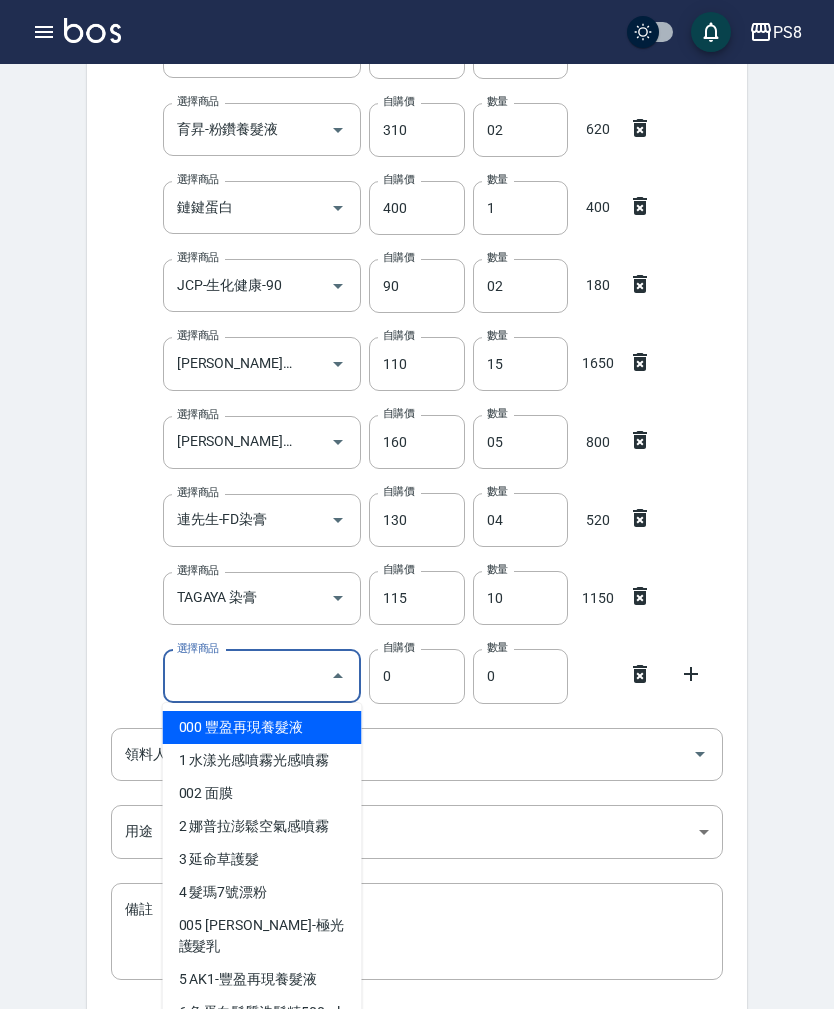 scroll, scrollTop: 450, scrollLeft: 0, axis: vertical 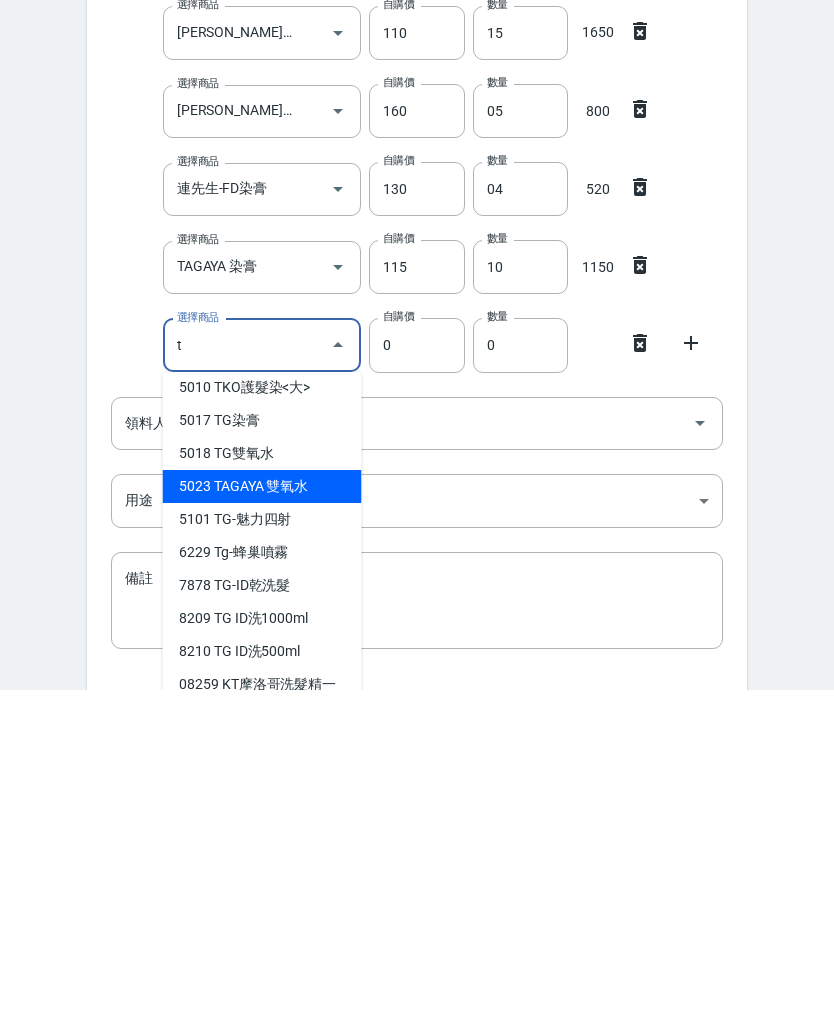 click on "5023 TAGAYA 雙氧水" at bounding box center [262, 806] 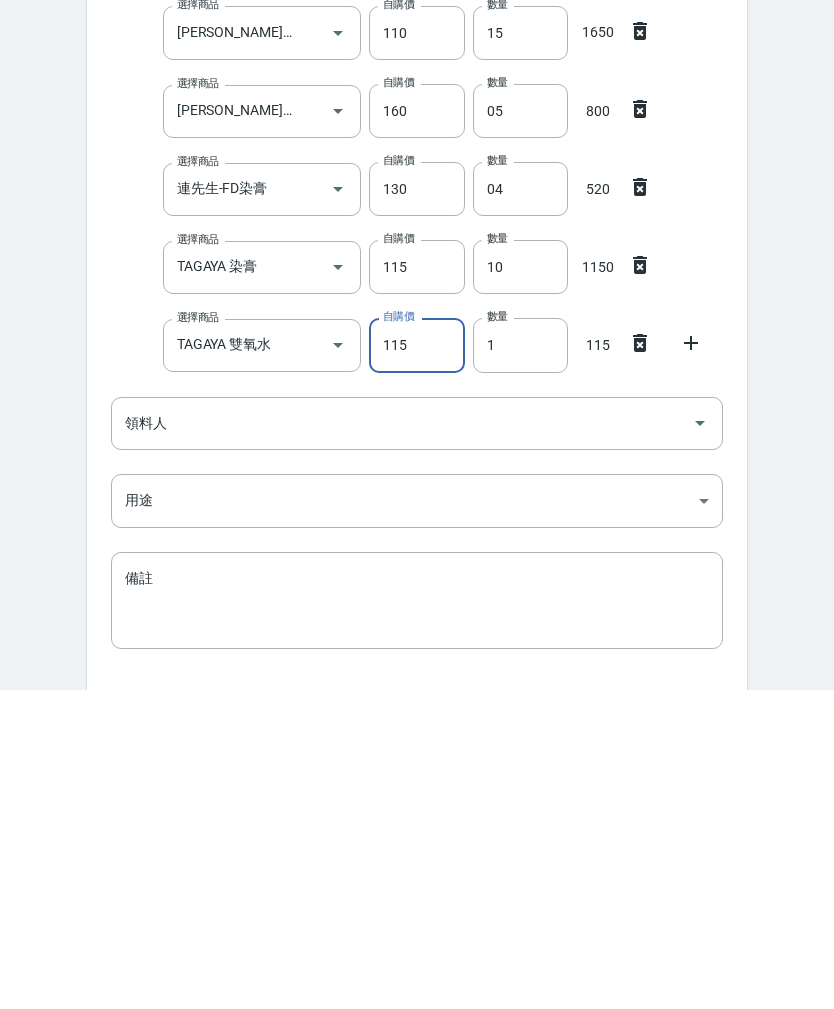 click on "1" at bounding box center [520, 665] 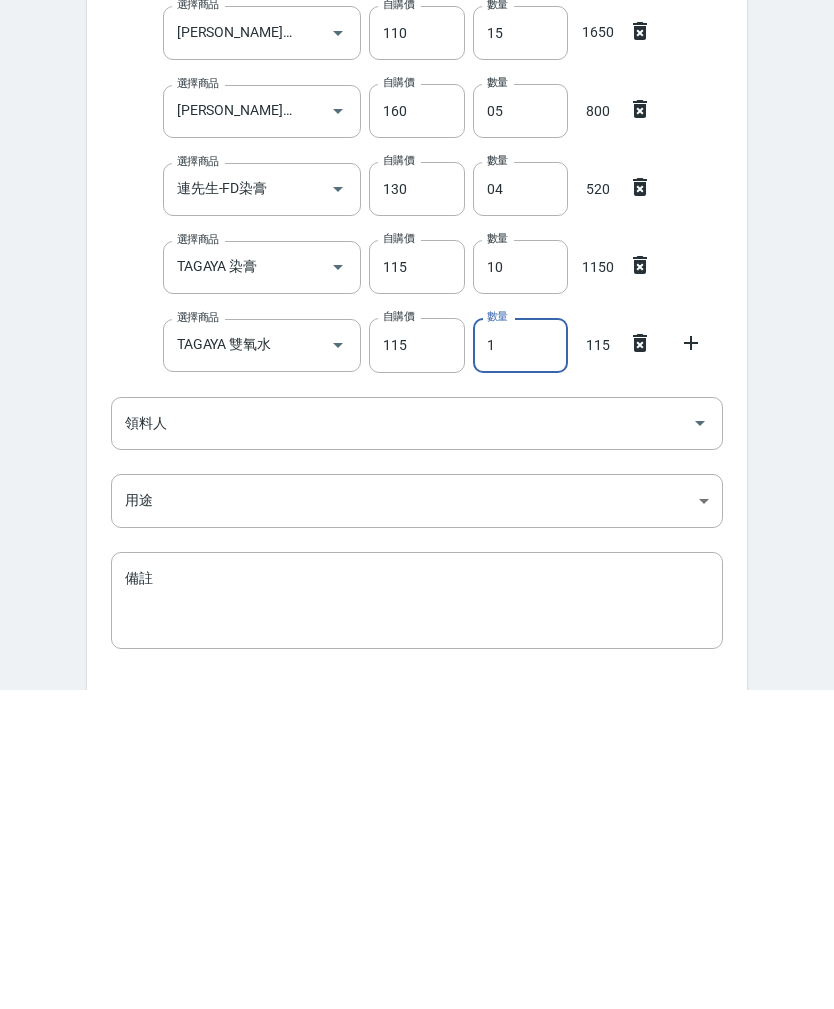click on "1" at bounding box center [520, 665] 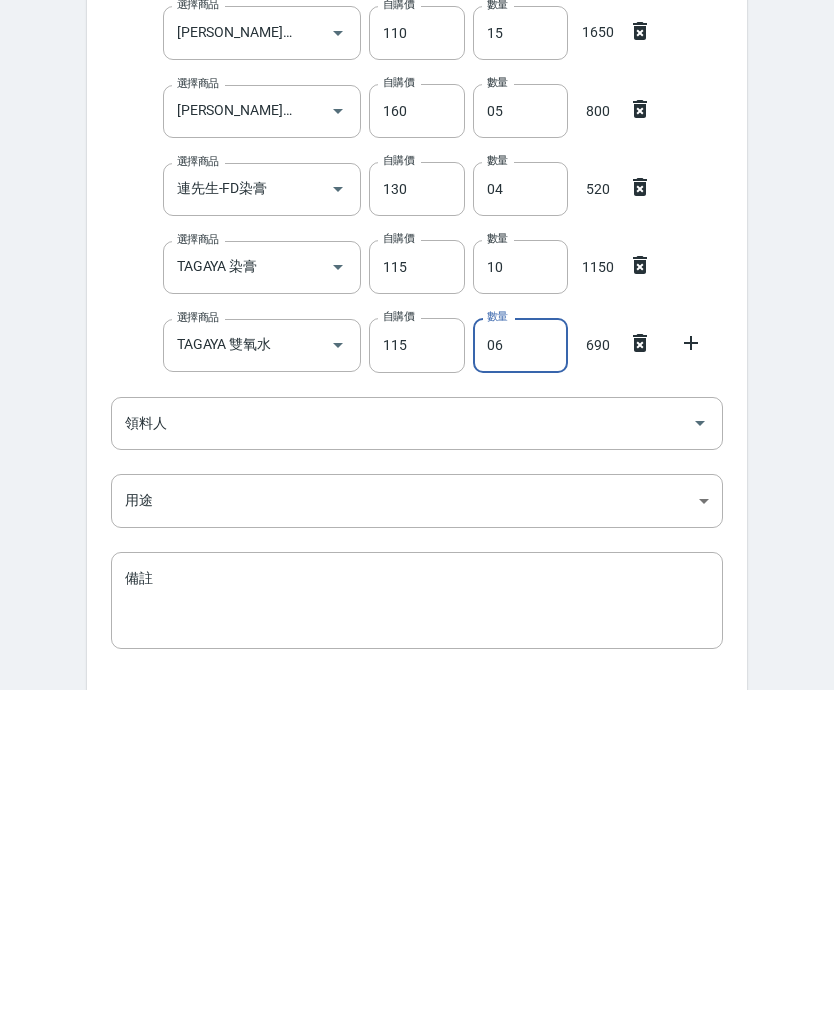 type on "06" 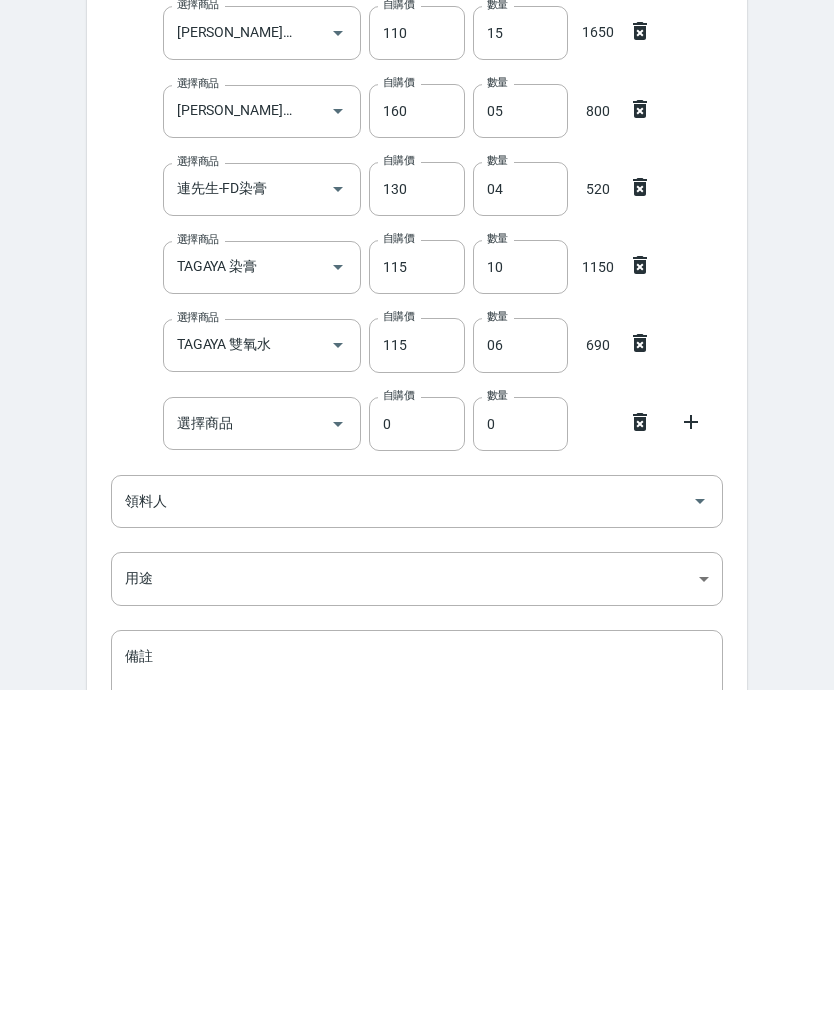 scroll, scrollTop: 595, scrollLeft: 0, axis: vertical 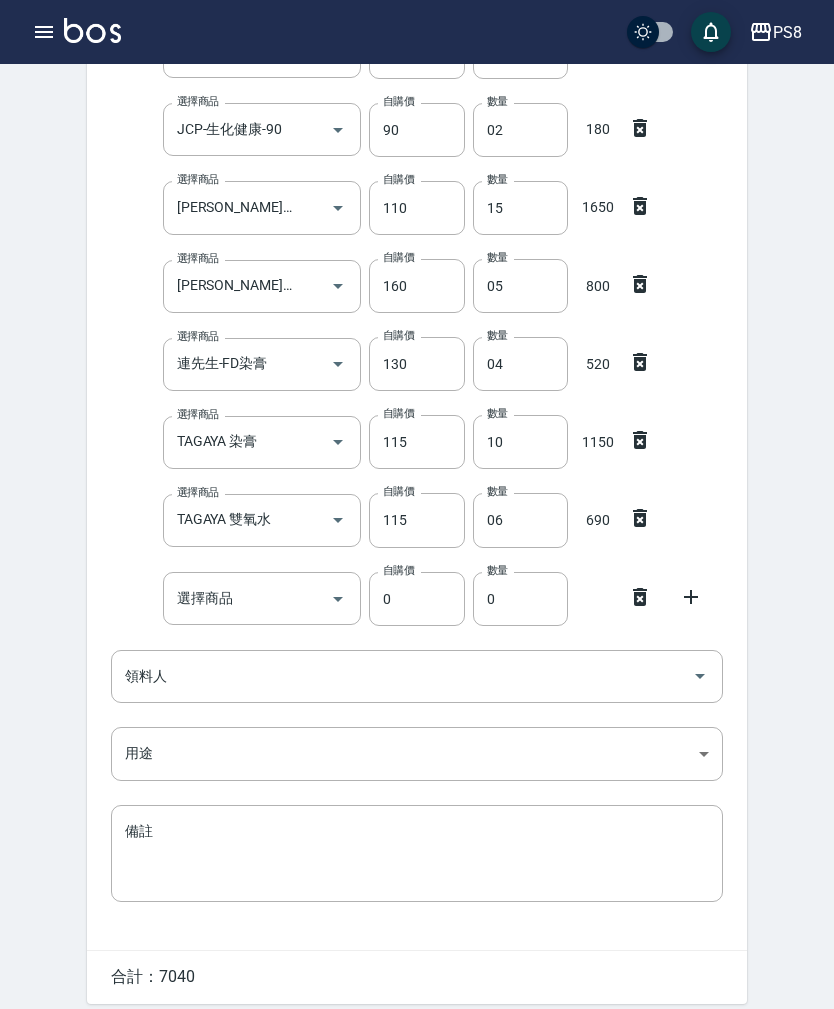 click on "選擇商品" at bounding box center (247, 598) 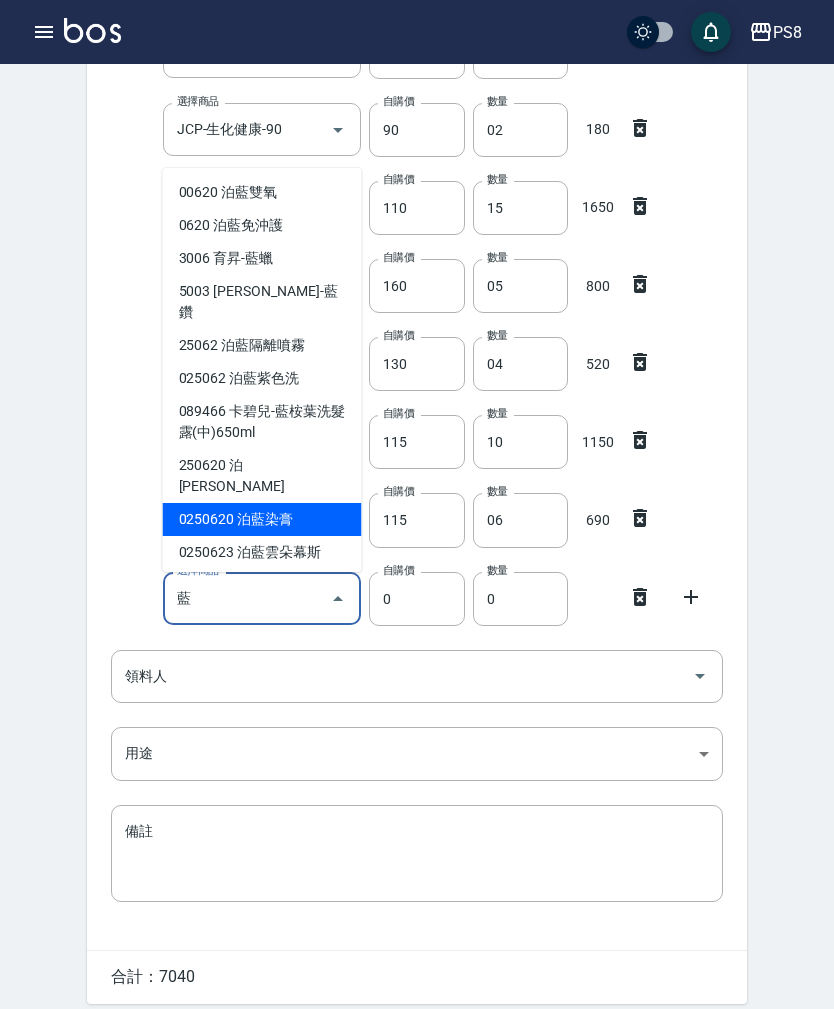 click on "0250620 泊藍染膏" at bounding box center [262, 519] 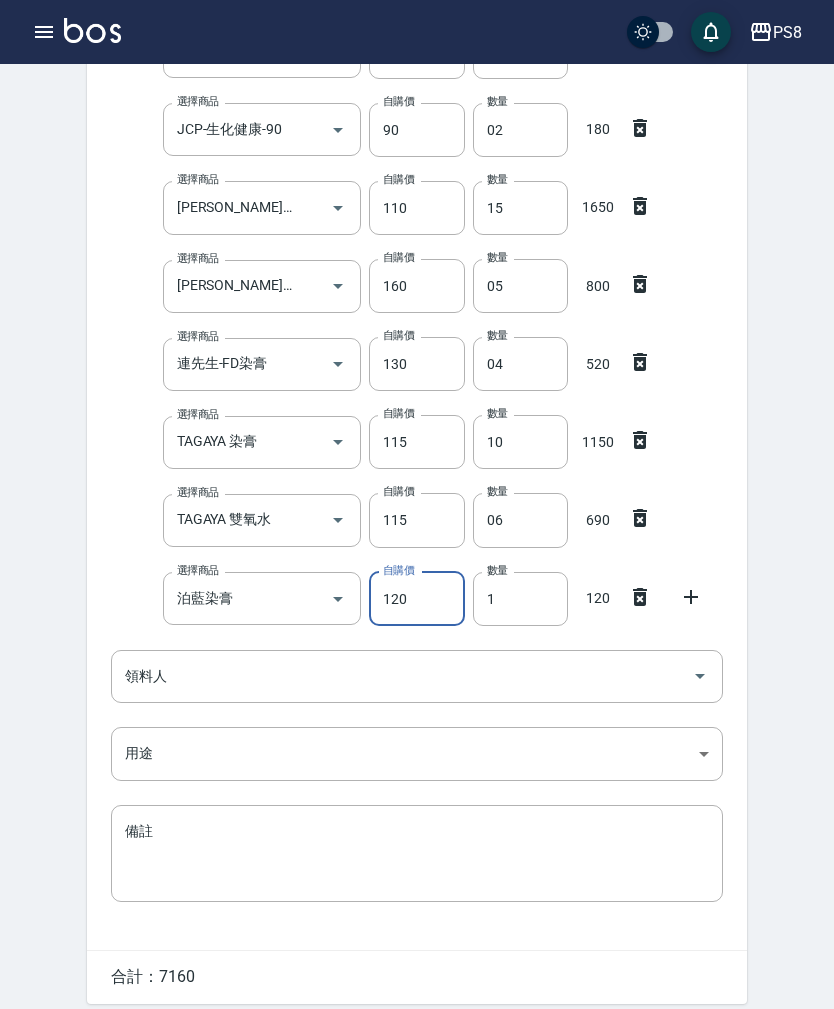 click on "1" at bounding box center [520, 599] 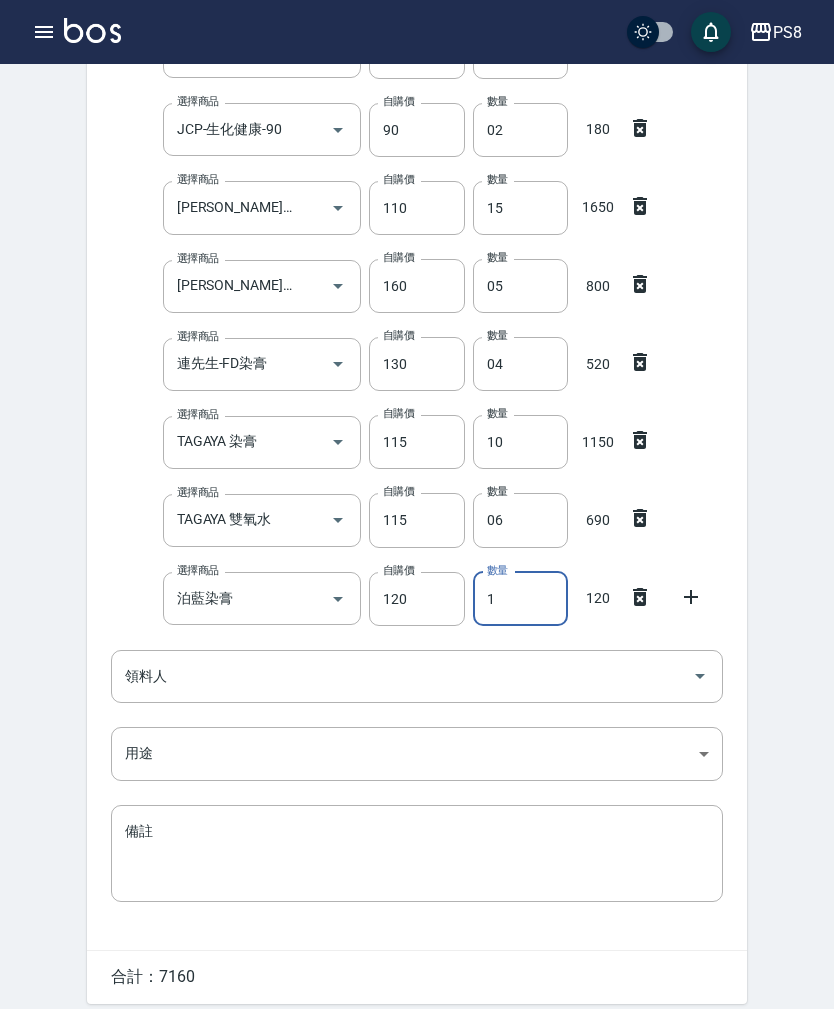 click 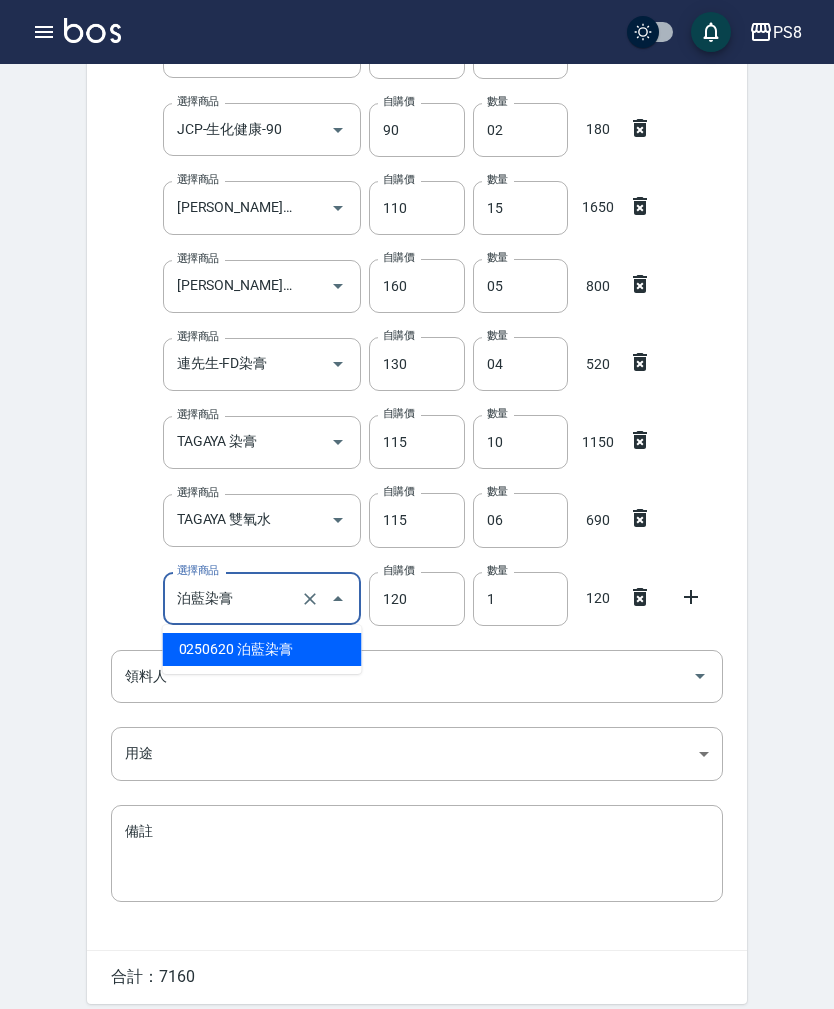 type 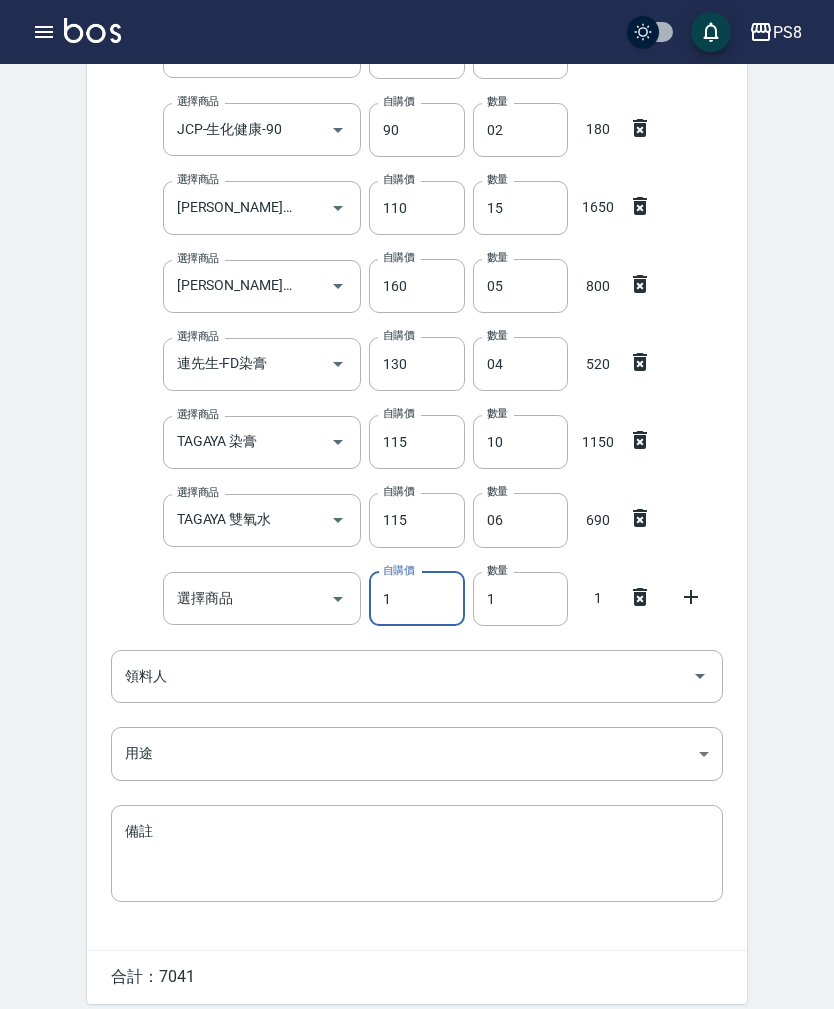 type on "0" 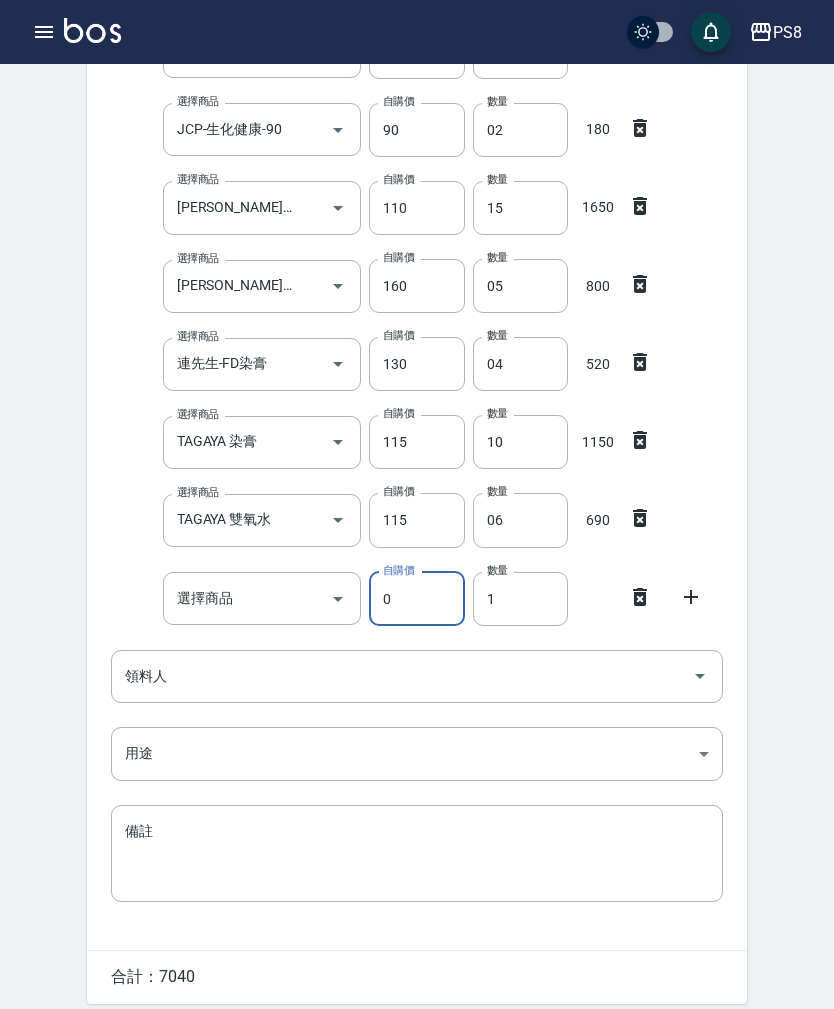 click on "選擇商品" at bounding box center [247, 598] 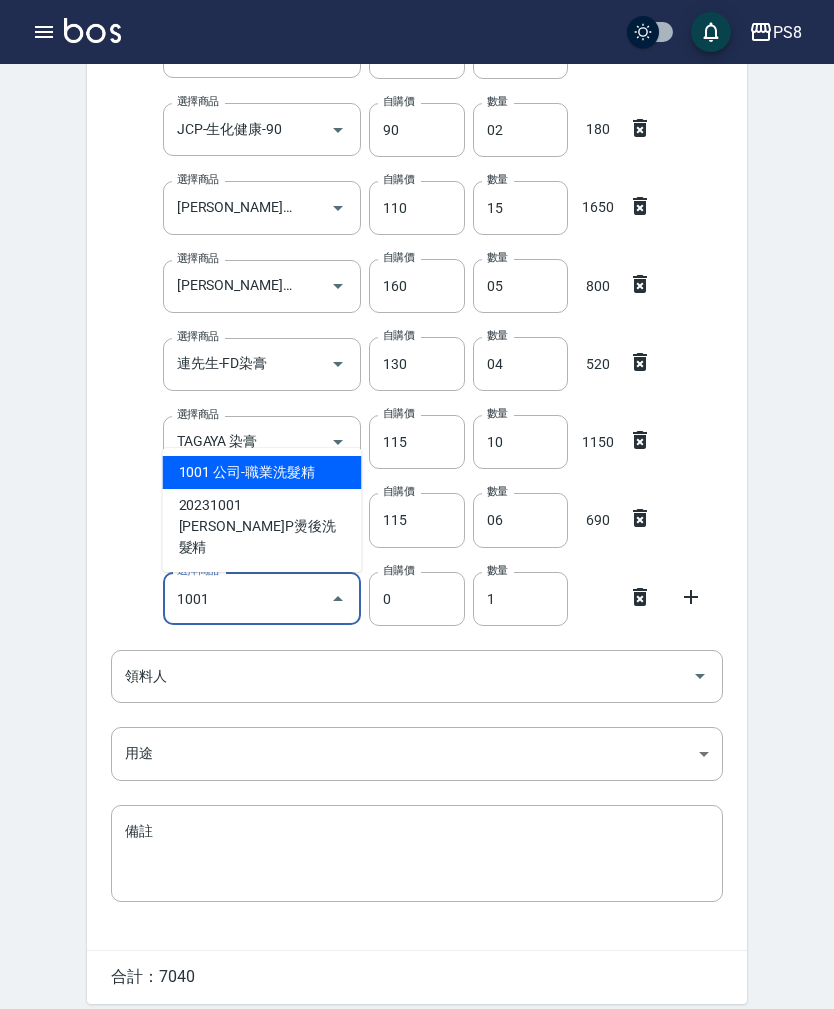 click on "1001 公司-職業洗髮精" at bounding box center [262, 472] 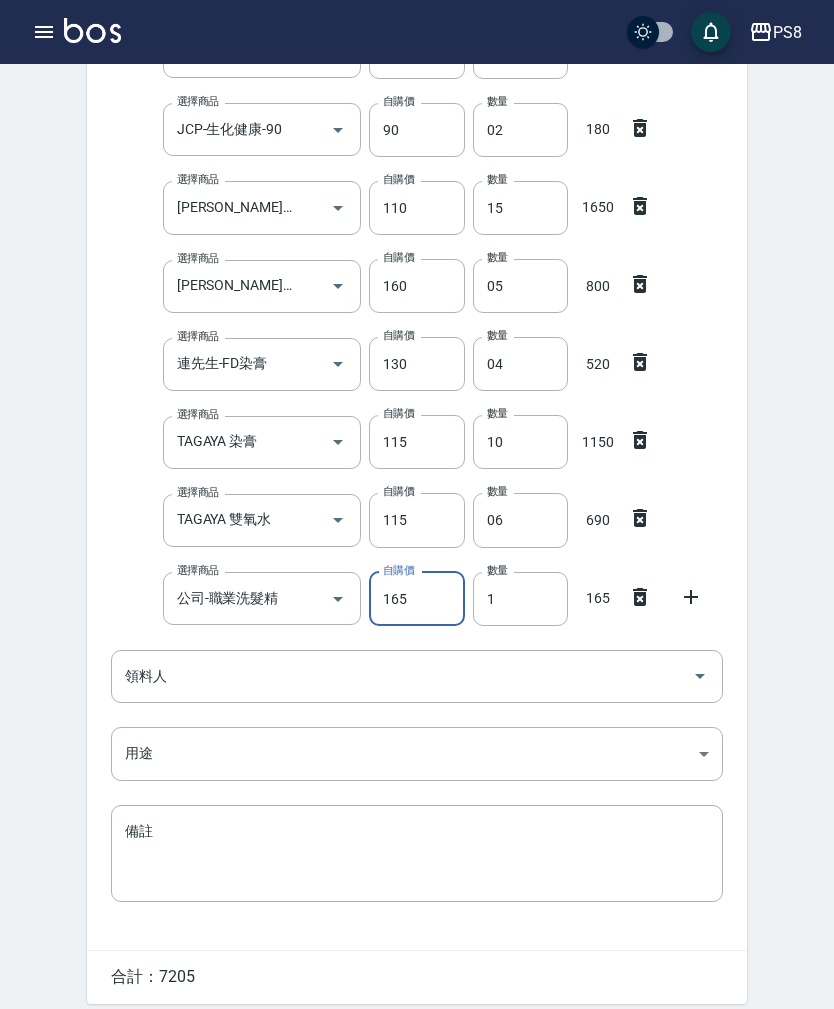 click on "1" at bounding box center (520, 599) 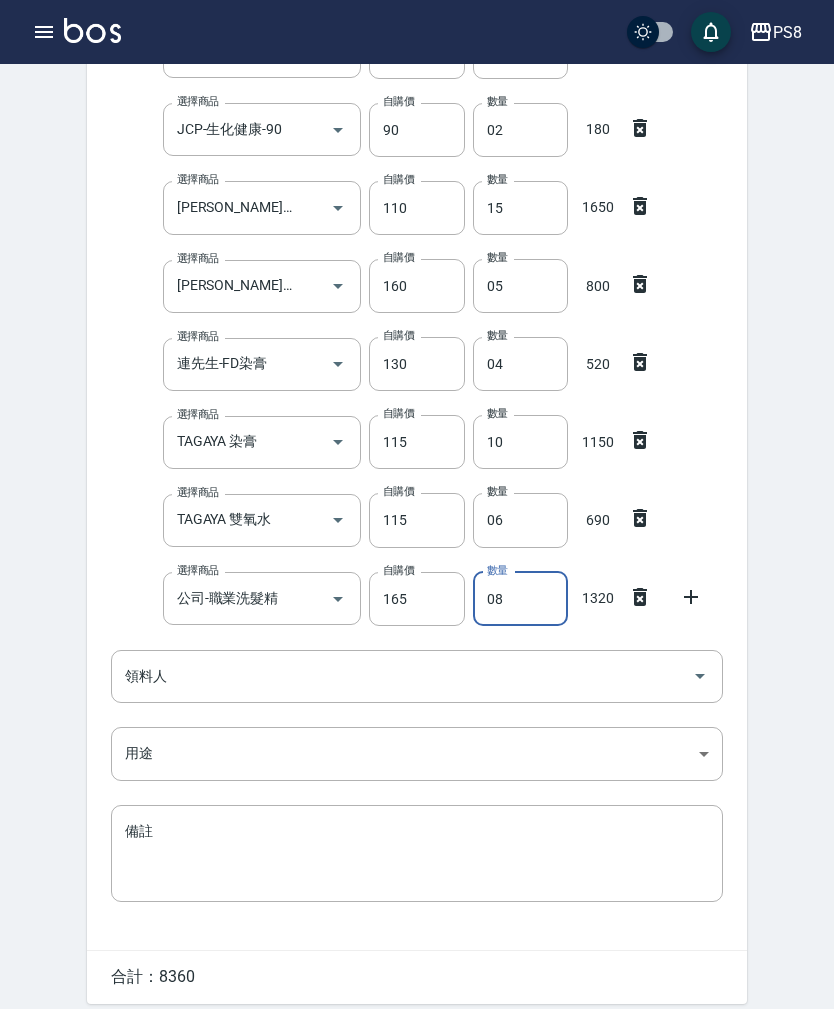 type on "08" 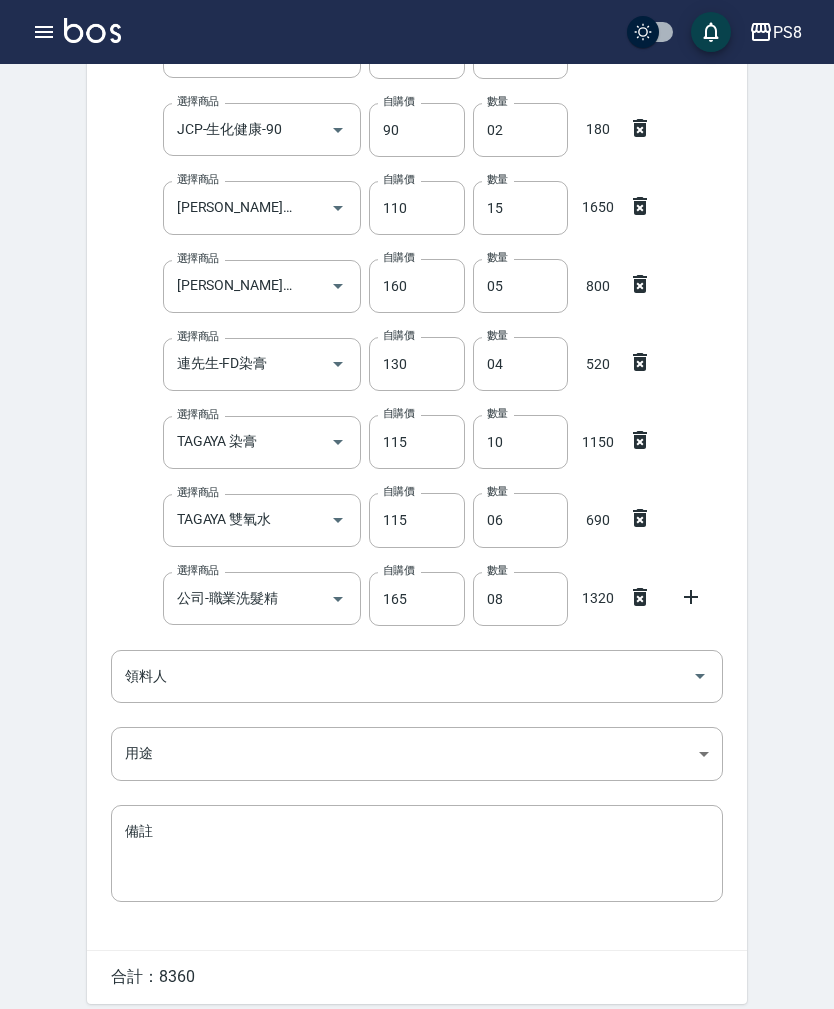 click on "領料人" at bounding box center (402, 676) 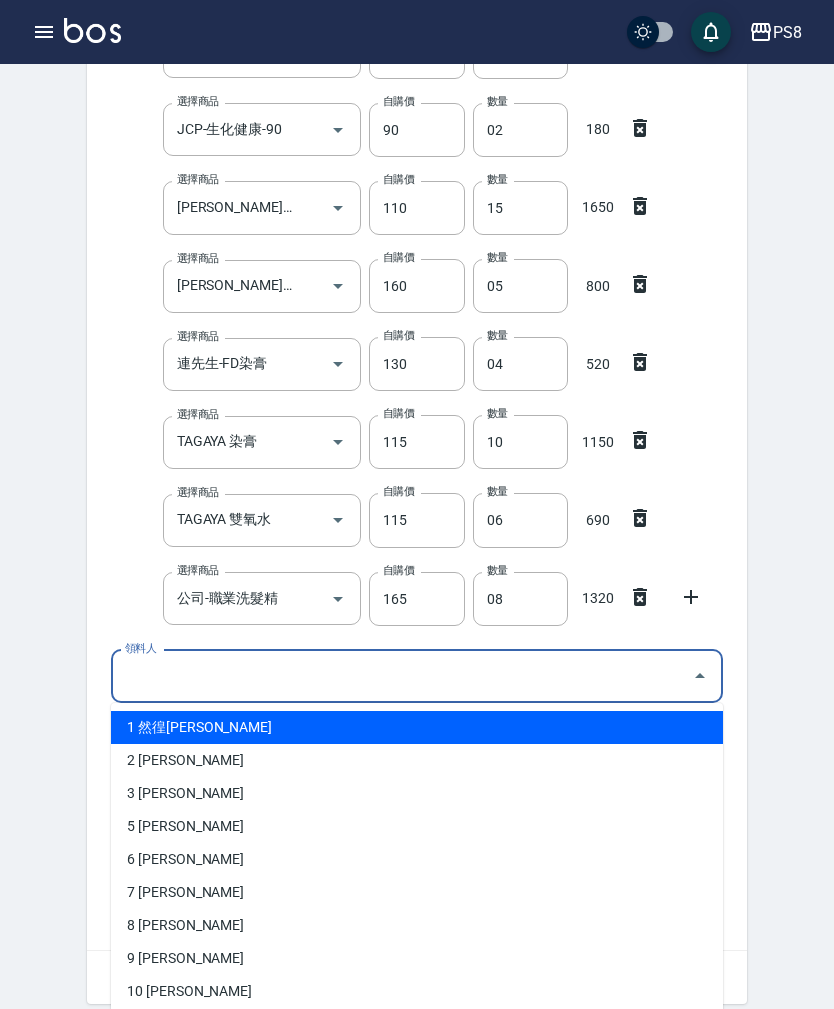 scroll, scrollTop: 606, scrollLeft: 0, axis: vertical 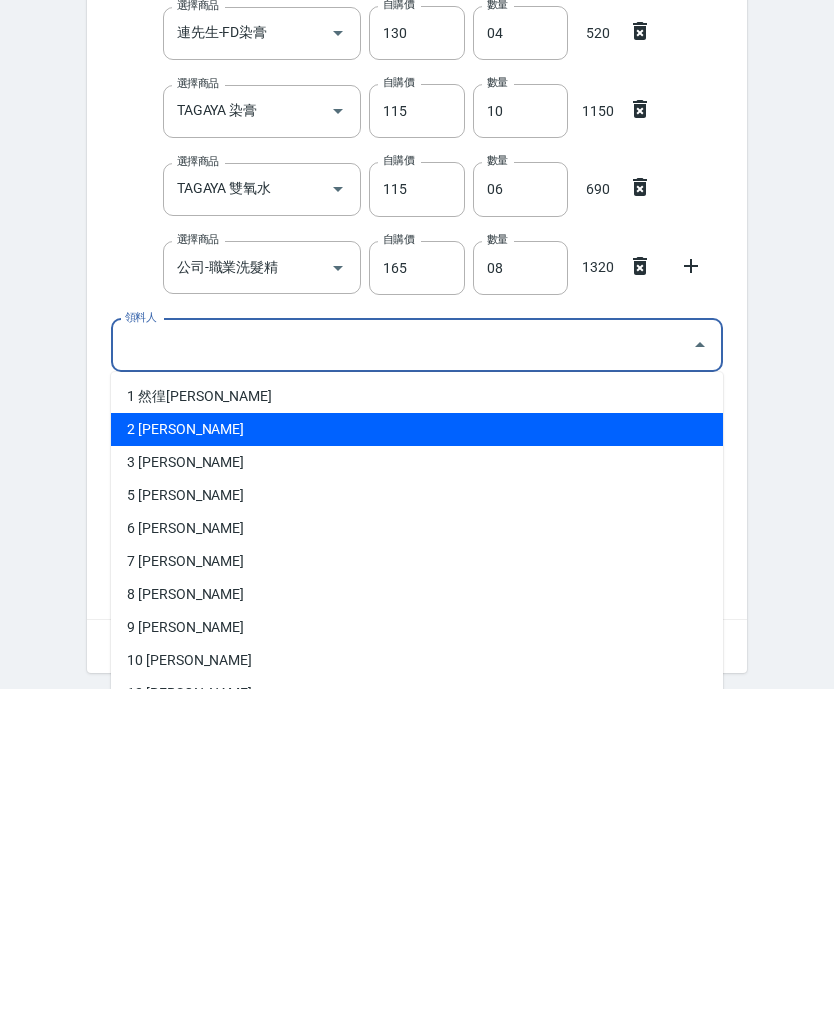 click on "2 [PERSON_NAME]" at bounding box center [417, 749] 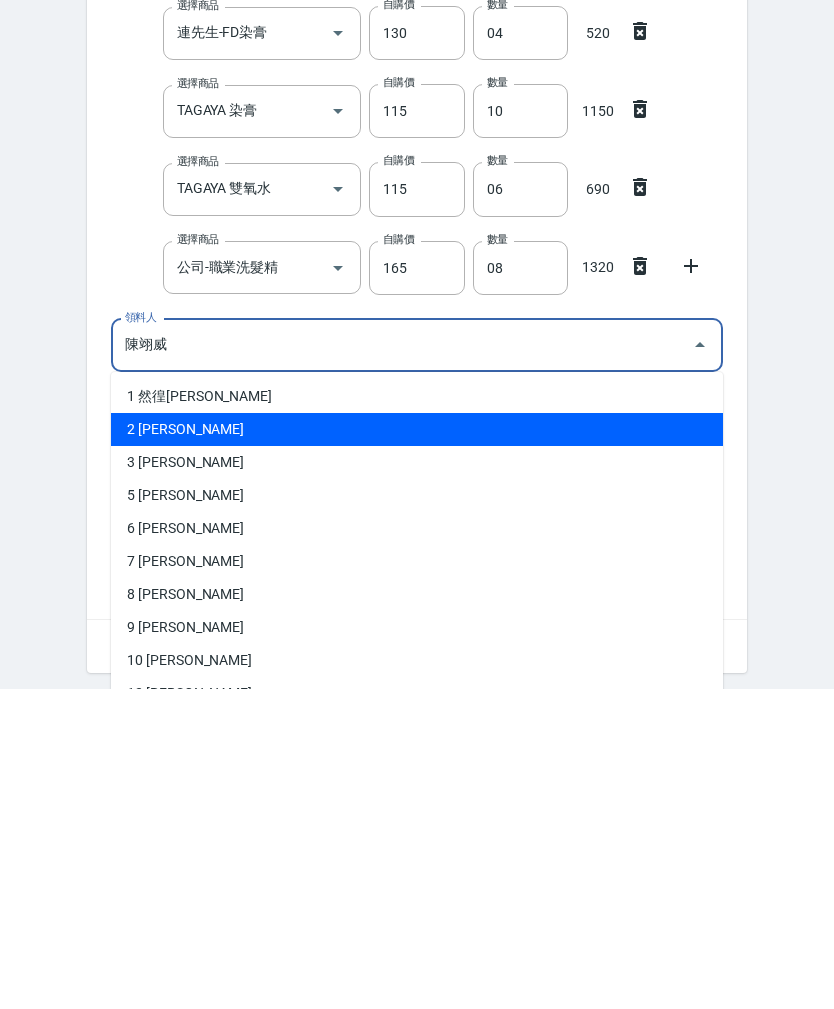 scroll, scrollTop: 673, scrollLeft: 0, axis: vertical 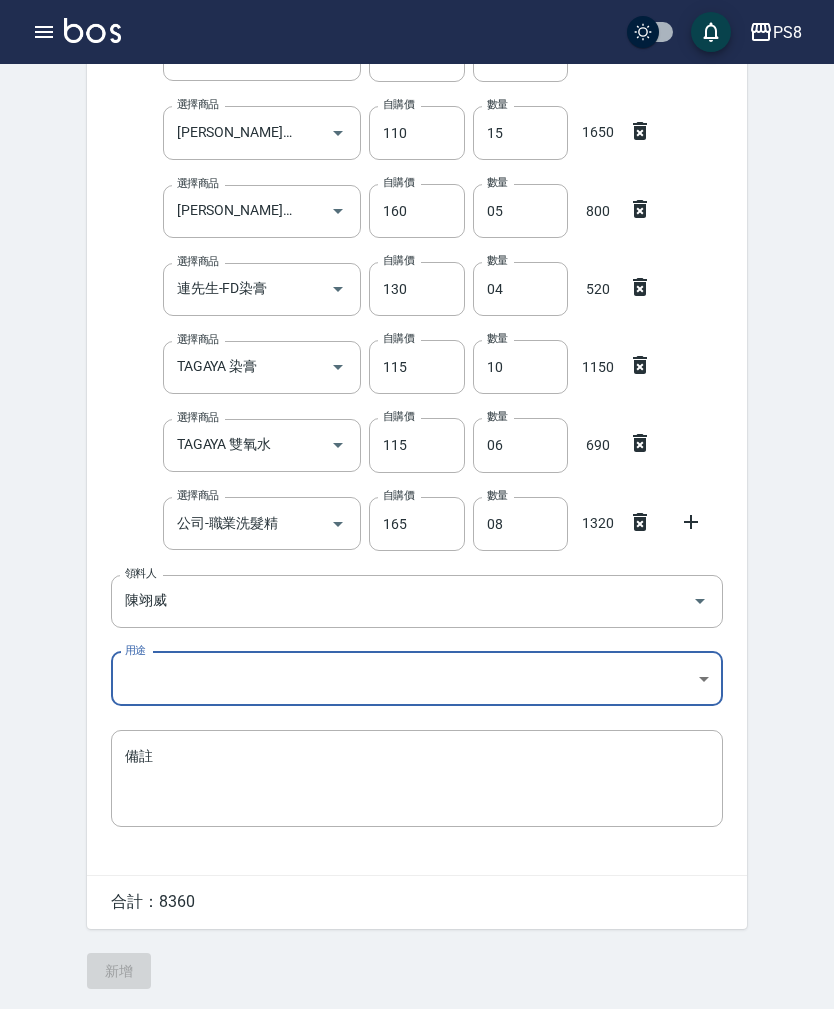 click on "PS8 登出 櫃檯作業 打帳單 帳單列表 掛單列表 座位開單 營業儀表板 現金收支登錄 高階收支登錄 材料自購登錄 每日結帳 排班表 現場電腦打卡 掃碼打卡 預約管理 預約管理 單日預約紀錄 單週預約紀錄 報表及分析 報表目錄 消費分析儀表板 店家區間累計表 店家日報表 店家排行榜 互助日報表 互助月報表 互助排行榜 互助點數明細 互助業績報表 全店業績分析表 每日業績分析表 營業統計分析表 營業項目月分析表 設計師業績表 設計師日報表 設計師業績分析表 設計師業績月報表 設計師抽成報表 設計師排行榜 商品銷售排行榜 商品消耗明細 商品進銷貨報表 商品庫存表 商品庫存盤點表 會員卡銷售報表 服務扣項明細表 單一服務項目查詢 店販抽成明細 店販分類抽成明細 顧客入金餘額表 顧客卡券餘額表 每日非現金明細 每日收支明細 收支分類明細表 收支匯款表 損益表 1" at bounding box center [417, 169] 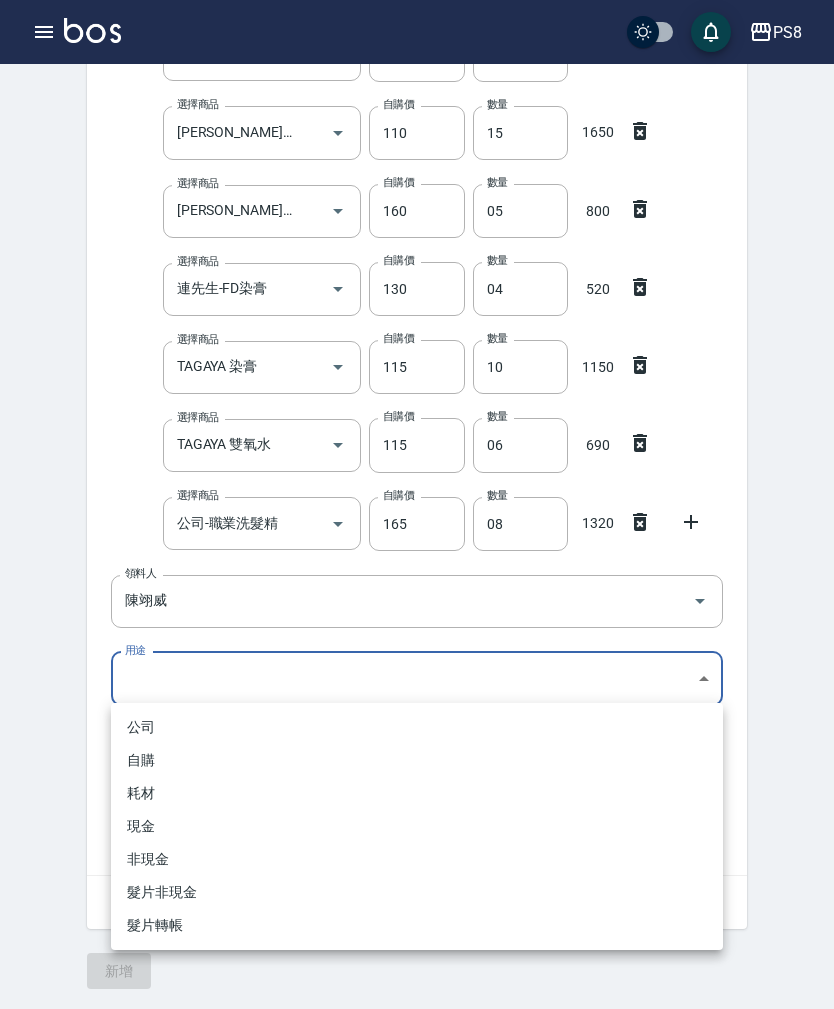 click on "自購" at bounding box center (417, 760) 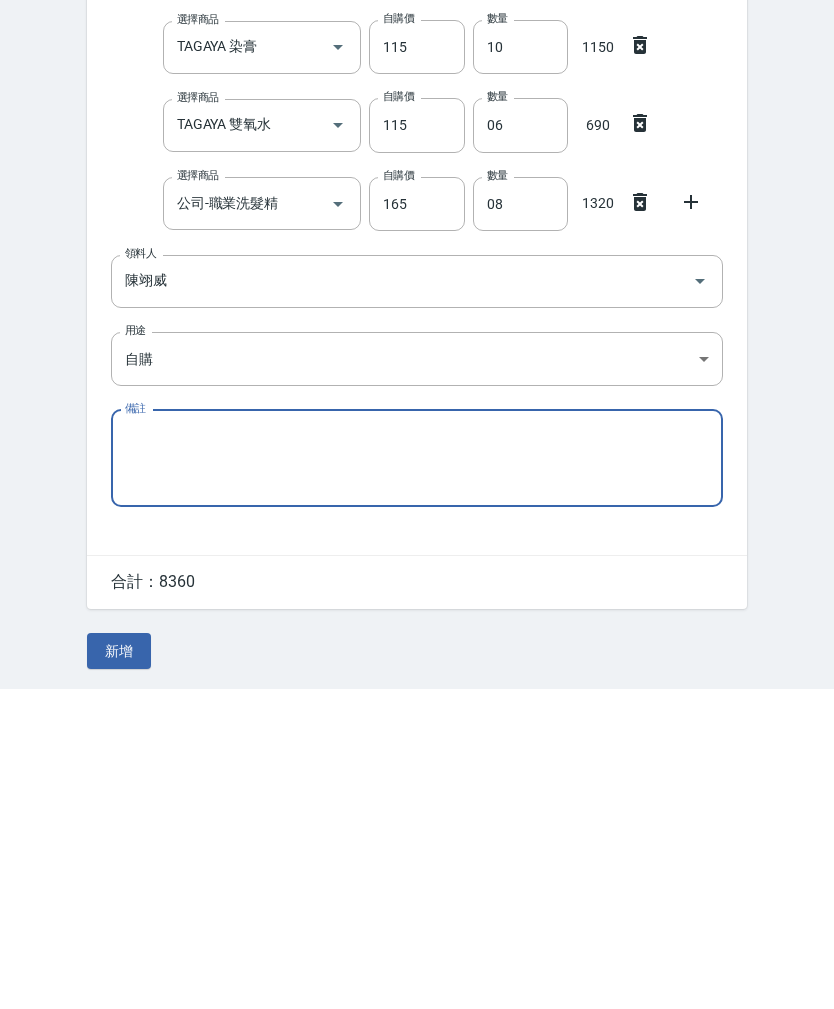 click on "新增" at bounding box center (119, 971) 